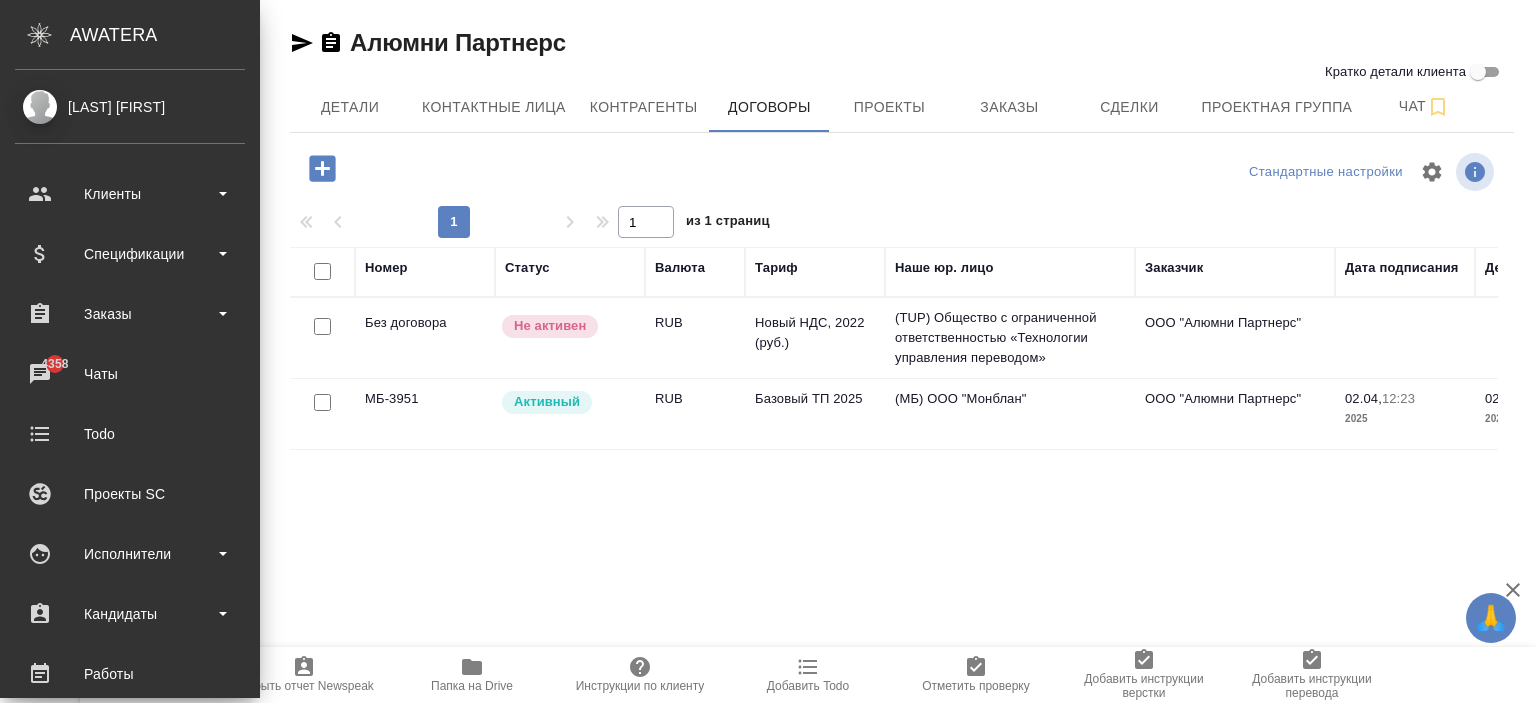 scroll, scrollTop: 0, scrollLeft: 0, axis: both 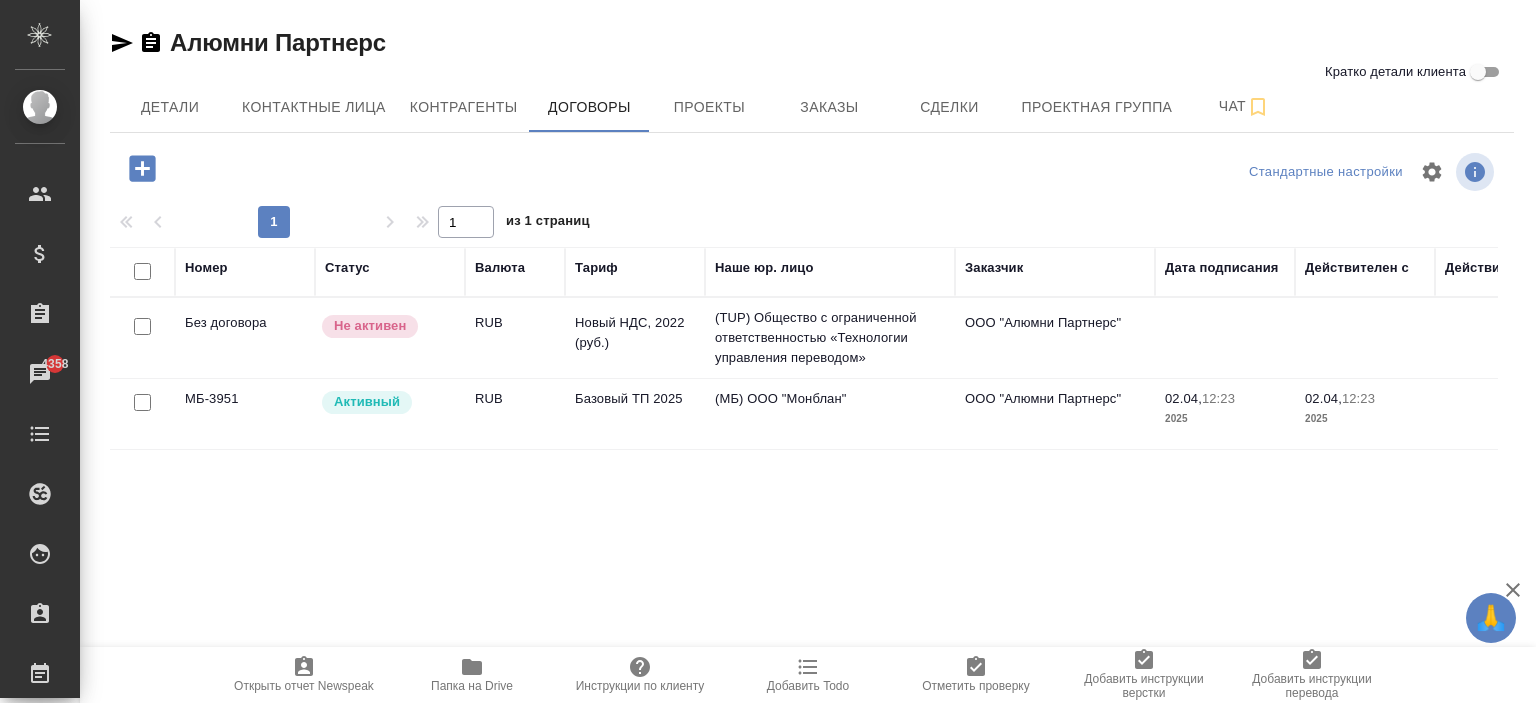 click on "(МБ) ООО "Монблан"" at bounding box center (830, 338) 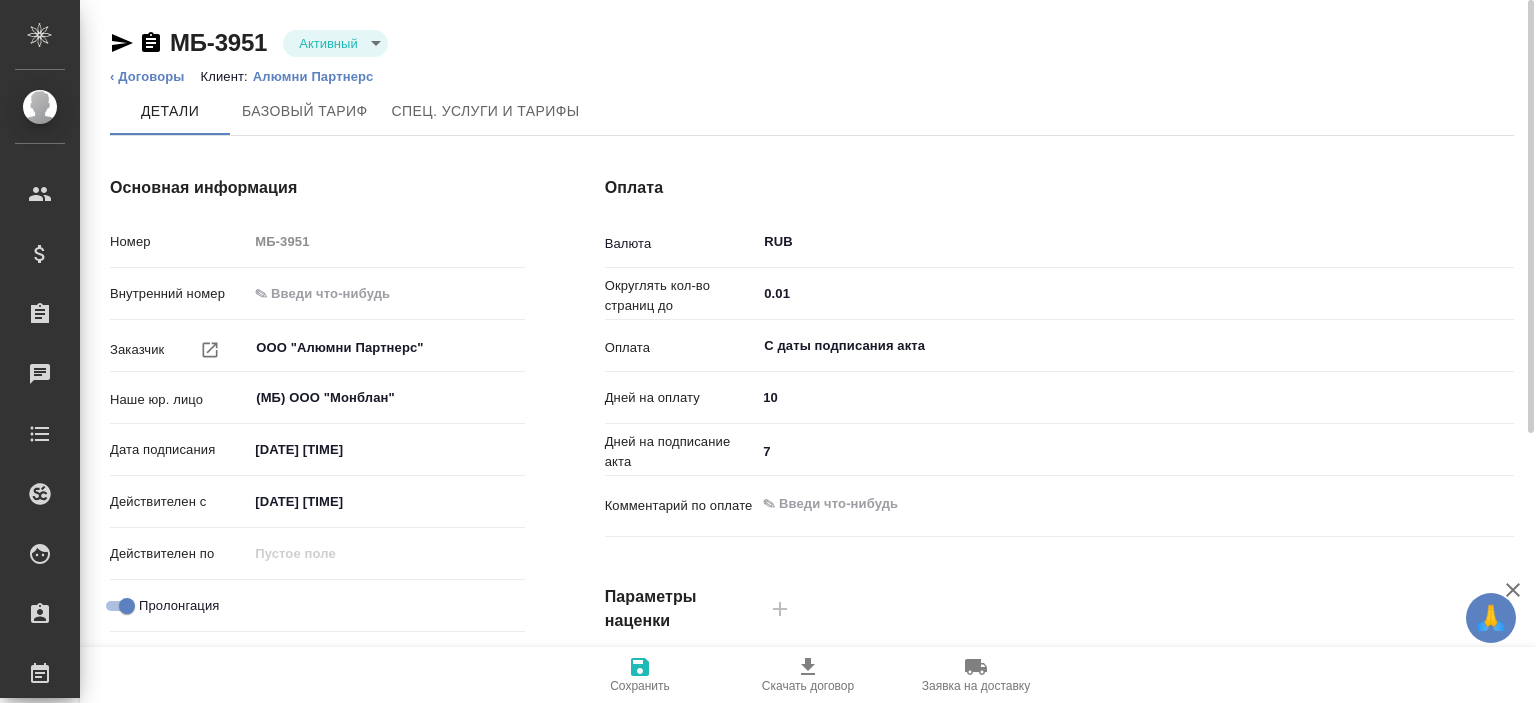 scroll, scrollTop: 0, scrollLeft: 0, axis: both 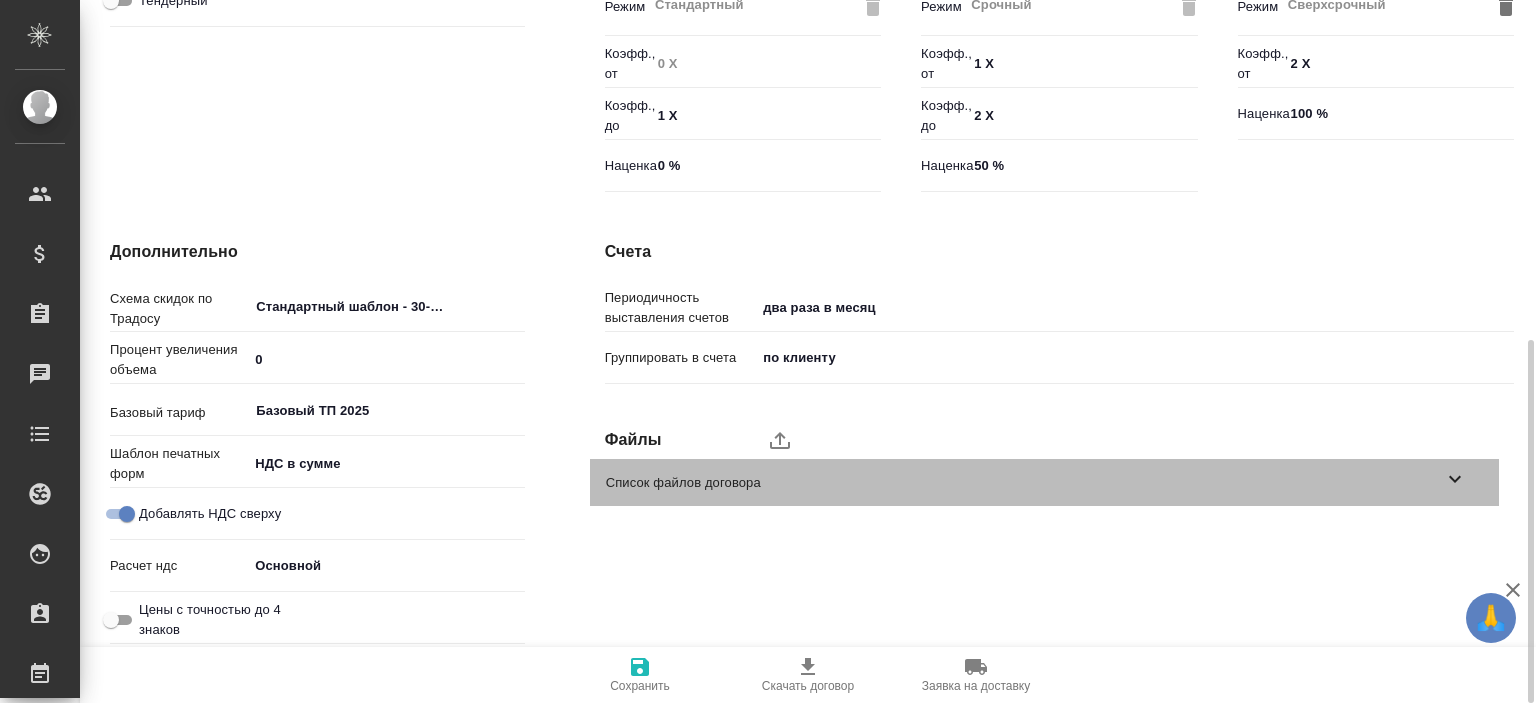 click on "Список файлов договора" at bounding box center [1024, 483] 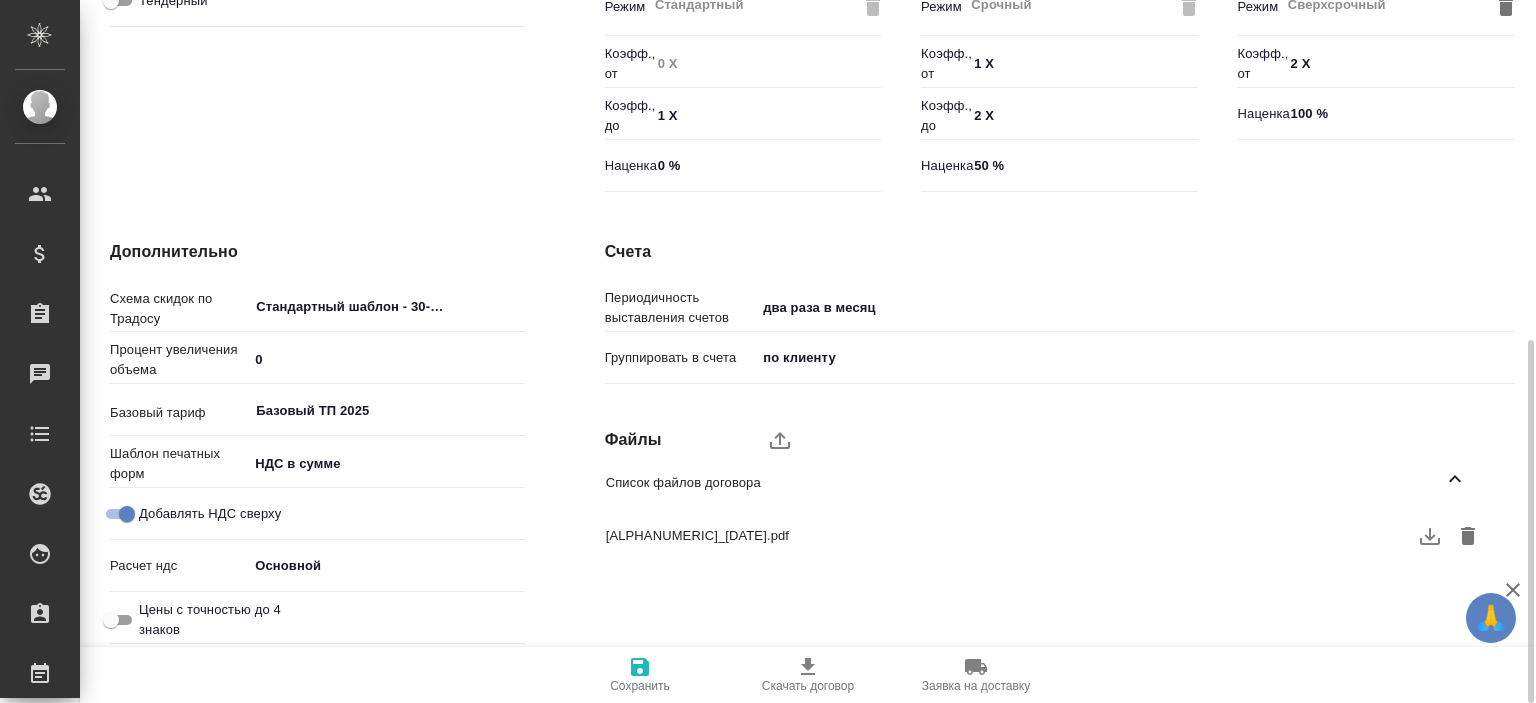 click 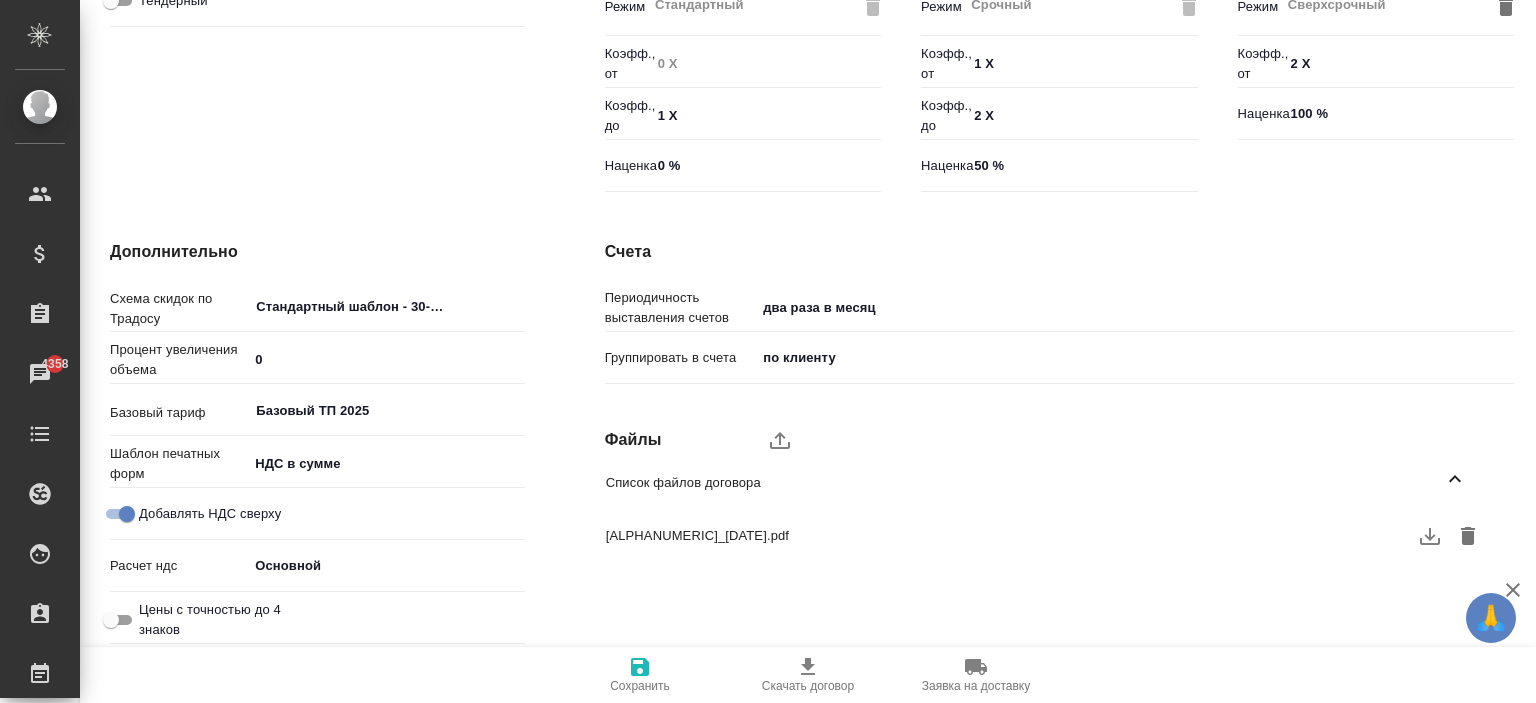 scroll, scrollTop: 0, scrollLeft: 0, axis: both 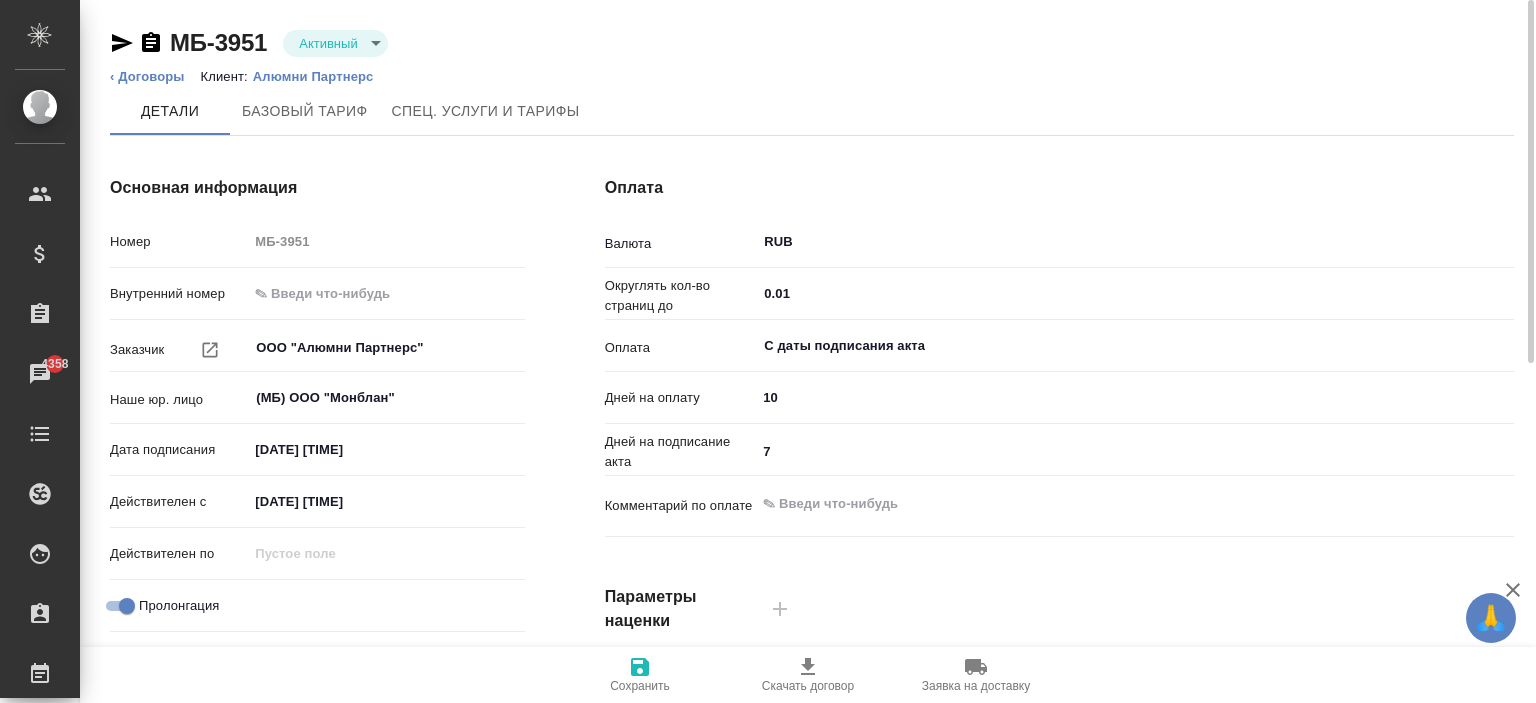 click on "МБ-3951 Активный active" at bounding box center [812, 43] 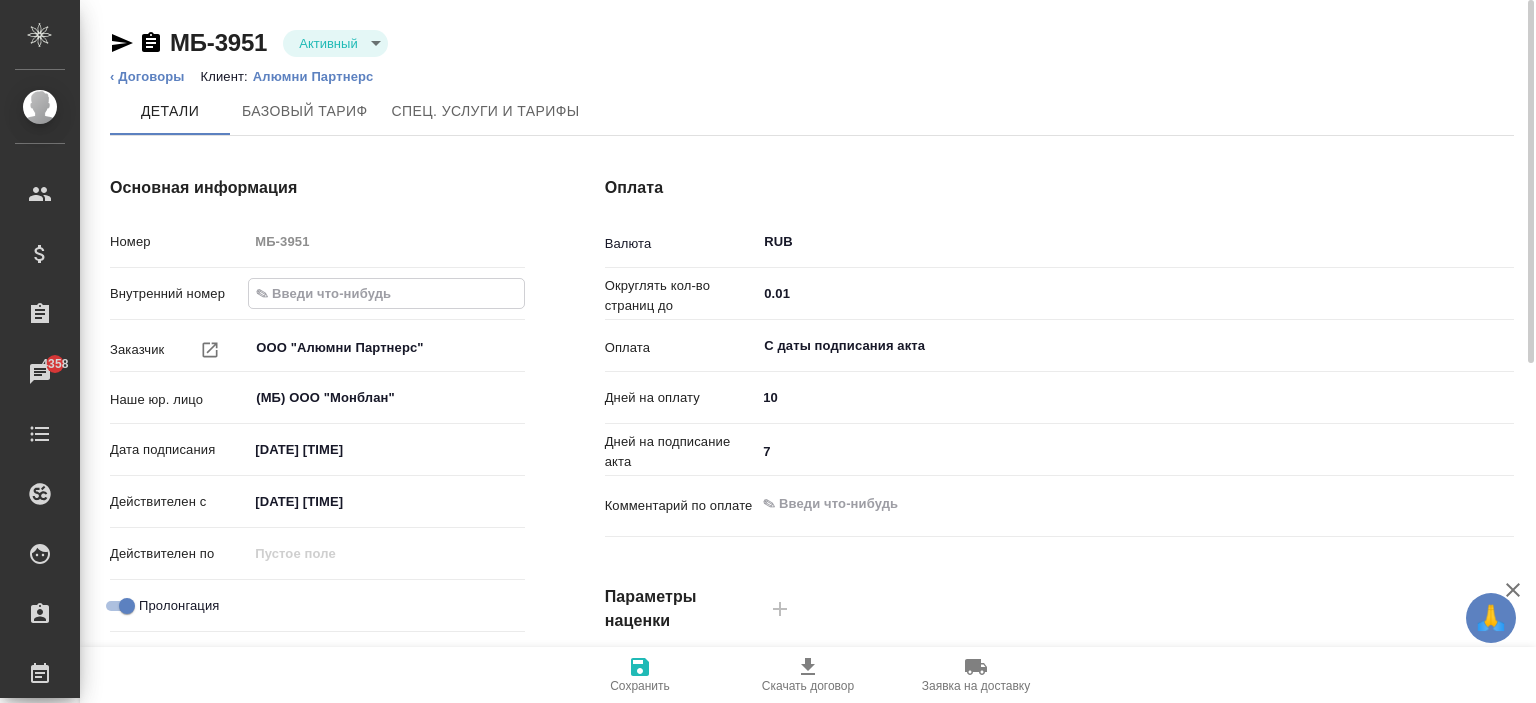 paste on "Договор No-номер договора" 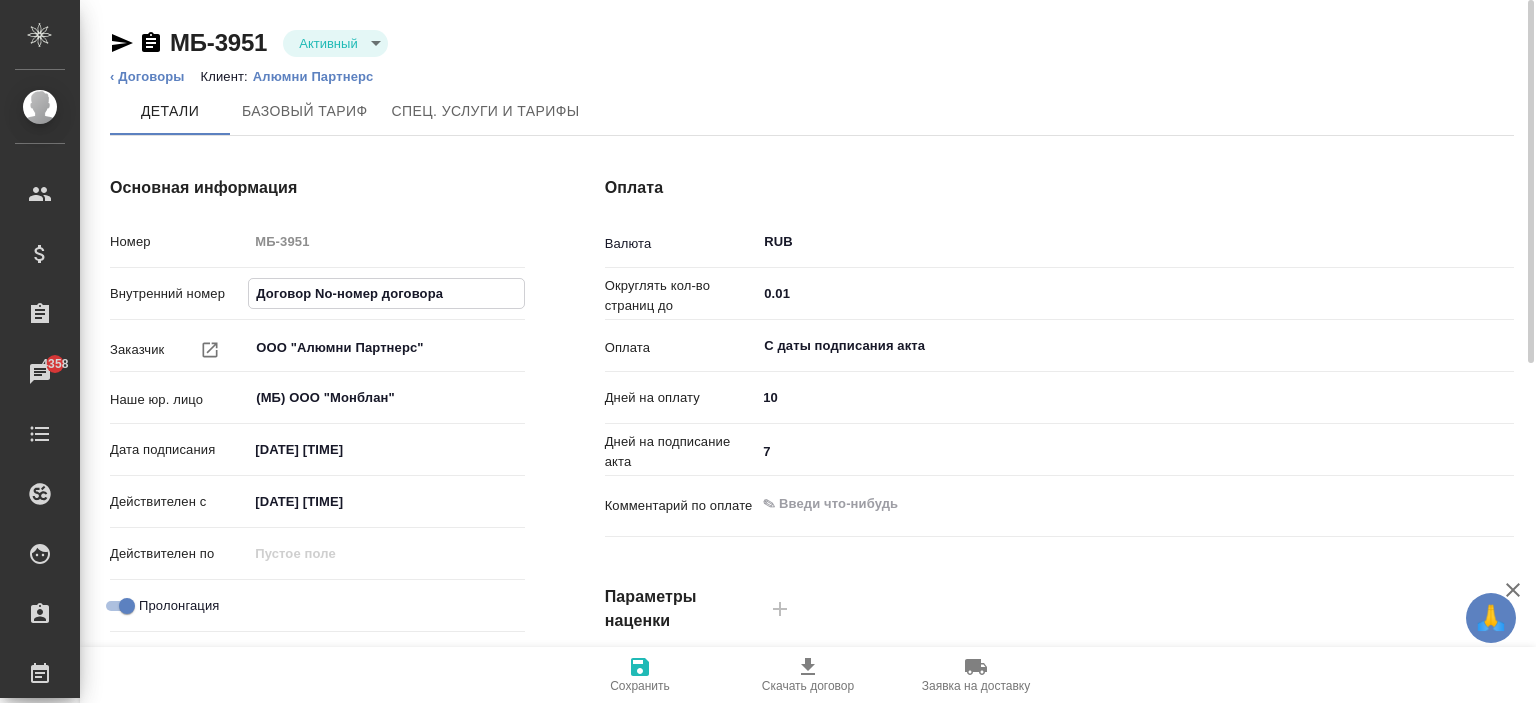 click on "Договор No-номер договора" at bounding box center (386, 293) 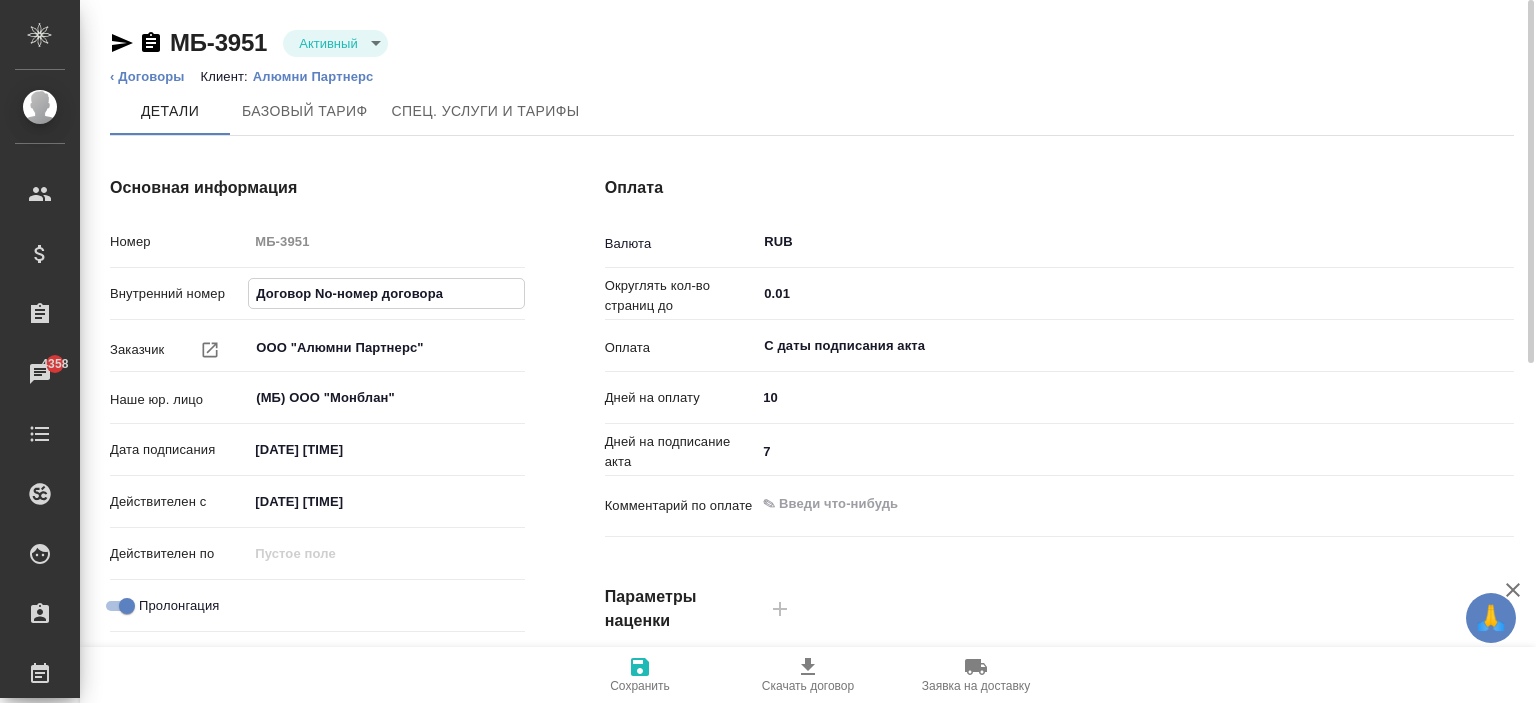 drag, startPoint x: 316, startPoint y: 290, endPoint x: 197, endPoint y: 300, distance: 119.419426 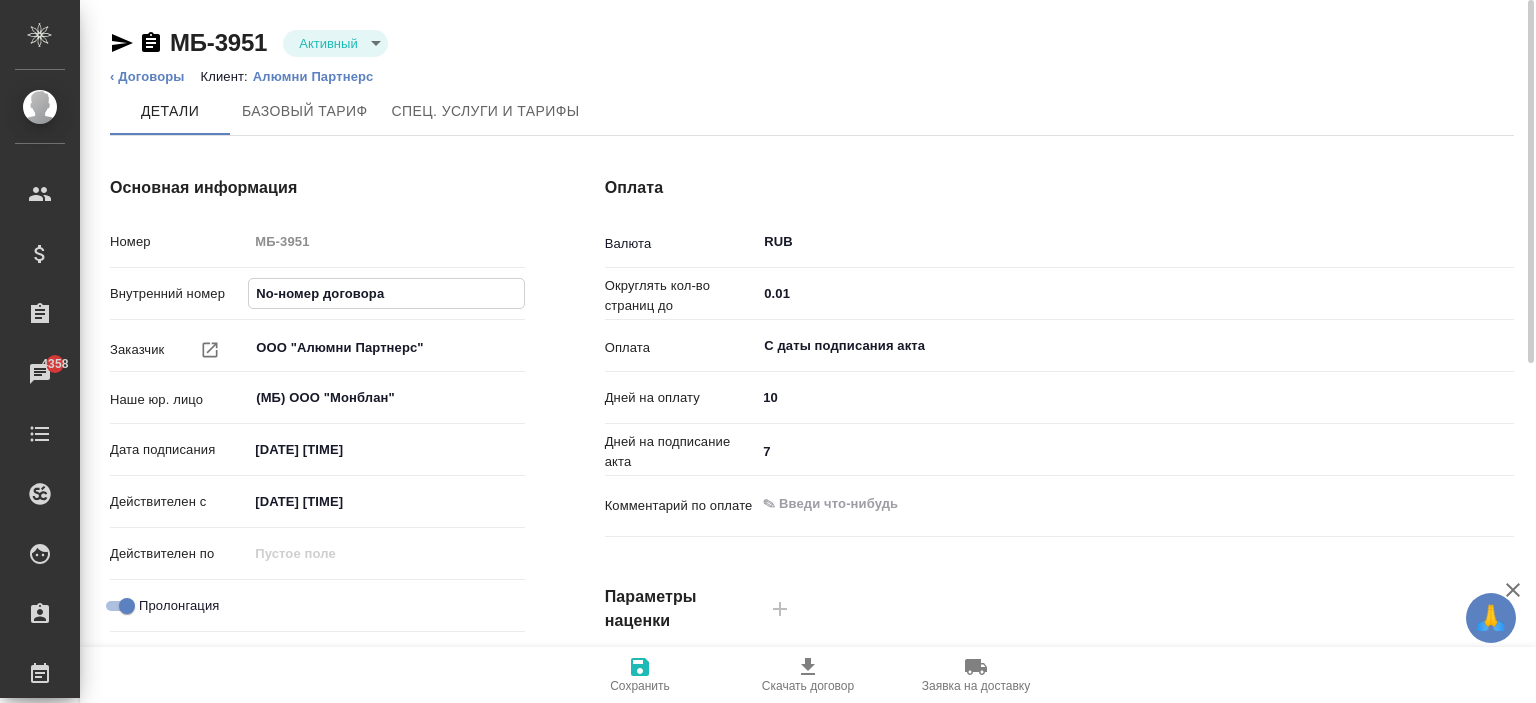 click on "No-номер договора" at bounding box center (386, 293) 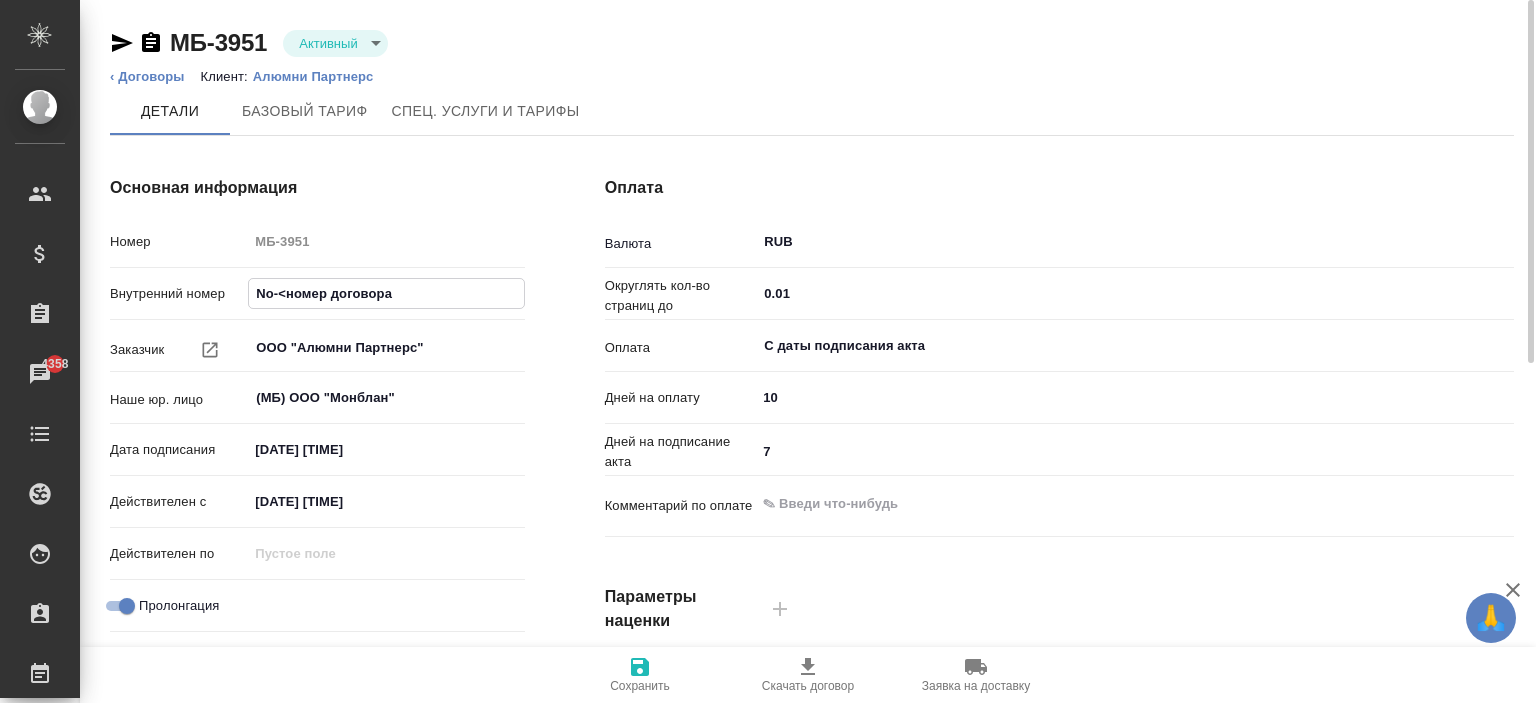 click on "No-<номер договора" at bounding box center (386, 293) 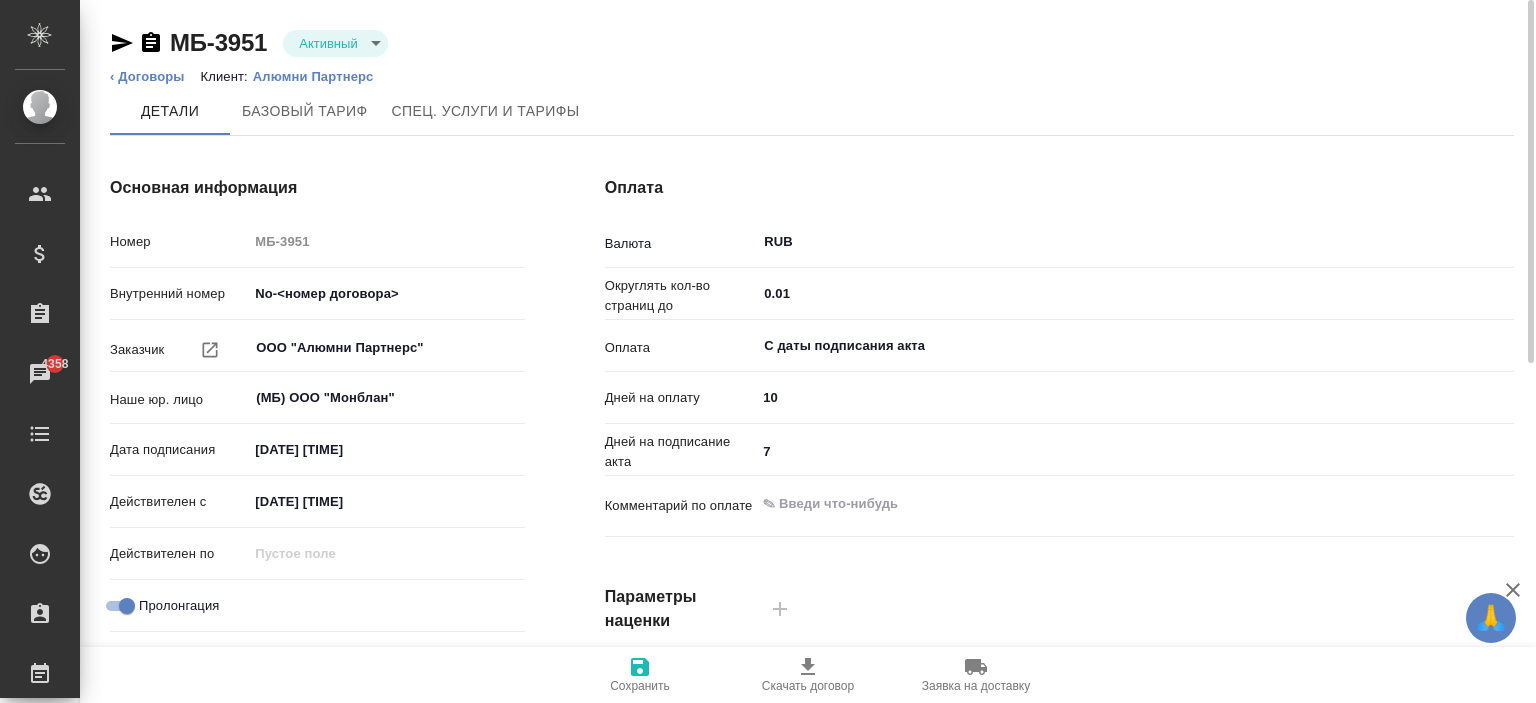 click on "МБ-3951 Активный active" at bounding box center [812, 47] 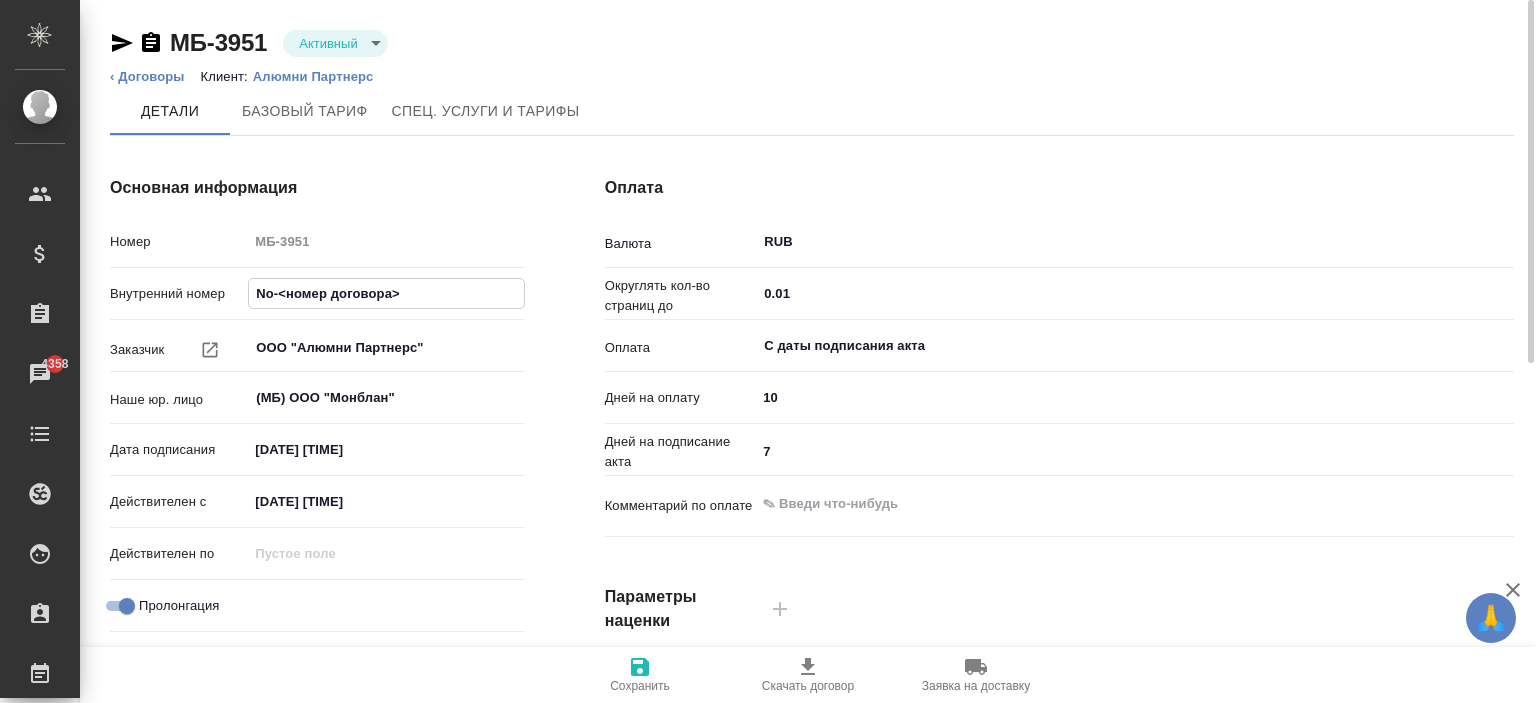 drag, startPoint x: 277, startPoint y: 293, endPoint x: 237, endPoint y: 289, distance: 40.1995 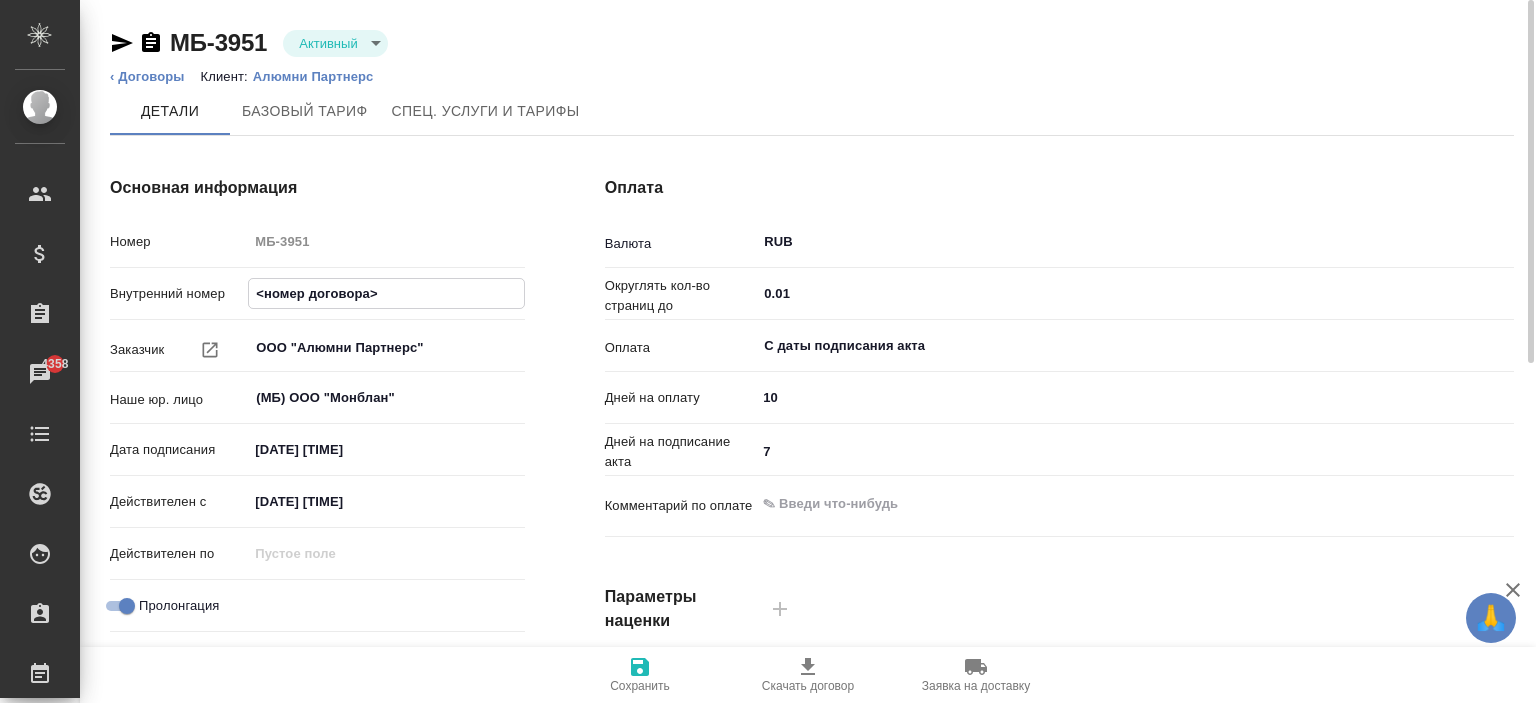 type on "<номер договора>" 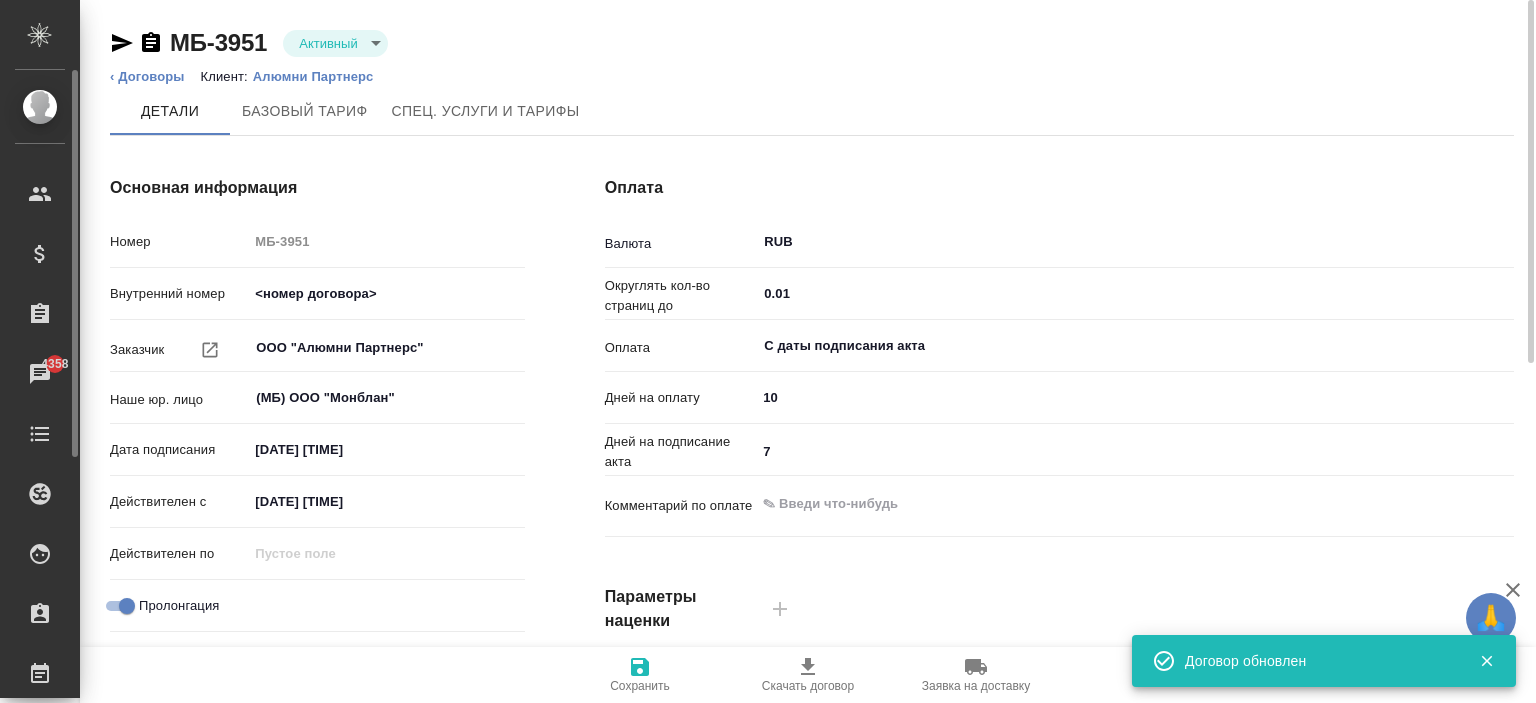 type on "x" 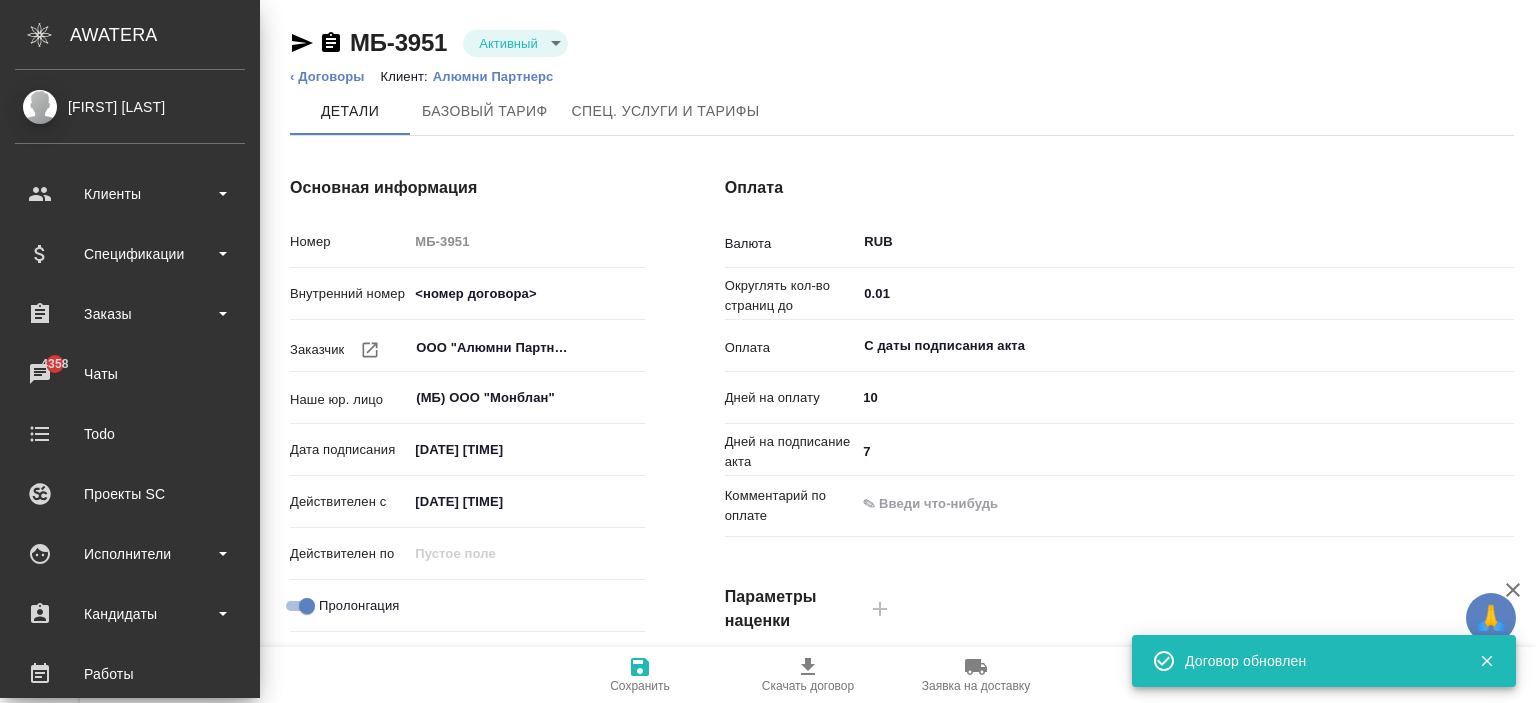 type on "Базовый ТП 2025" 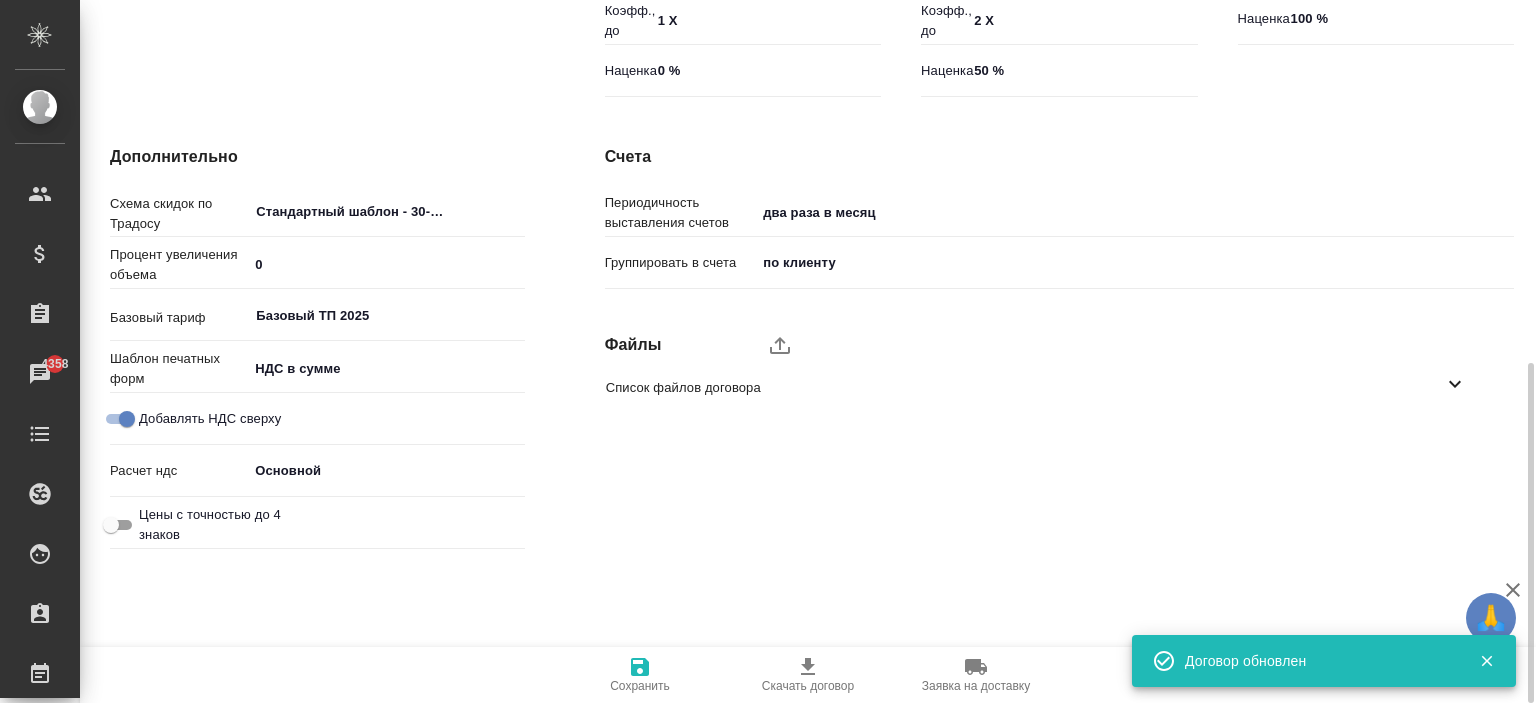 scroll, scrollTop: 760, scrollLeft: 0, axis: vertical 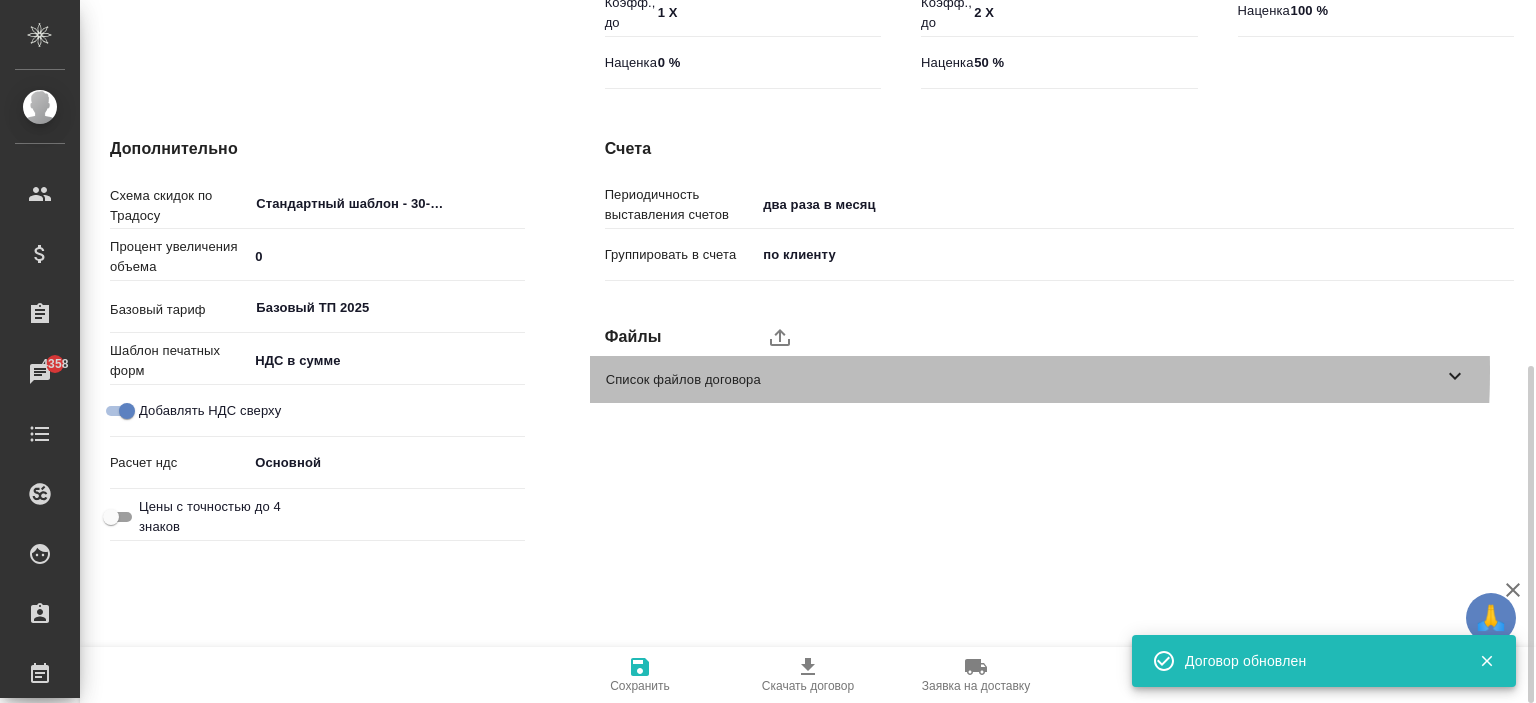 click on "Список файлов договора" at bounding box center (1024, 380) 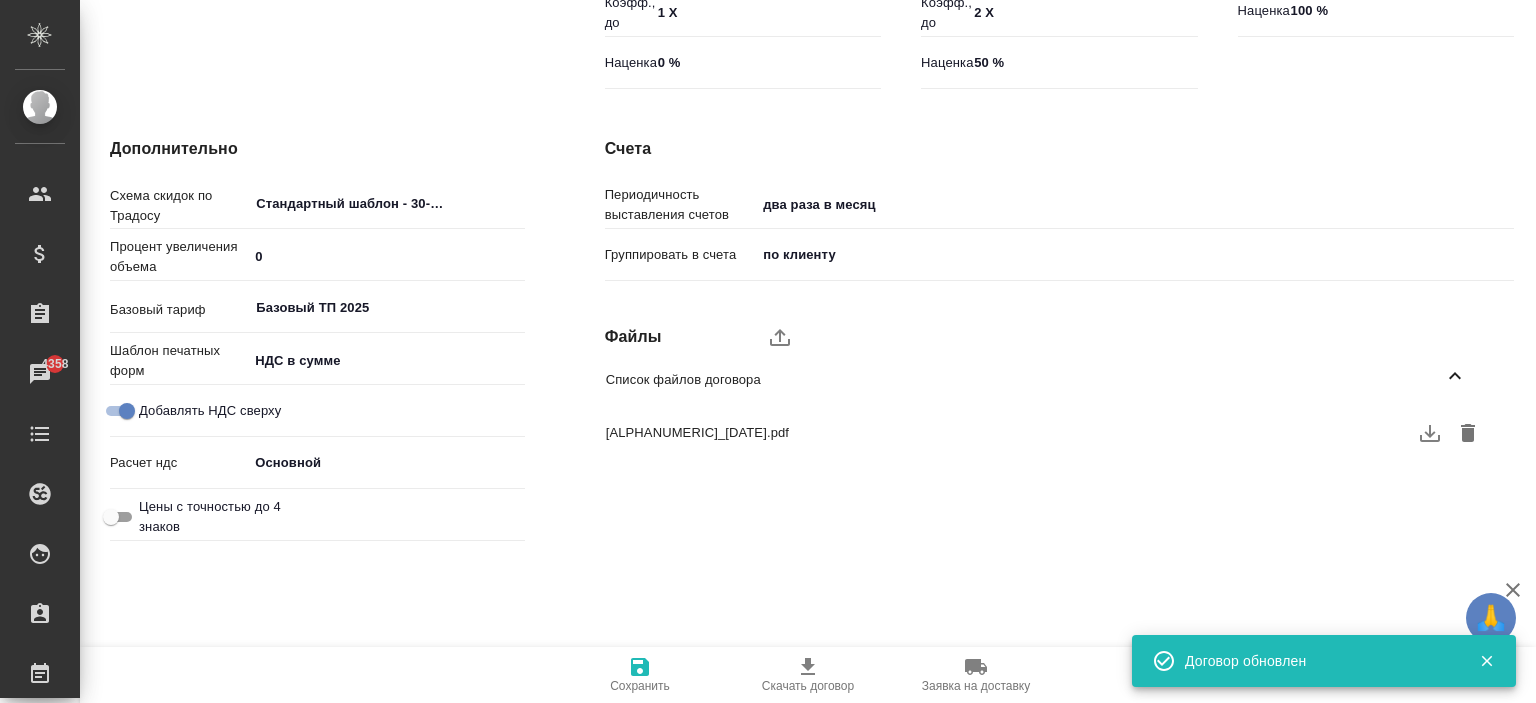 click 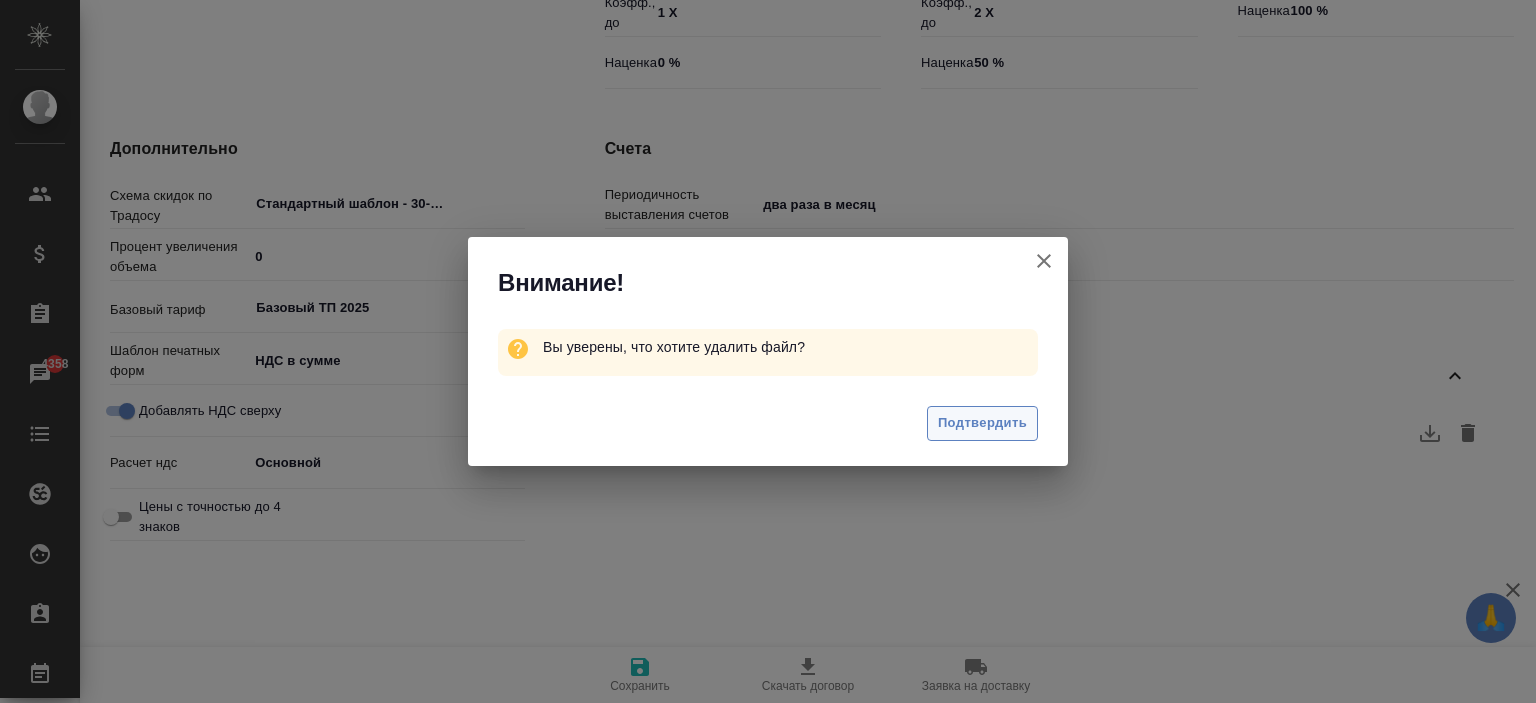 click on "Подтвердить" at bounding box center [982, 423] 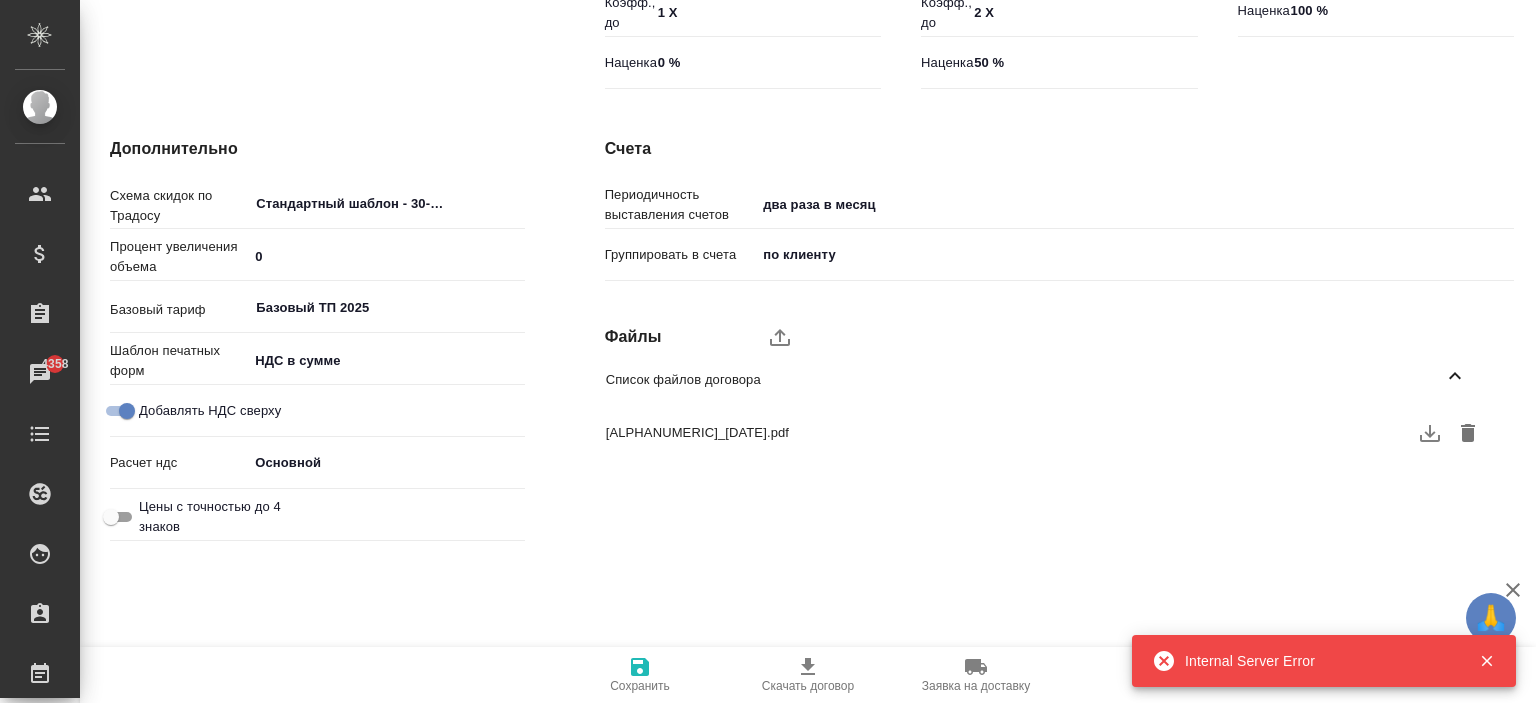 click 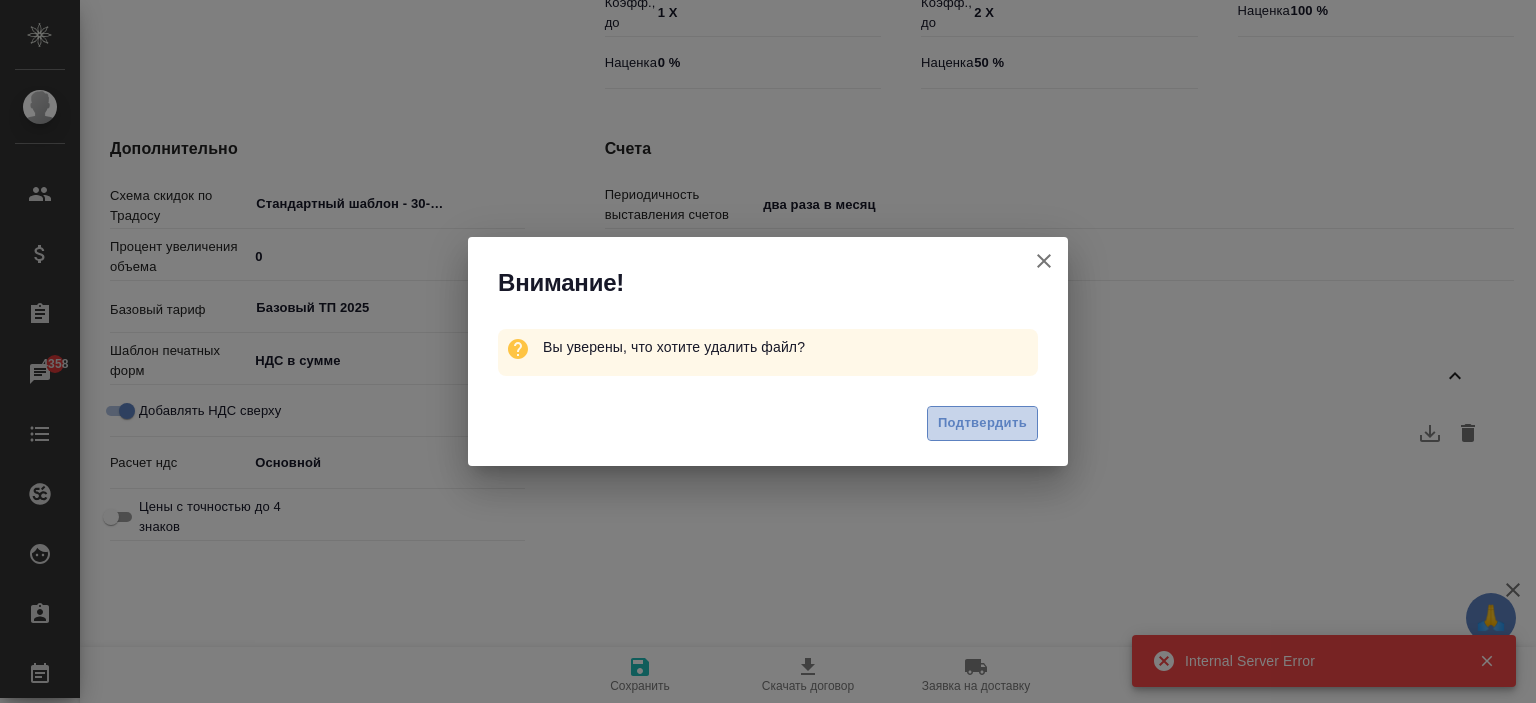 click on "Подтвердить" at bounding box center (982, 423) 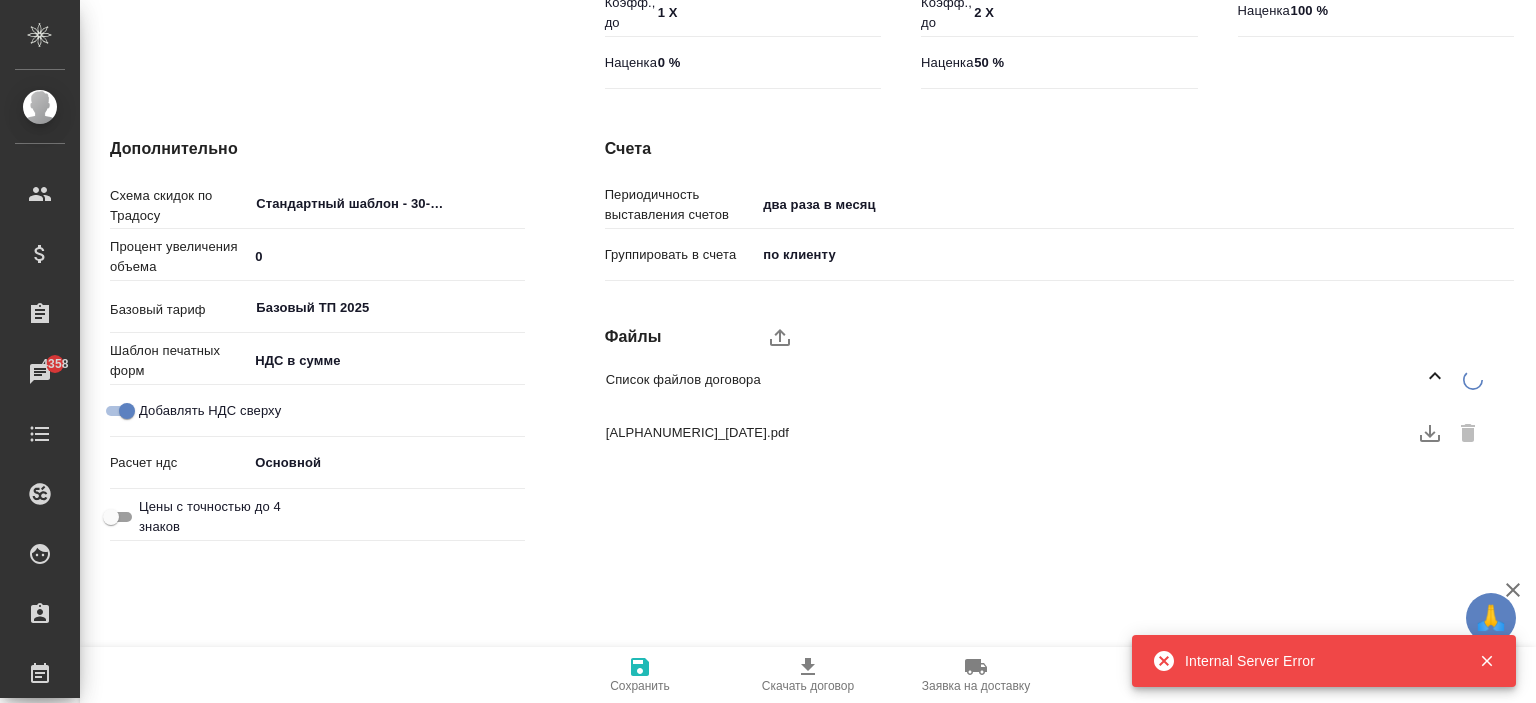 type on "x" 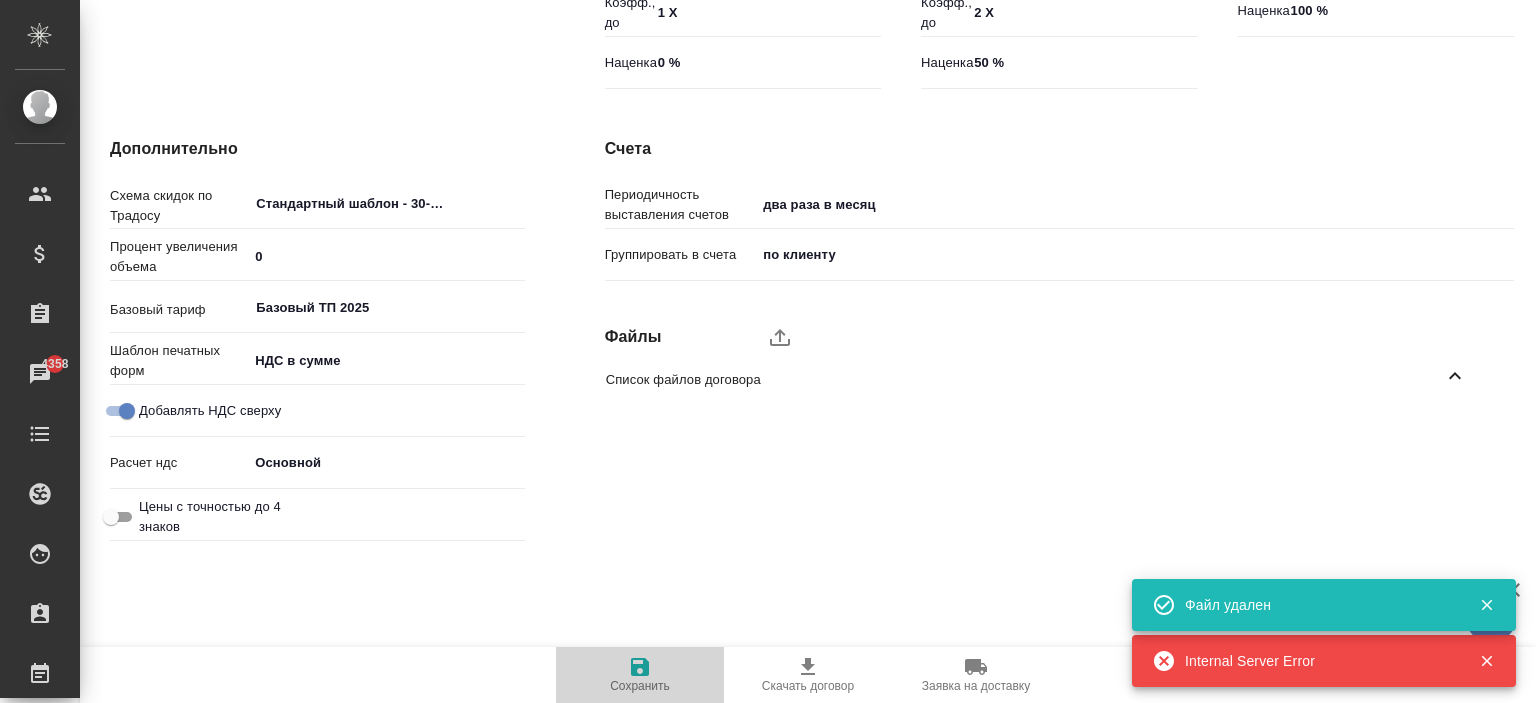 click 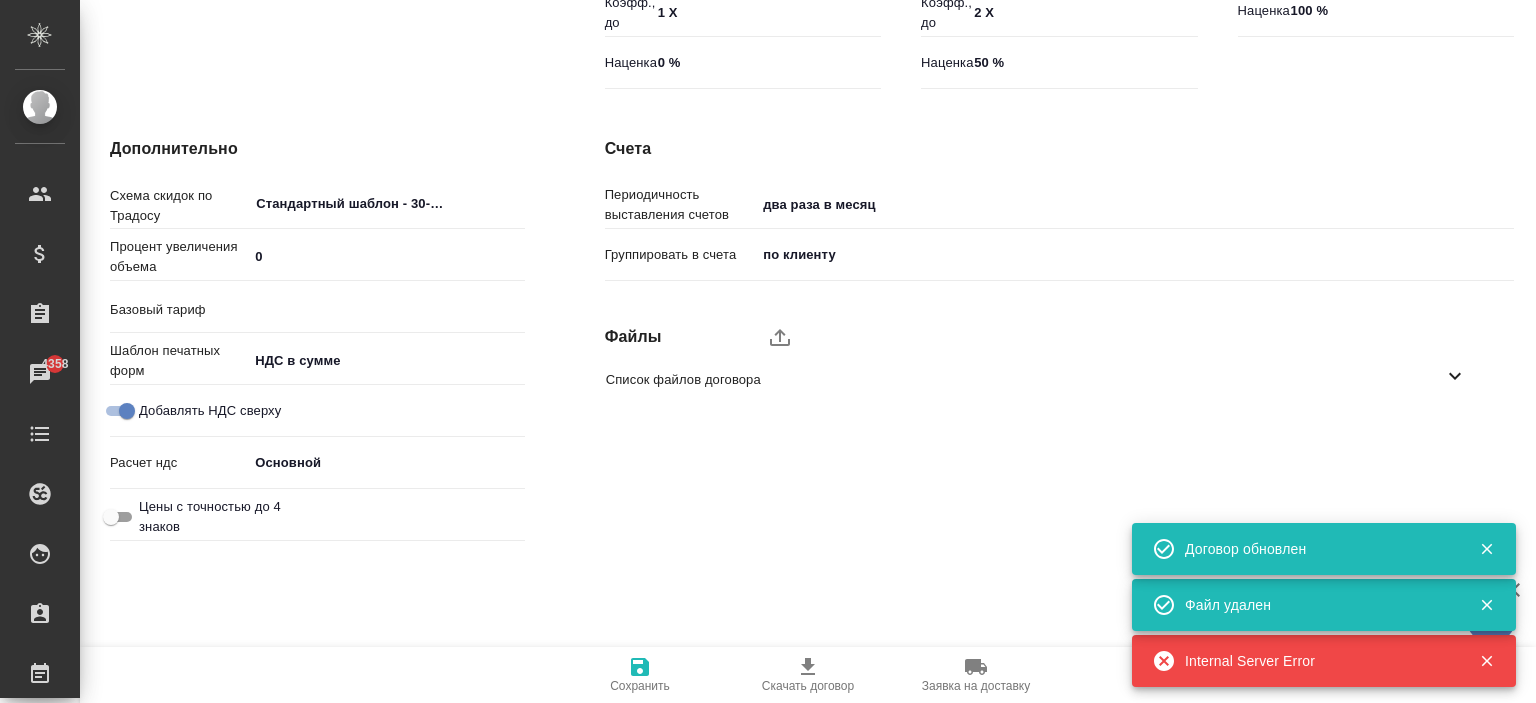 type on "Базовый ТП 2025" 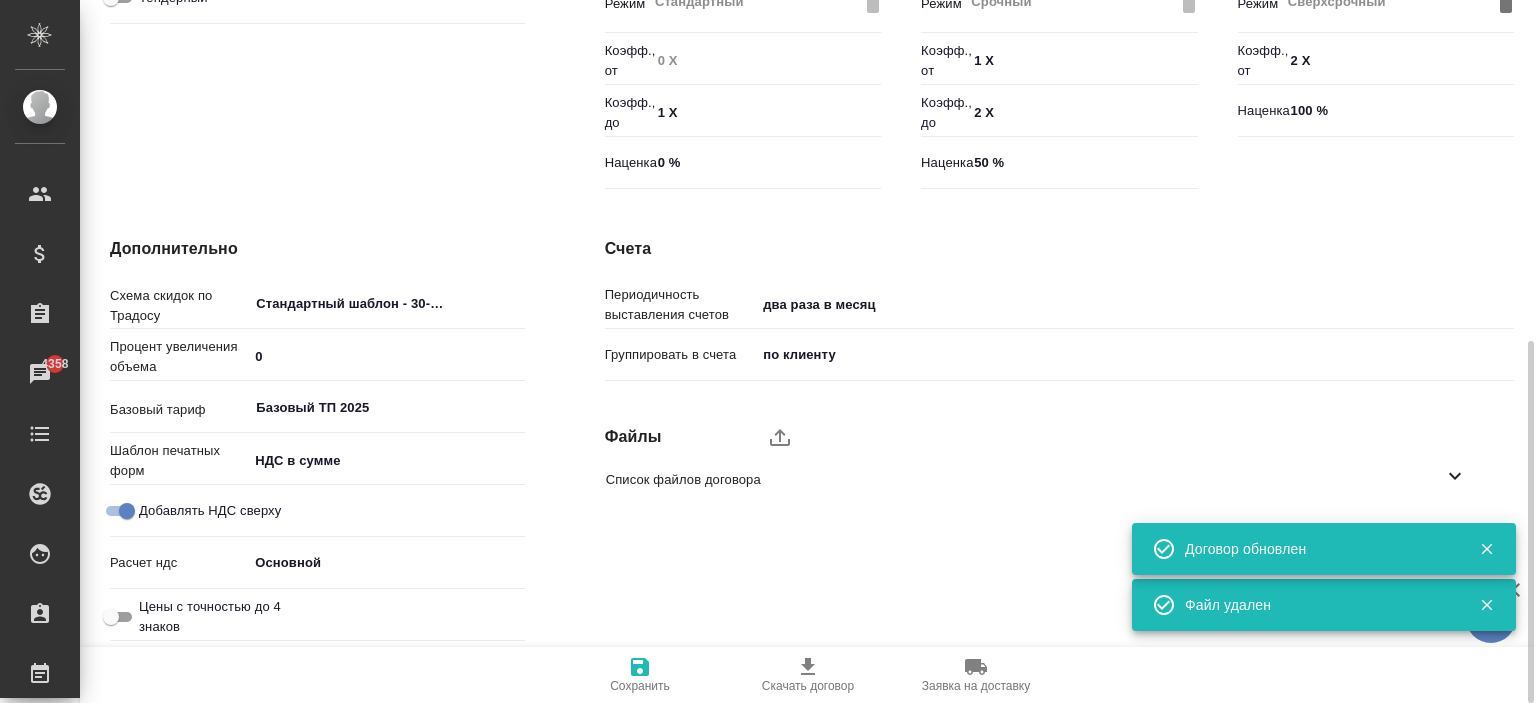 scroll, scrollTop: 0, scrollLeft: 0, axis: both 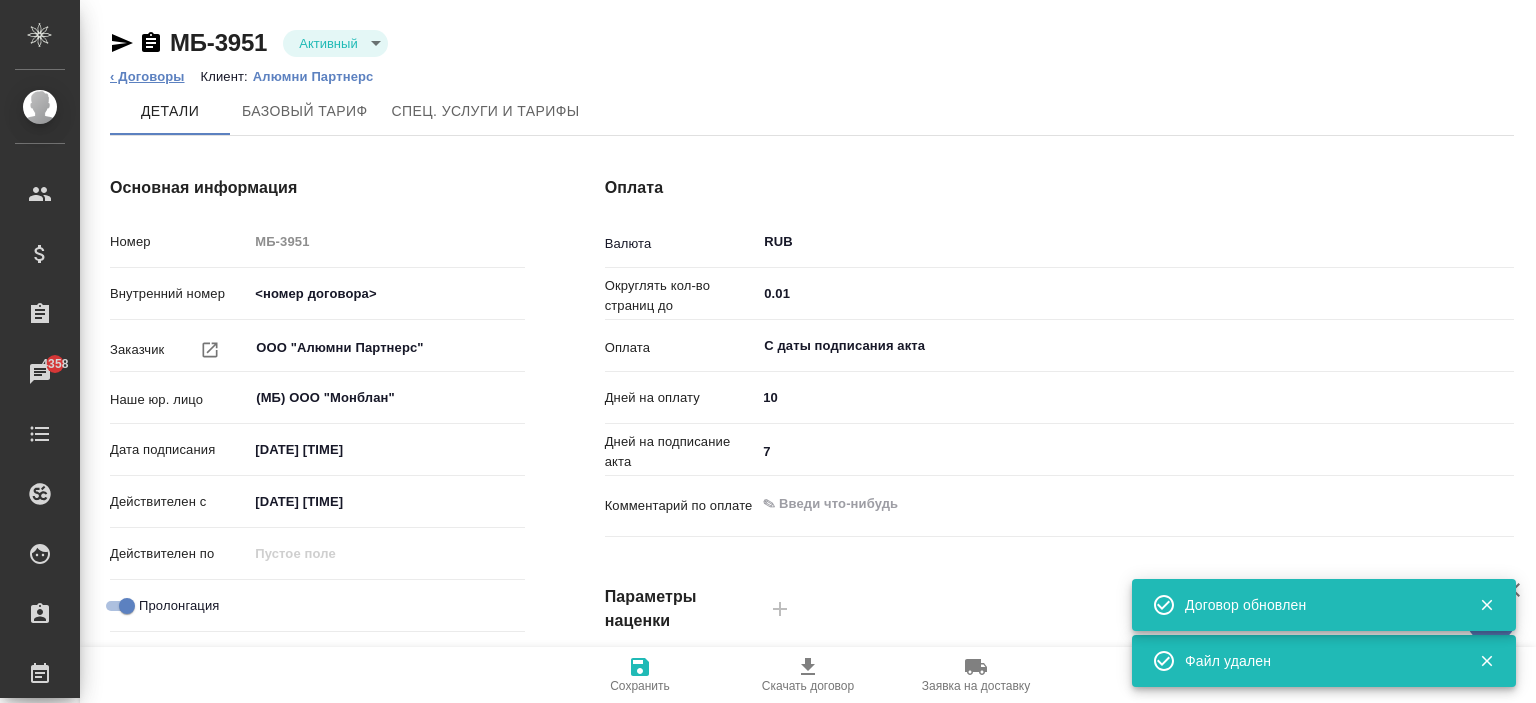 click on "‹ Договоры" at bounding box center [147, 76] 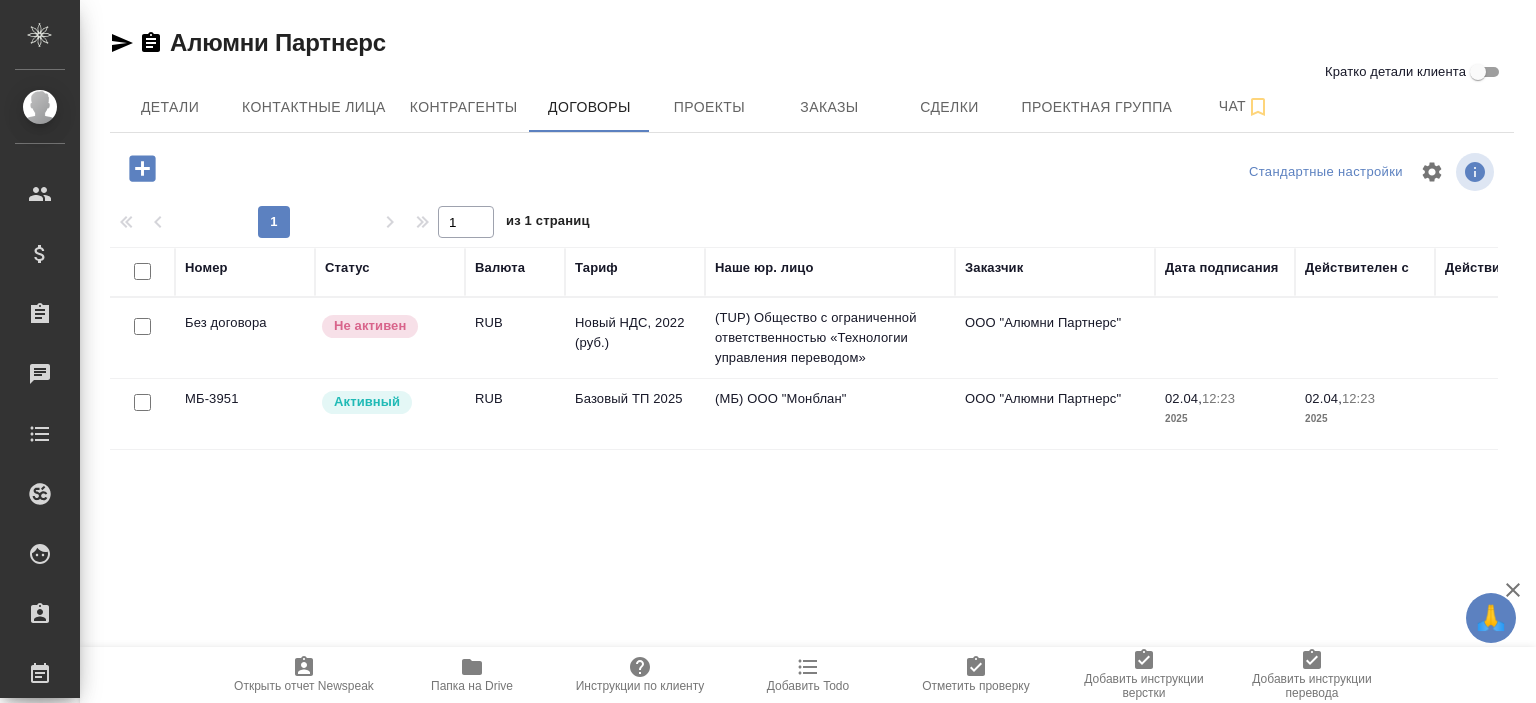 scroll, scrollTop: 0, scrollLeft: 0, axis: both 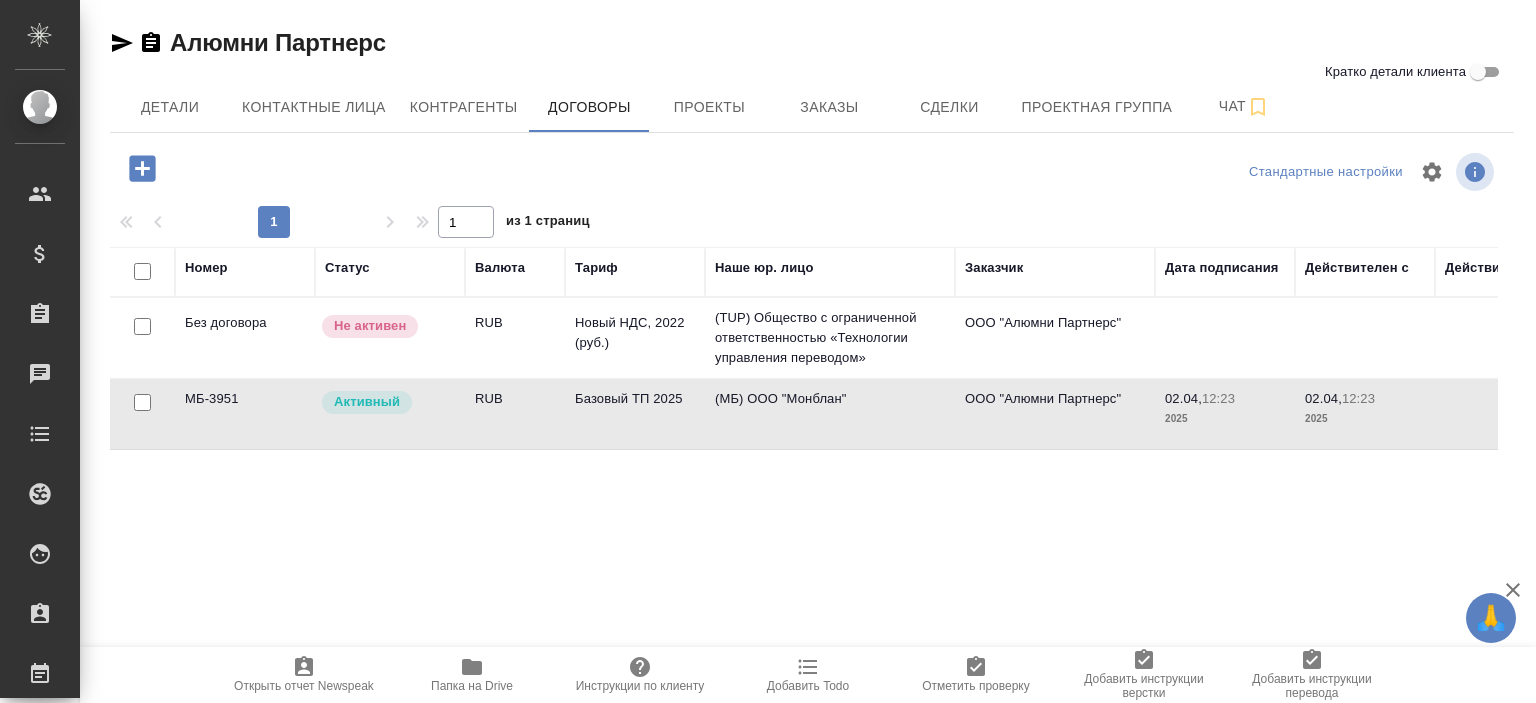 click on "МБ-3951" at bounding box center [245, 338] 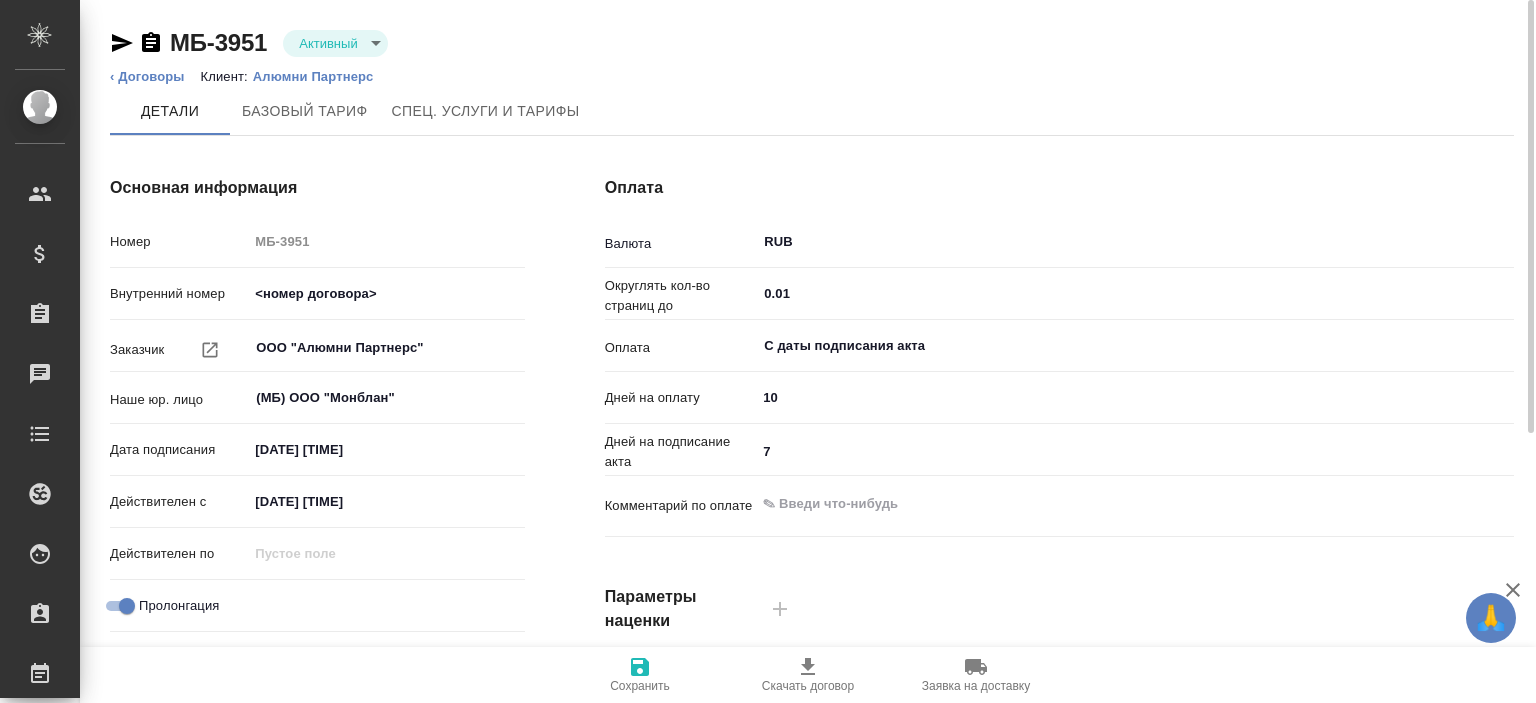scroll, scrollTop: 0, scrollLeft: 0, axis: both 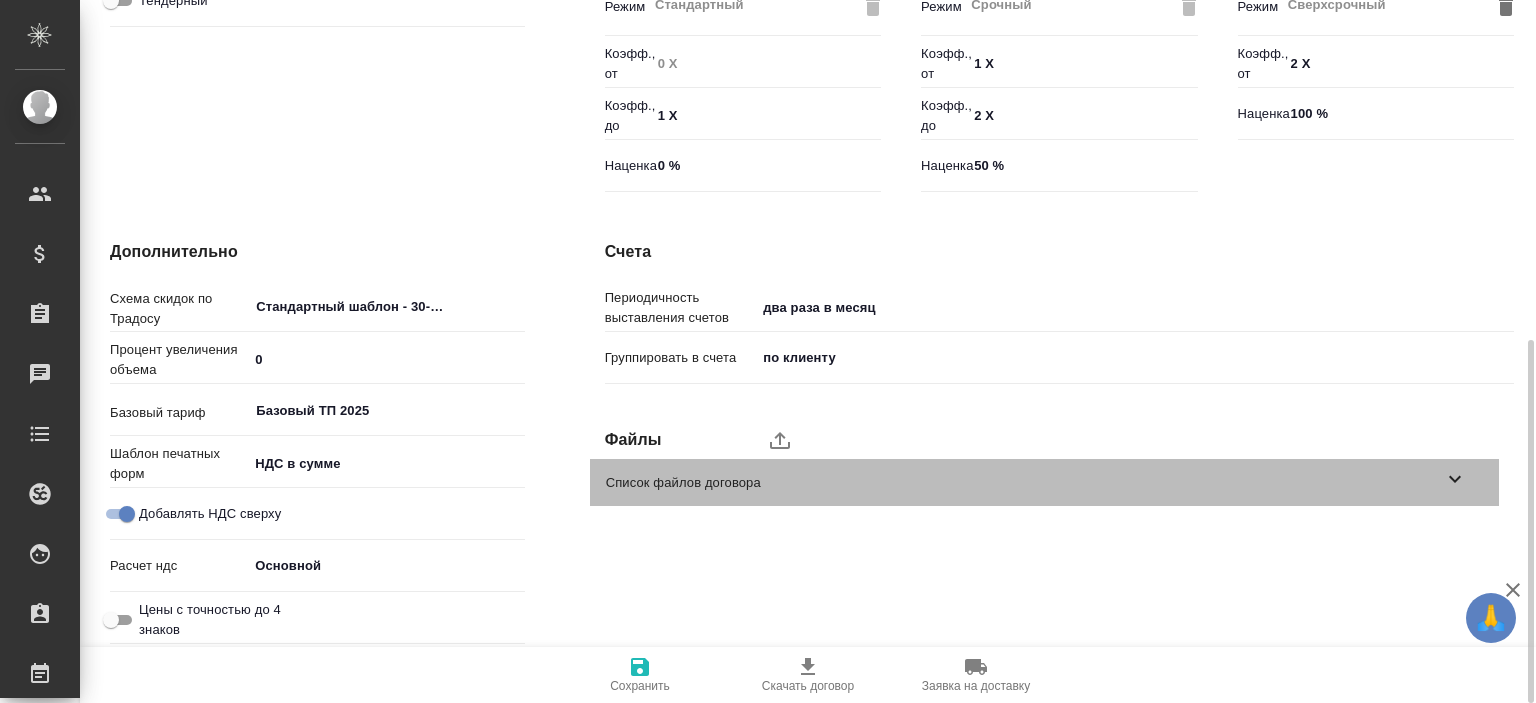 click on "Список файлов договора" at bounding box center (1024, 483) 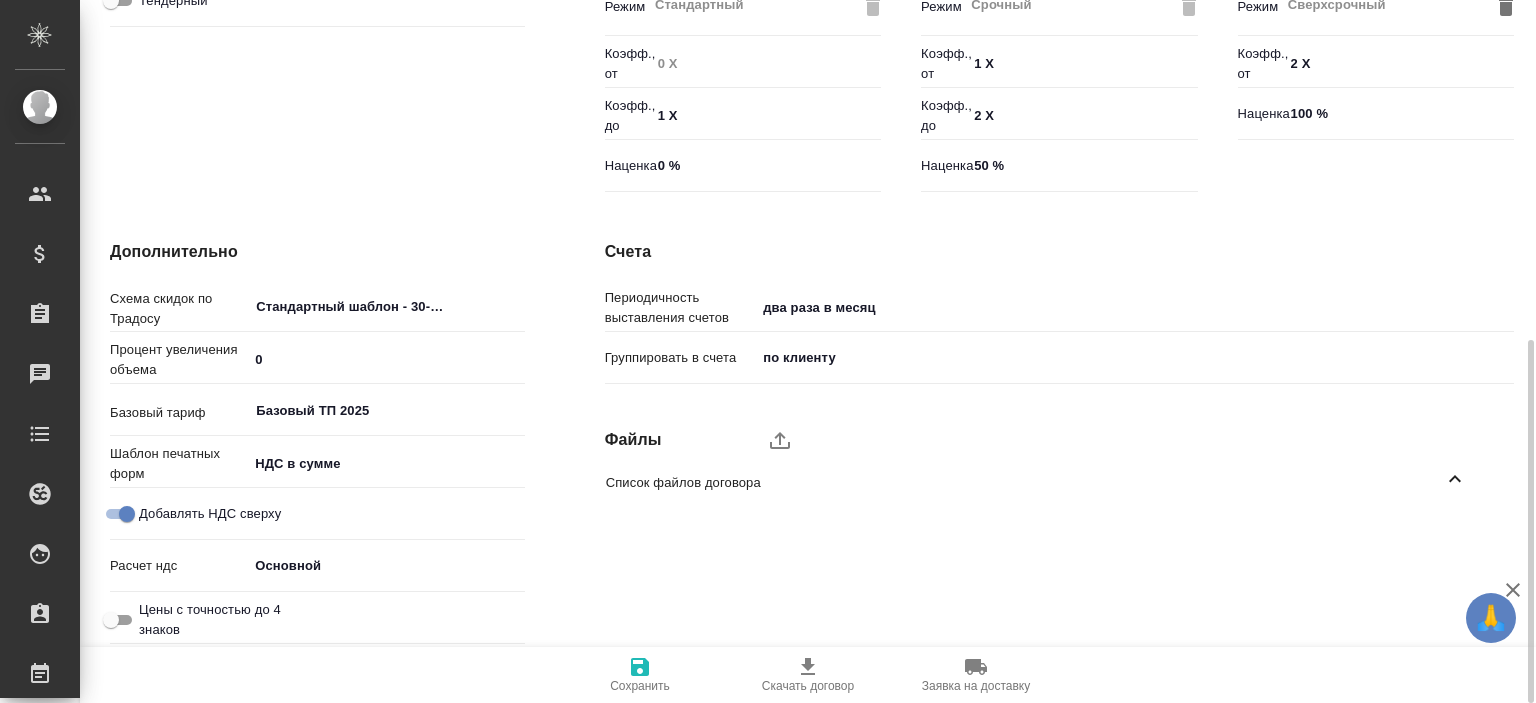 click 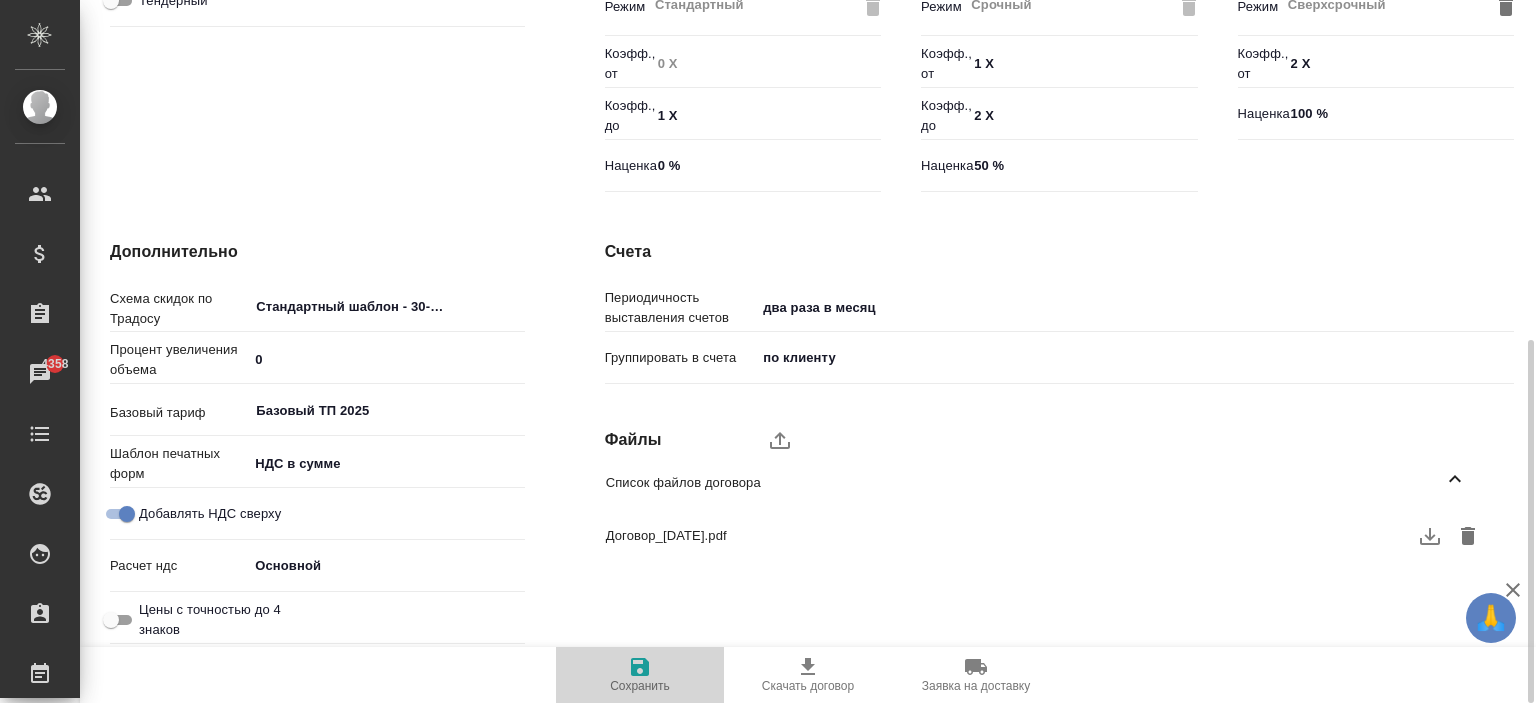 click on "Сохранить" at bounding box center [640, 686] 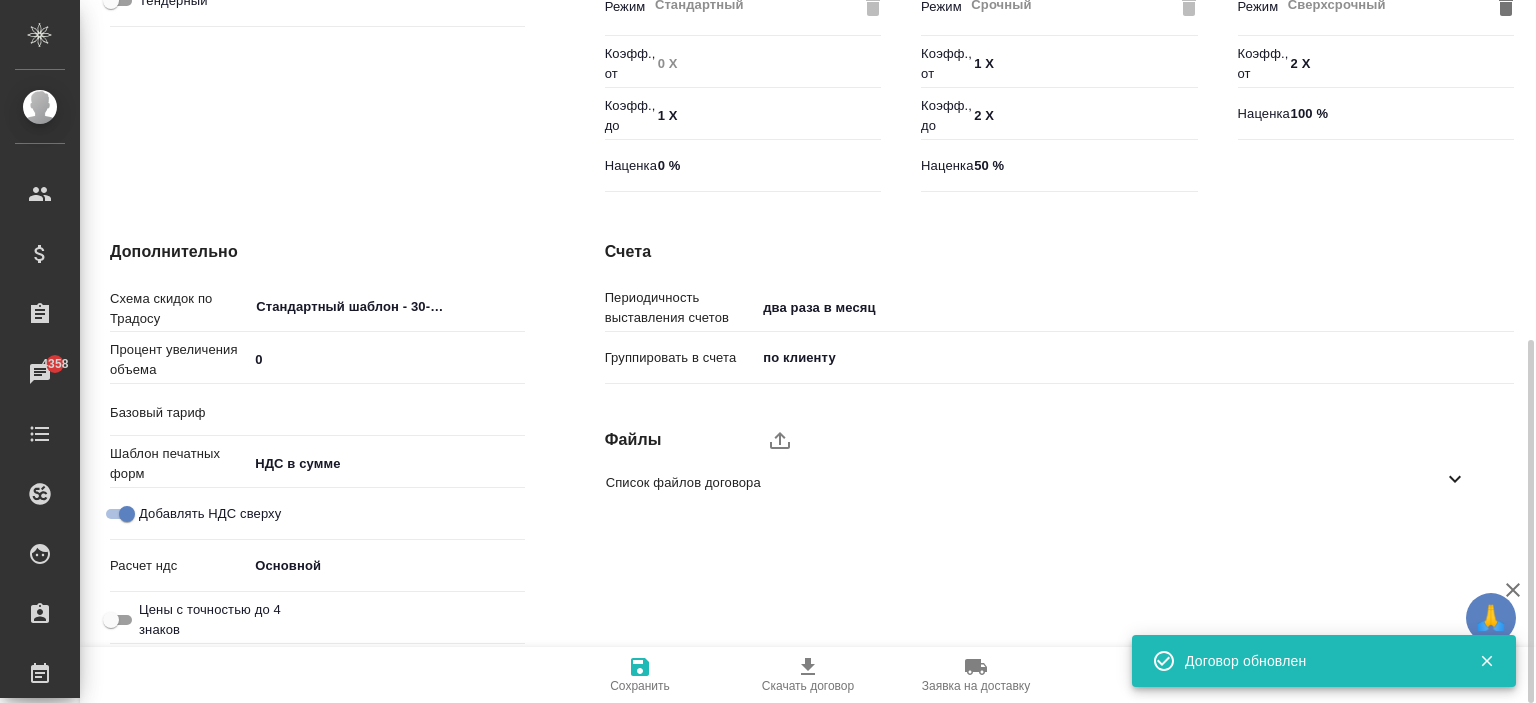 type on "Базовый ТП 2025" 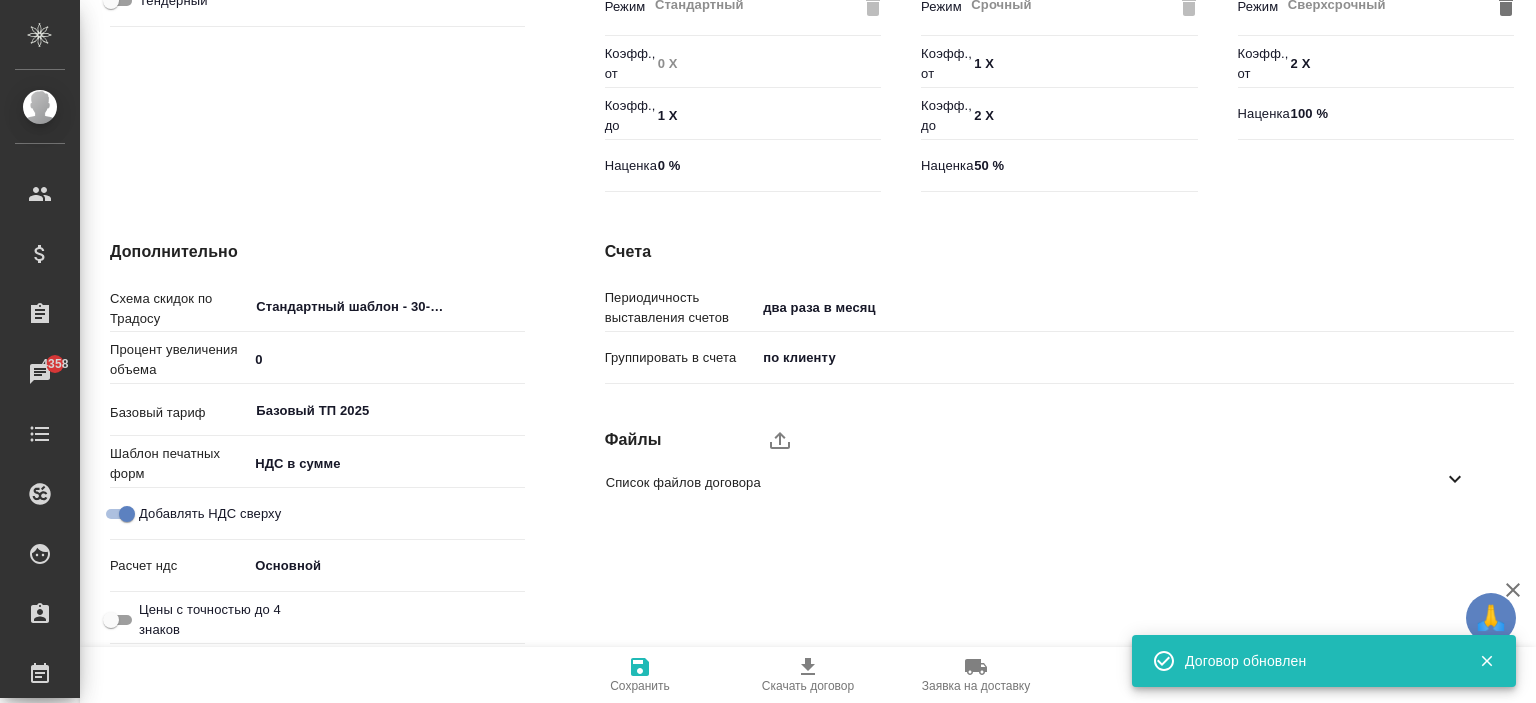 scroll, scrollTop: 0, scrollLeft: 0, axis: both 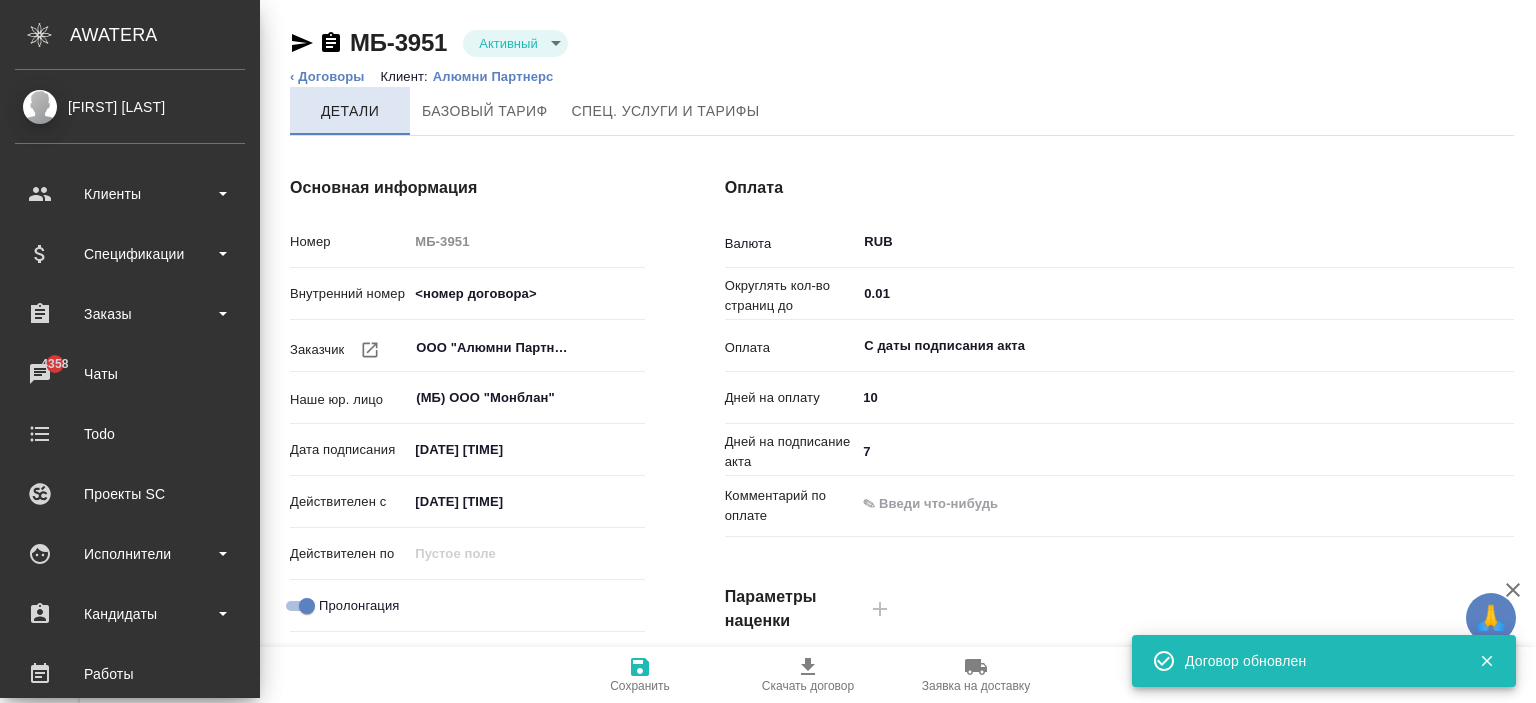 type on "x" 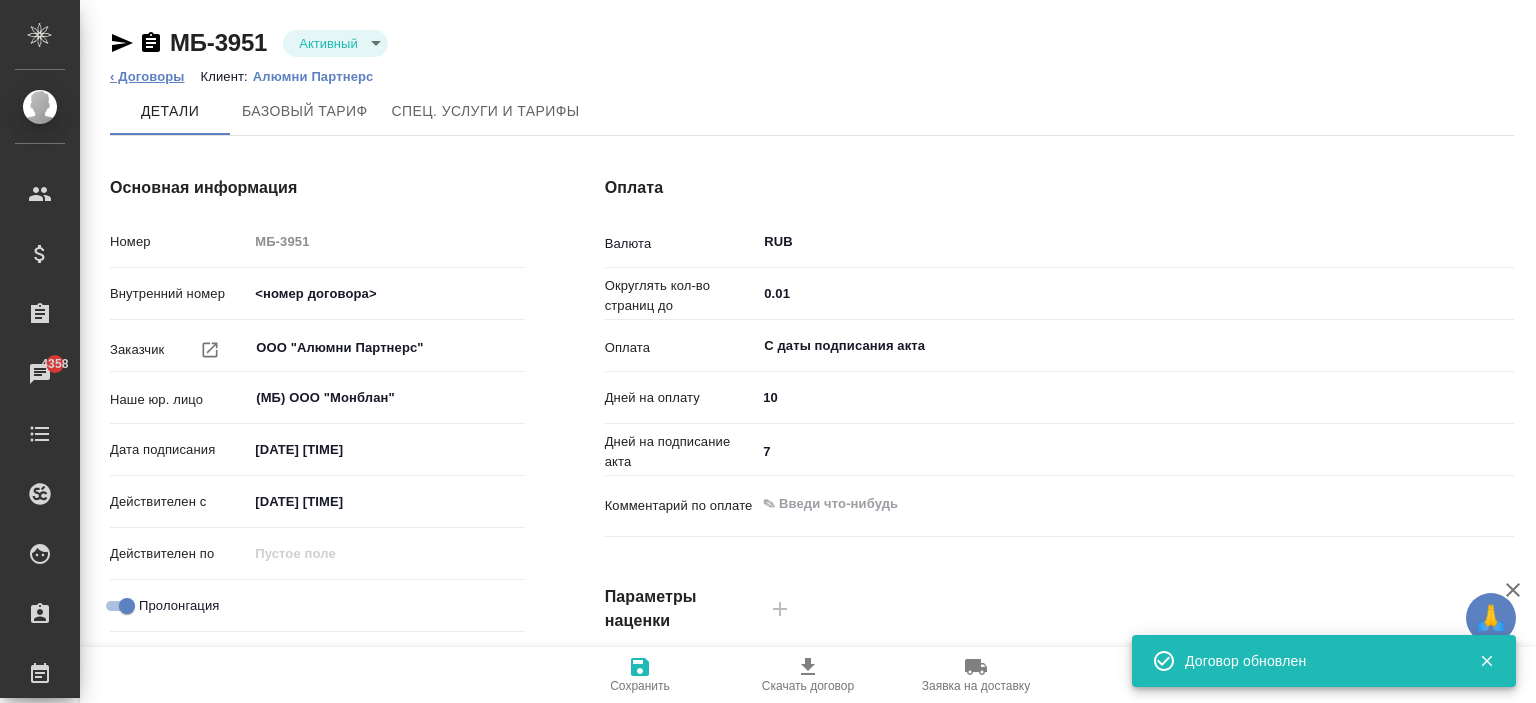 click on "‹ Договоры" at bounding box center [147, 76] 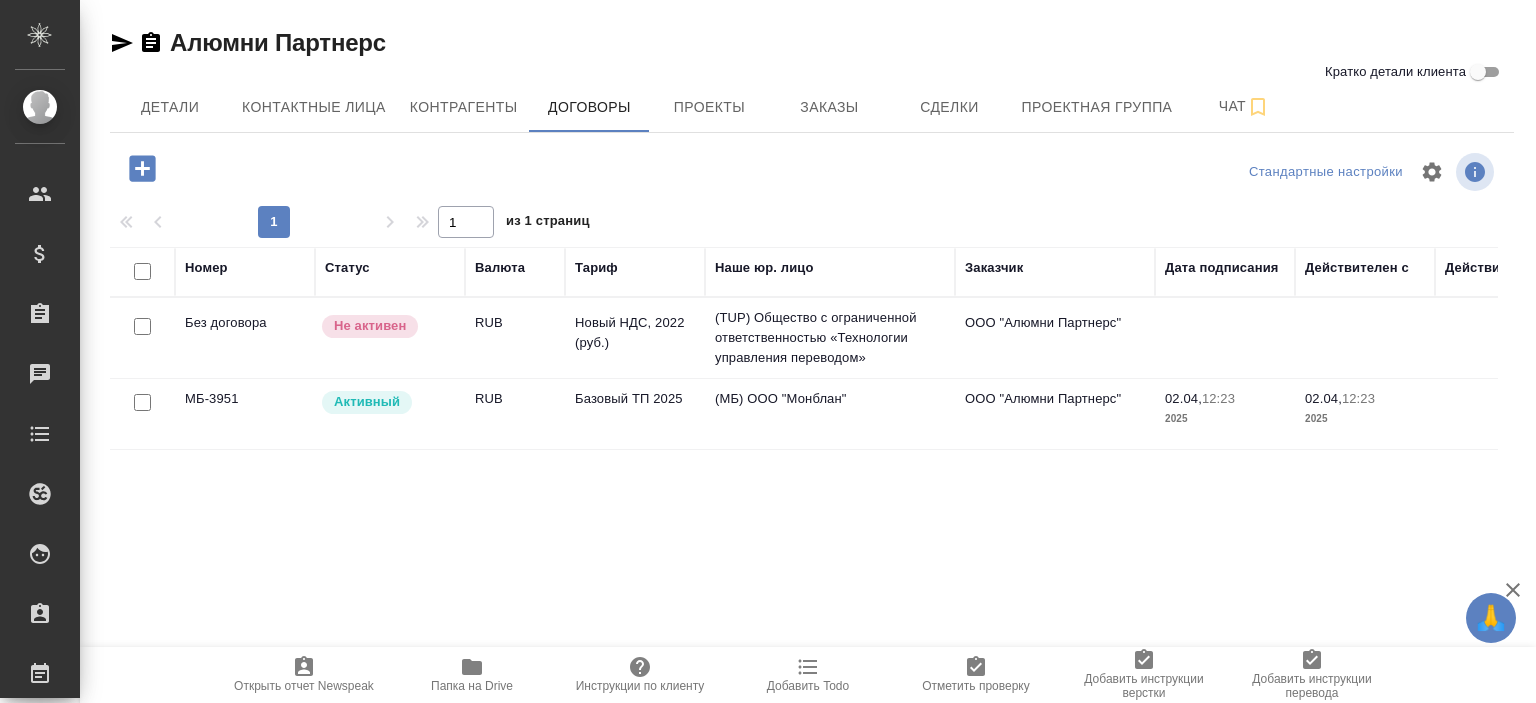 scroll, scrollTop: 0, scrollLeft: 0, axis: both 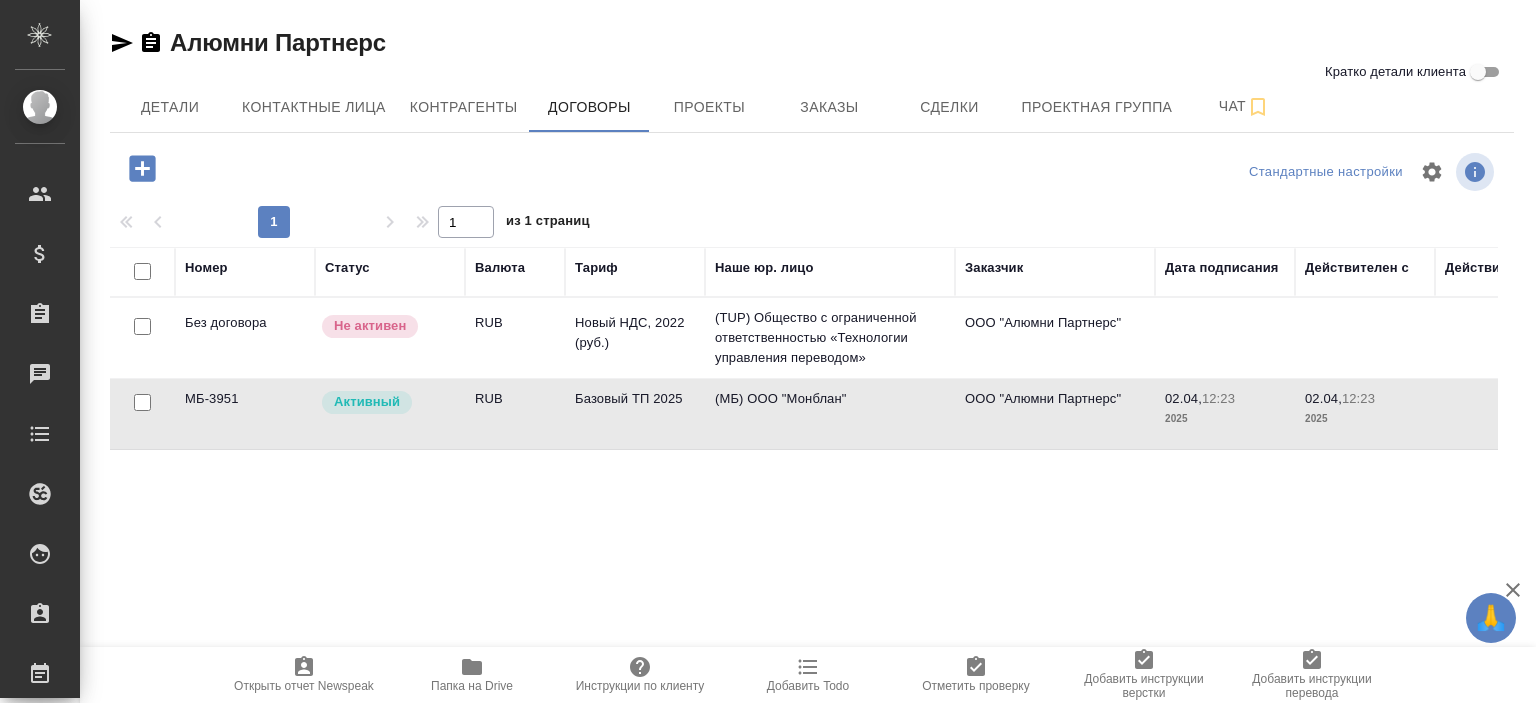 click on "Базовый ТП 2025" at bounding box center (635, 338) 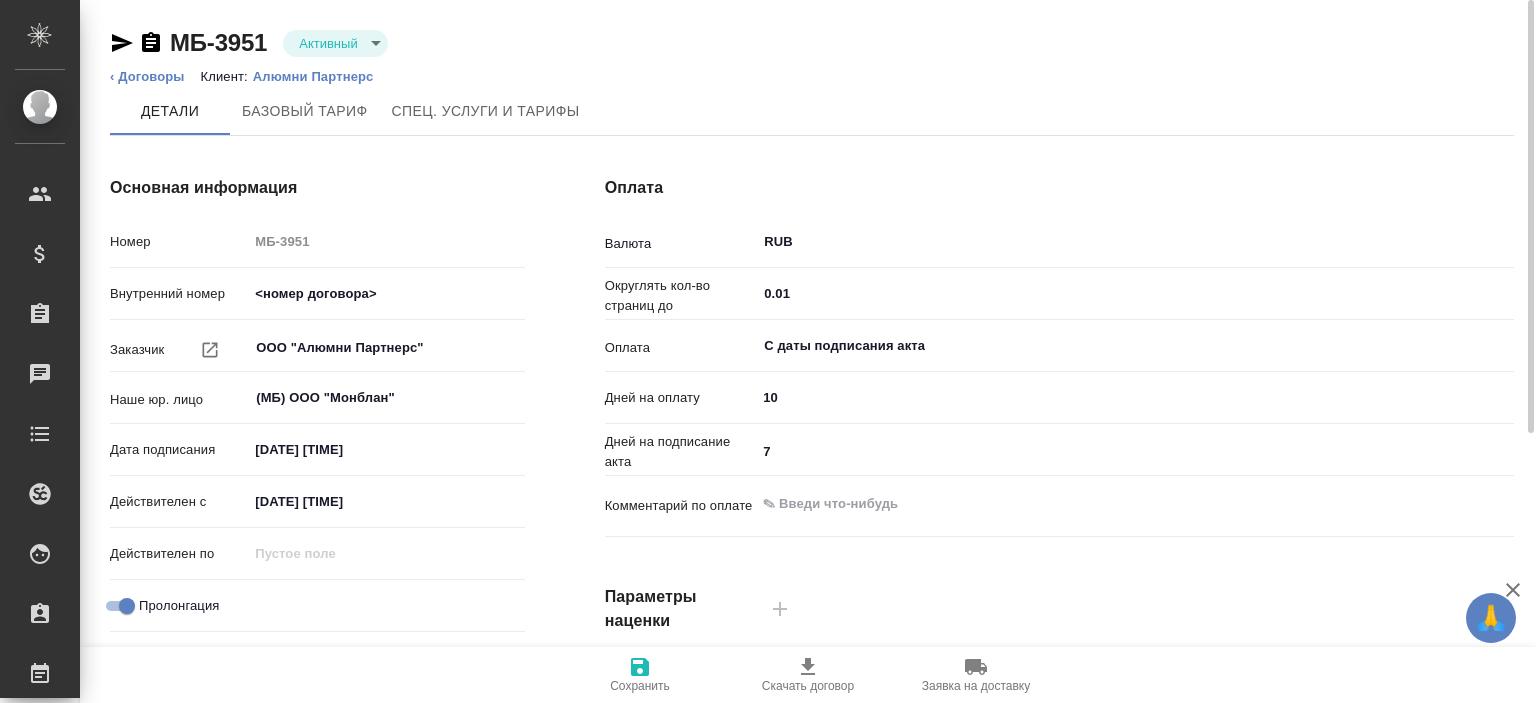 type on "Базовый ТП 2025" 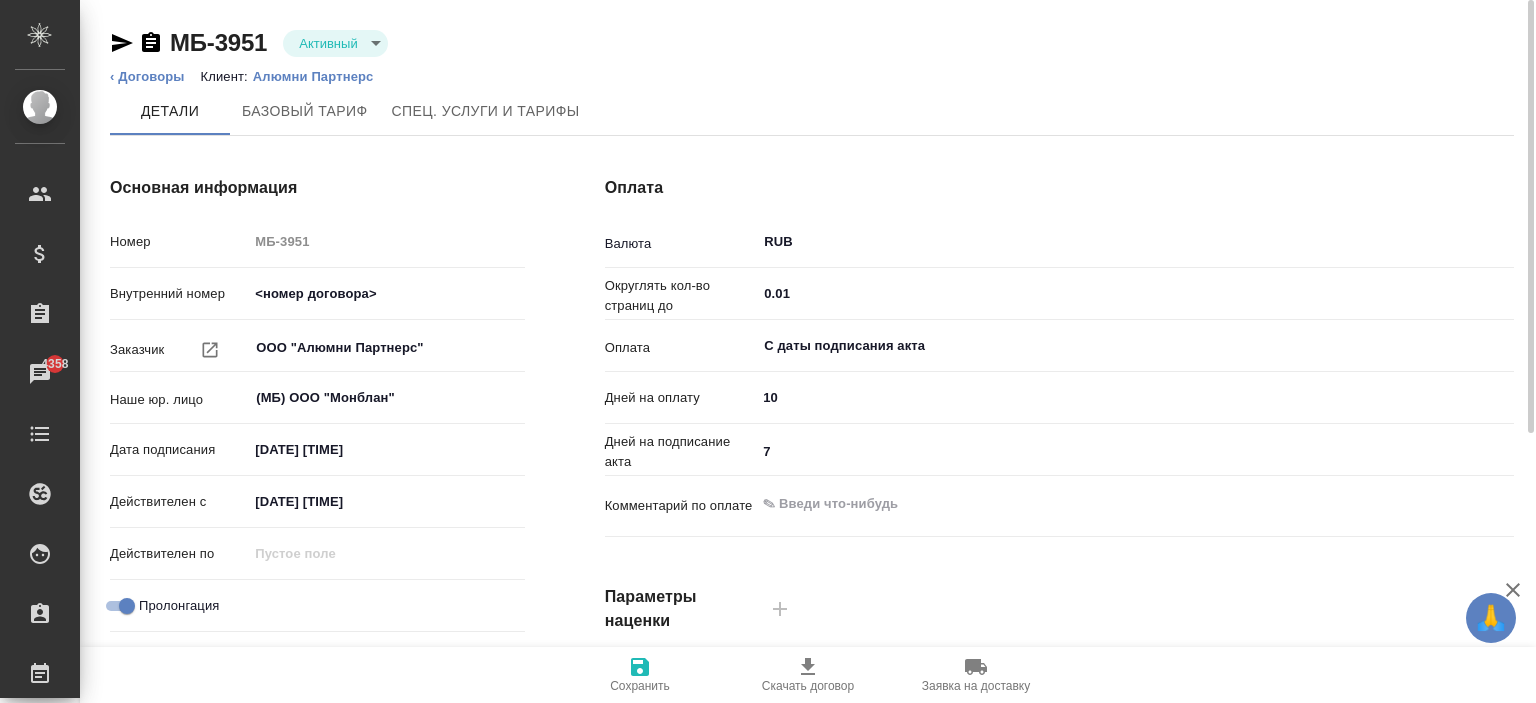 scroll, scrollTop: 600, scrollLeft: 0, axis: vertical 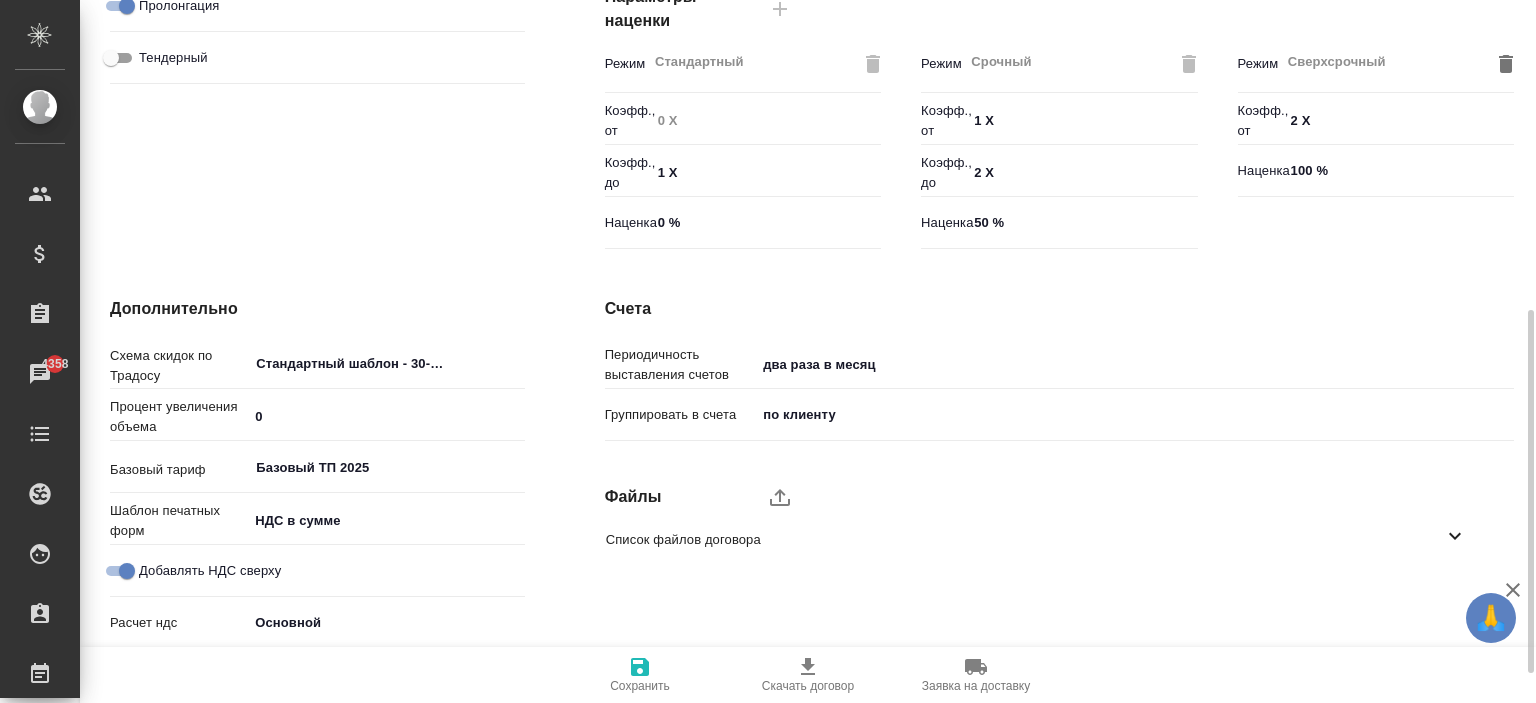 click on "Список файлов договора" at bounding box center [1044, 539] 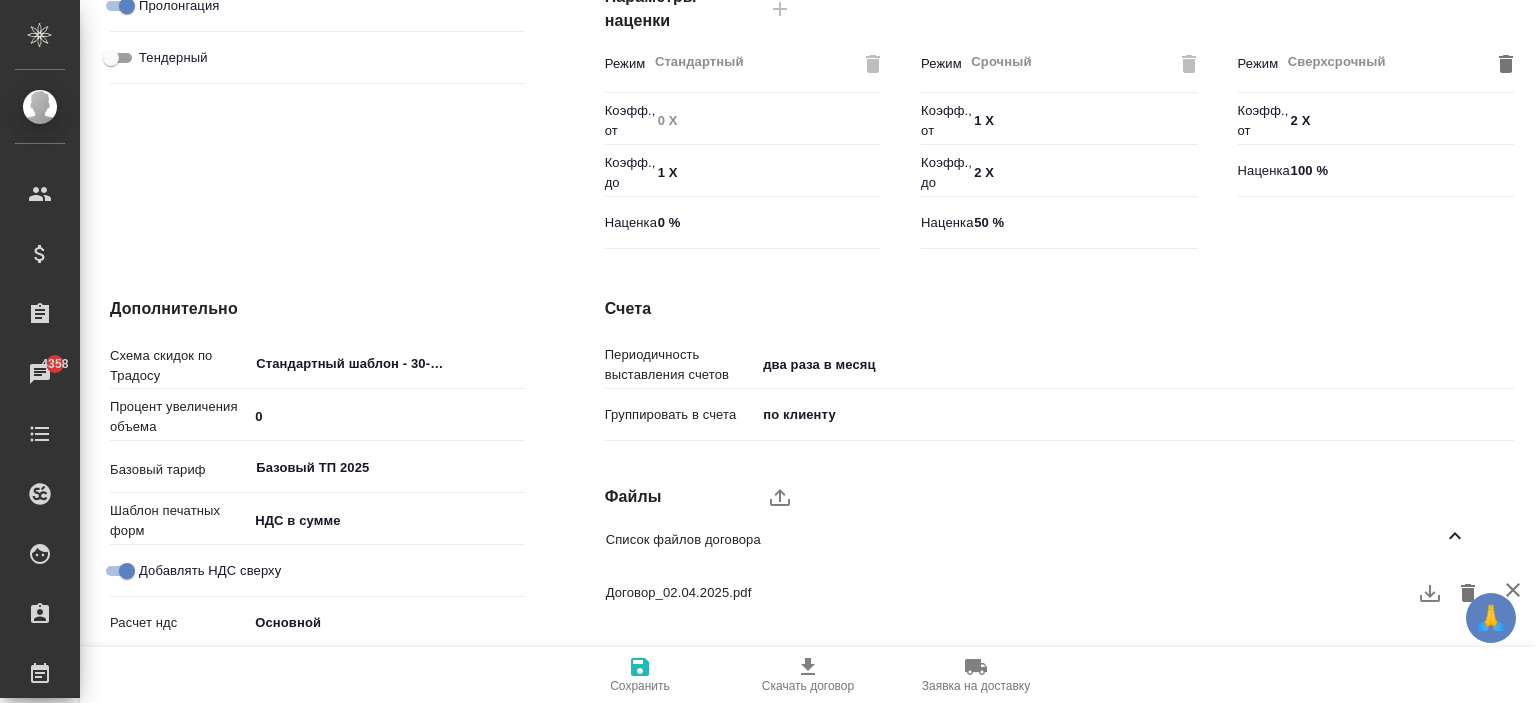 click 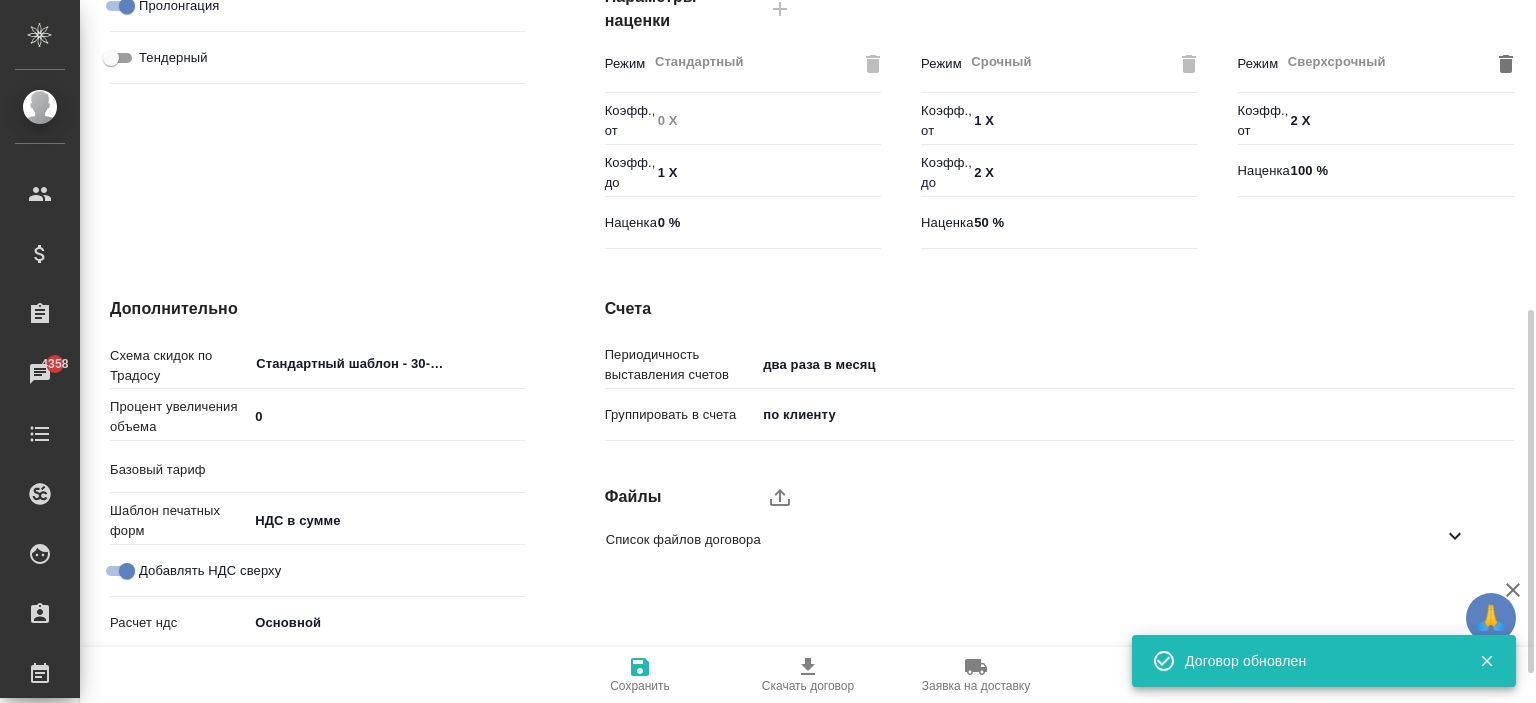 type on "Базовый ТП 2025" 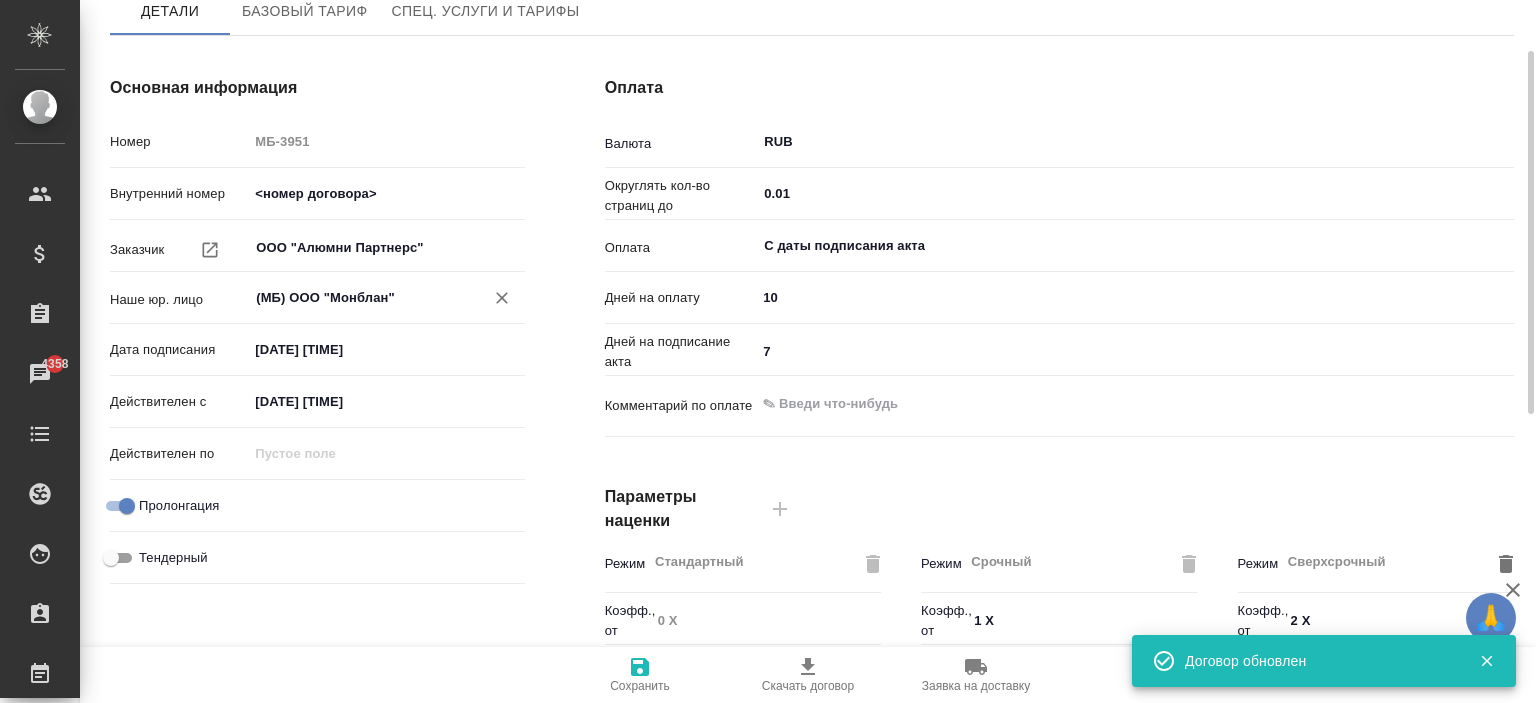 scroll, scrollTop: 0, scrollLeft: 0, axis: both 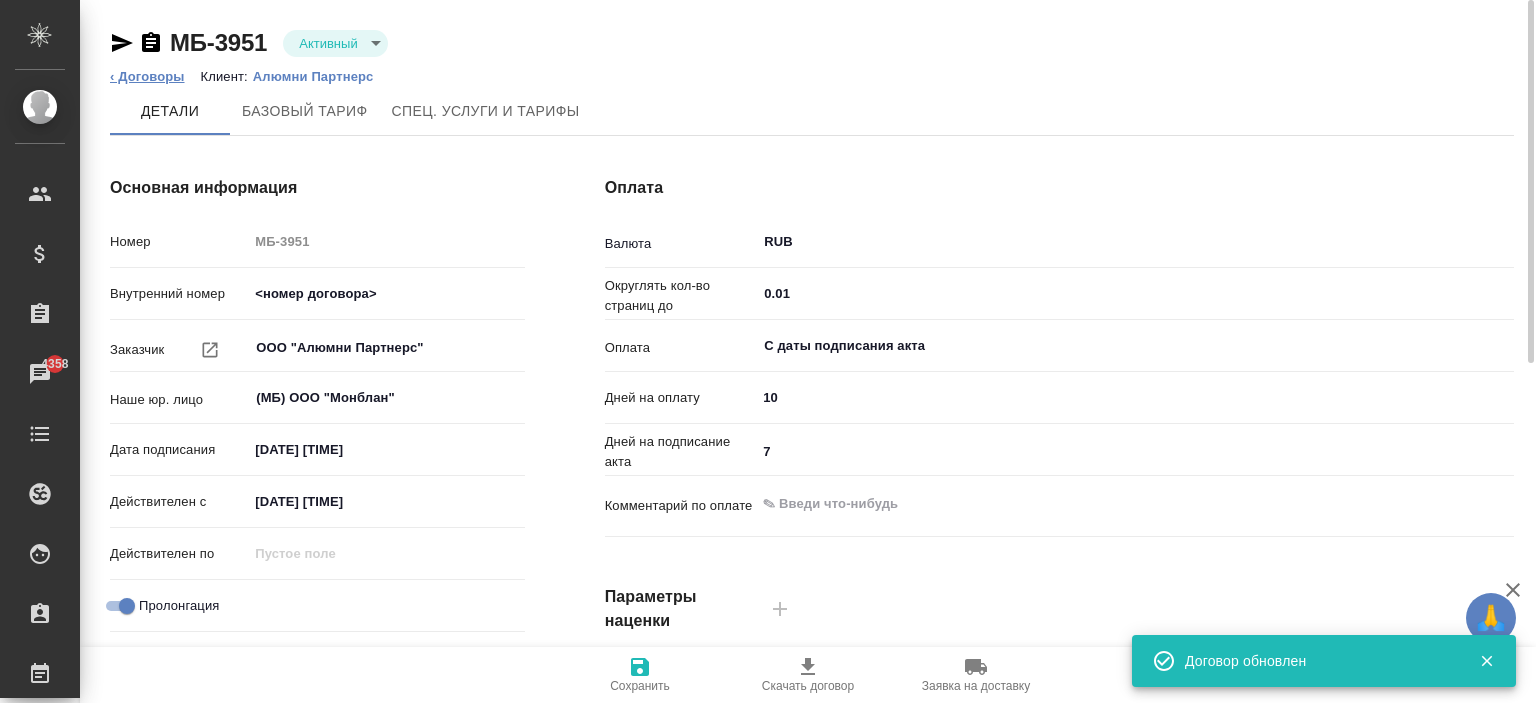 click on "‹ Договоры" at bounding box center [147, 76] 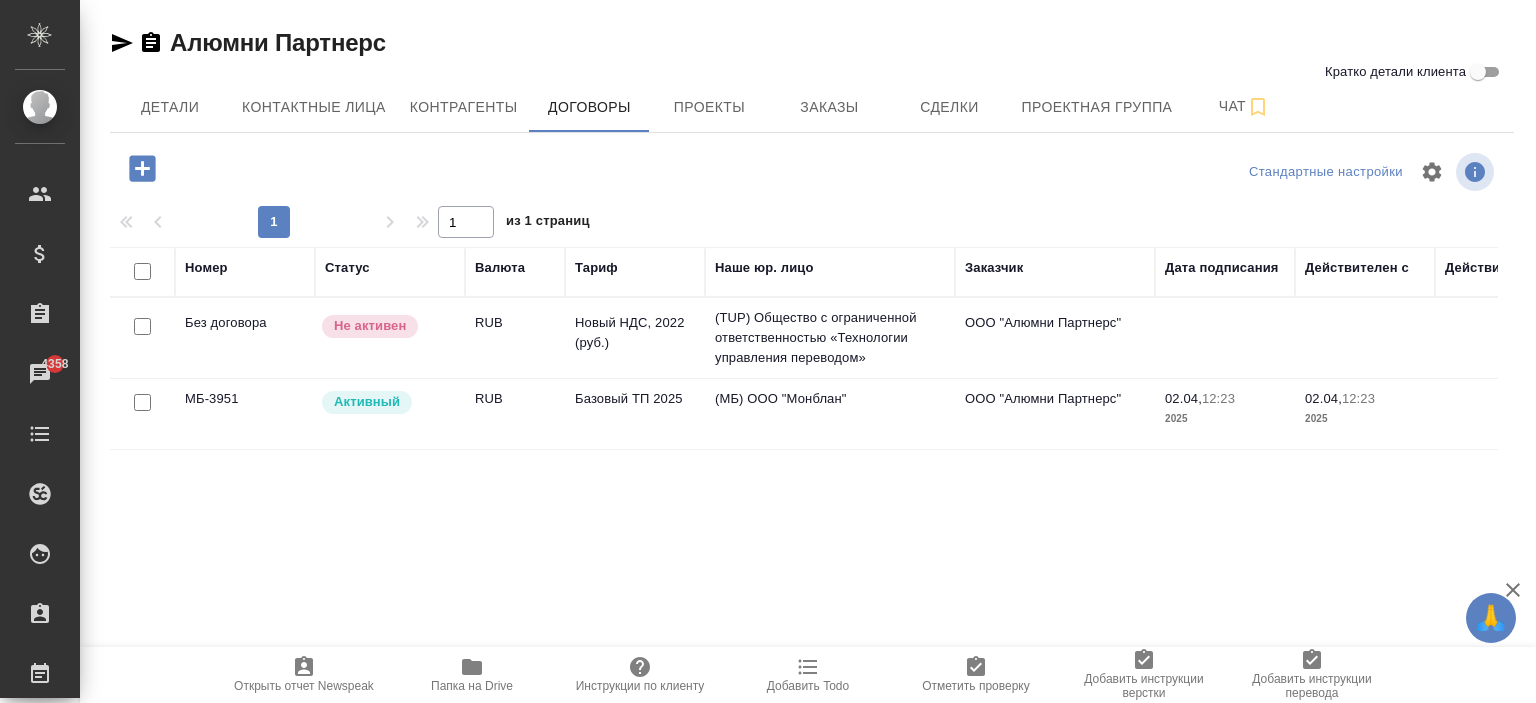 scroll, scrollTop: 0, scrollLeft: 0, axis: both 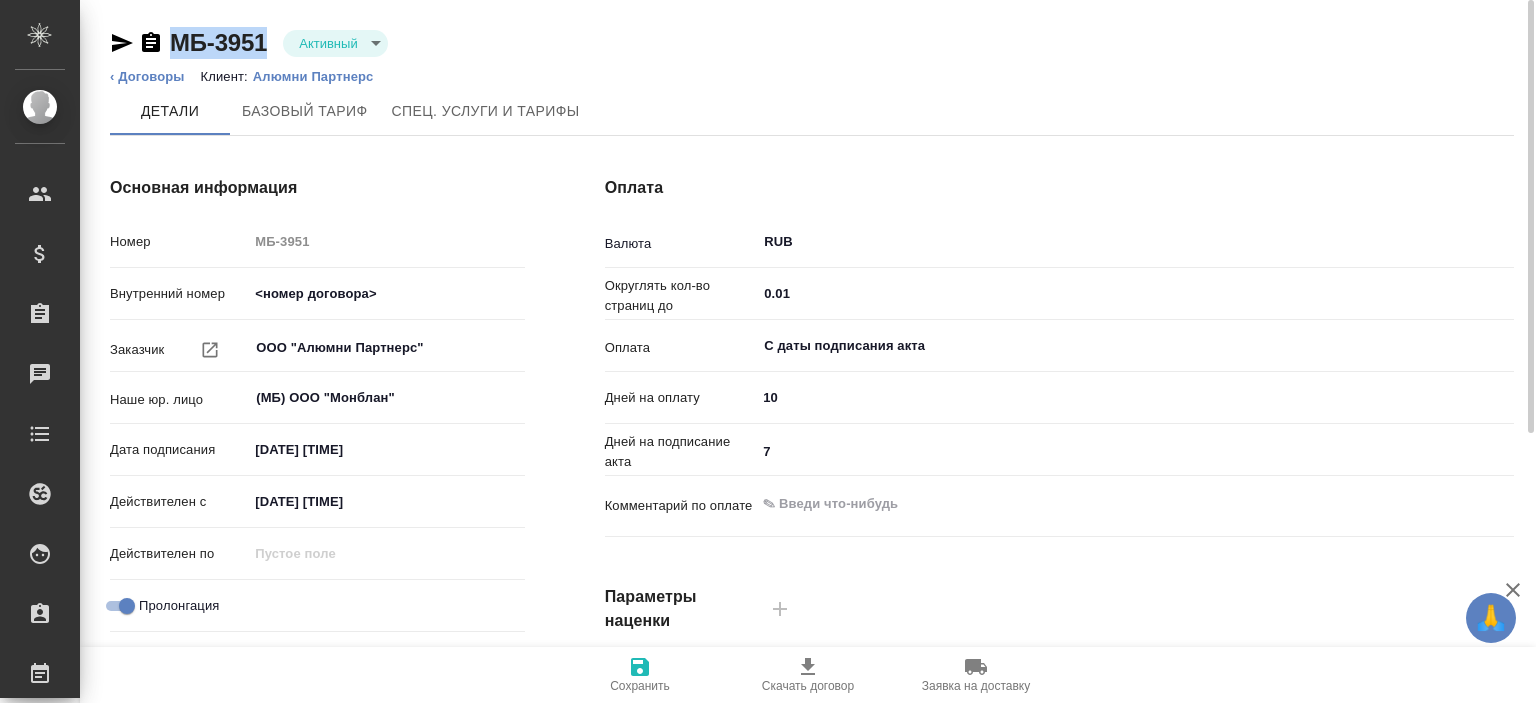 drag, startPoint x: 270, startPoint y: 44, endPoint x: 174, endPoint y: 47, distance: 96.04687 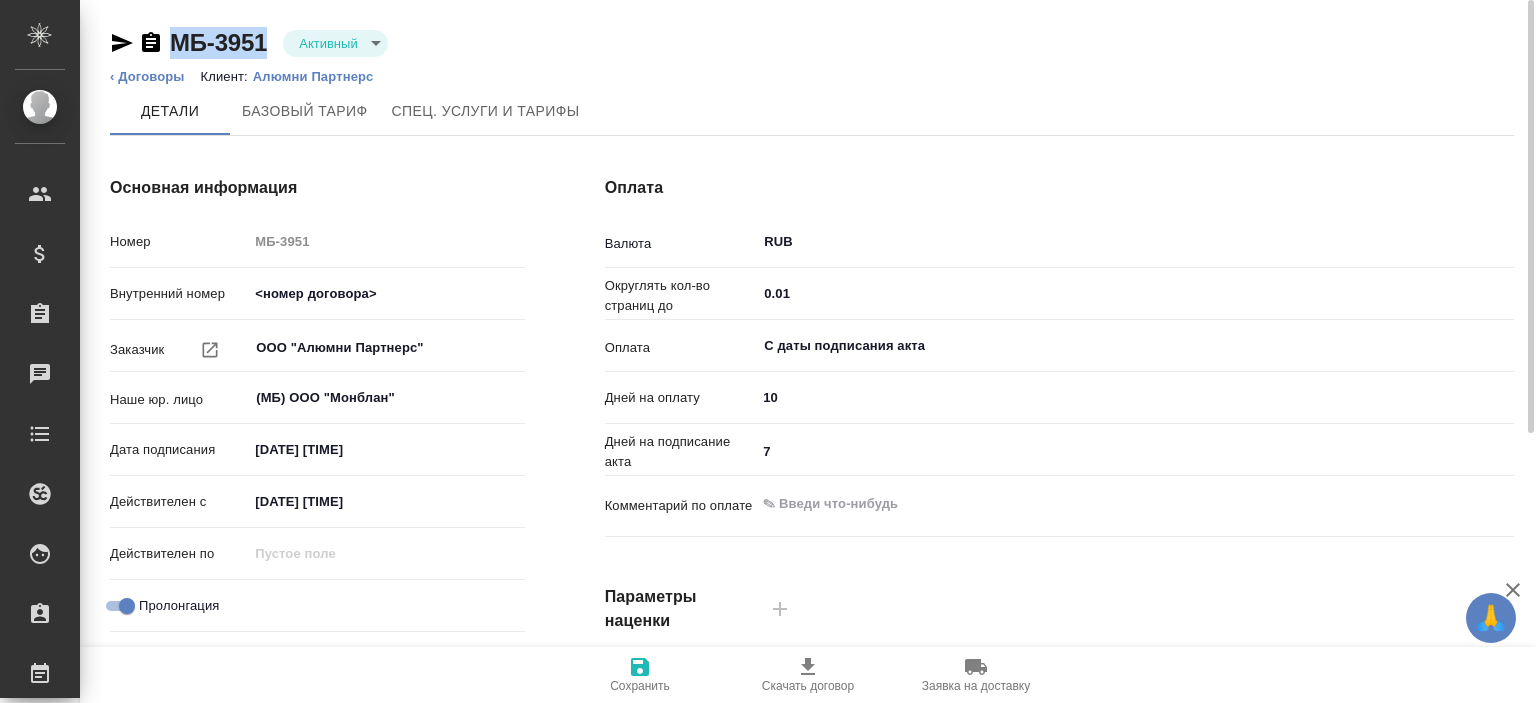 copy on "МБ-3951" 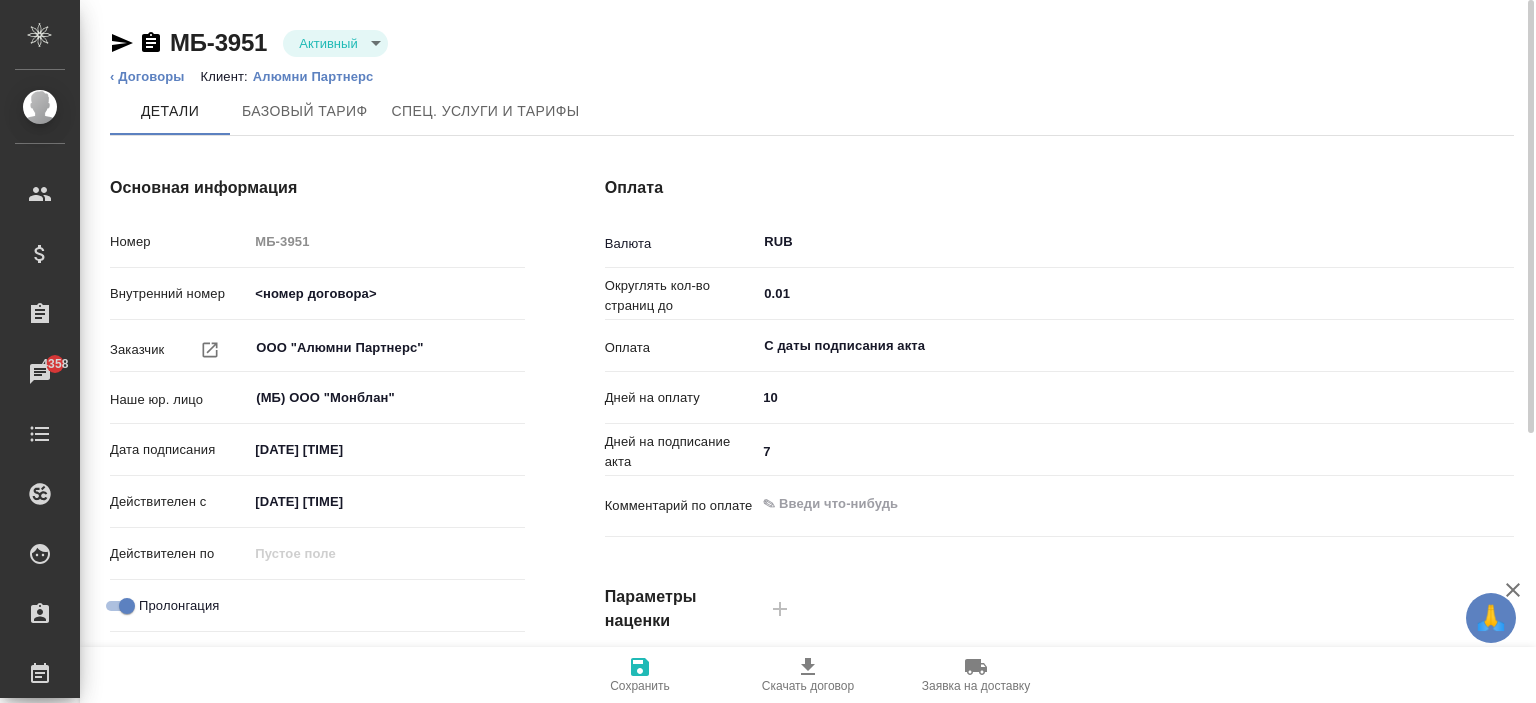 click on "‹ Договоры Клиент: Алюмни Партнерс" at bounding box center [812, 77] 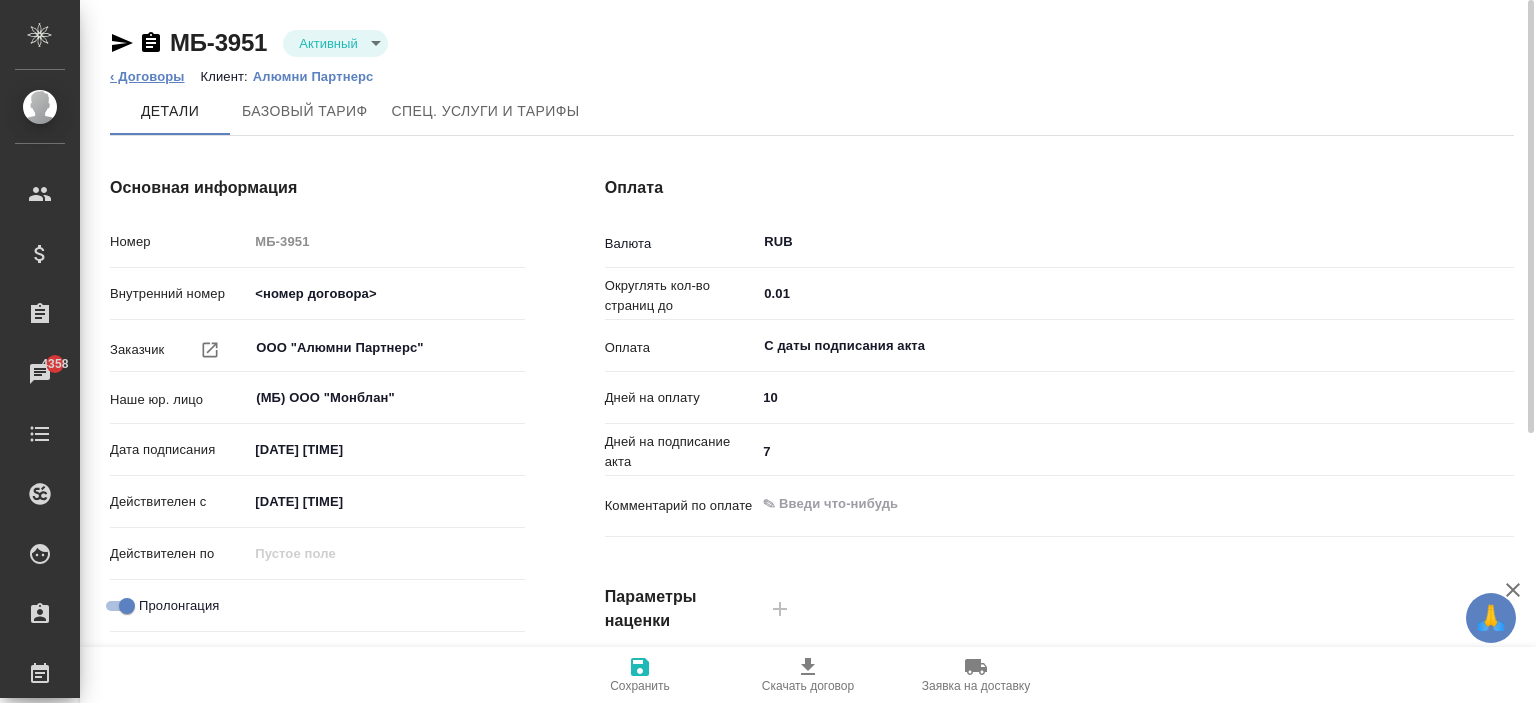 click on "‹ Договоры" at bounding box center (147, 76) 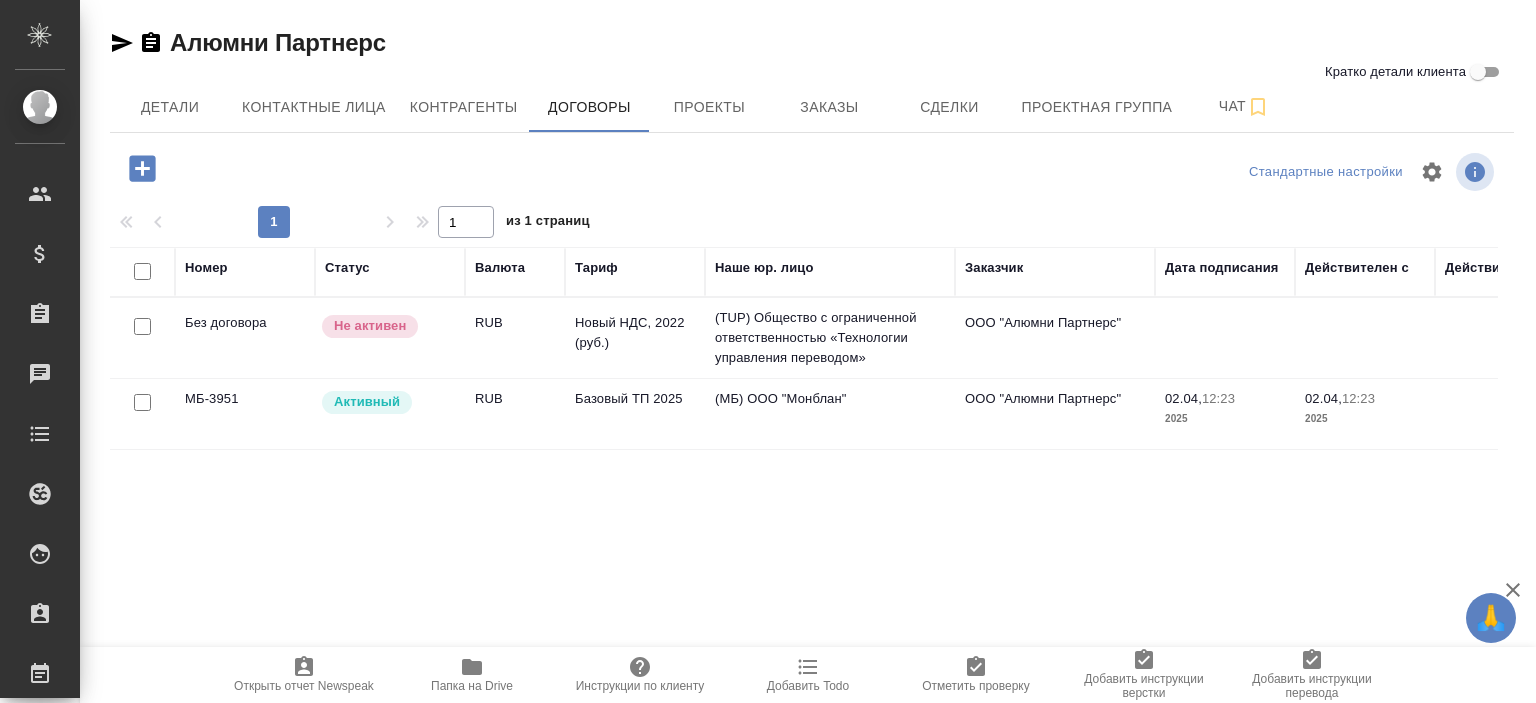 scroll, scrollTop: 0, scrollLeft: 0, axis: both 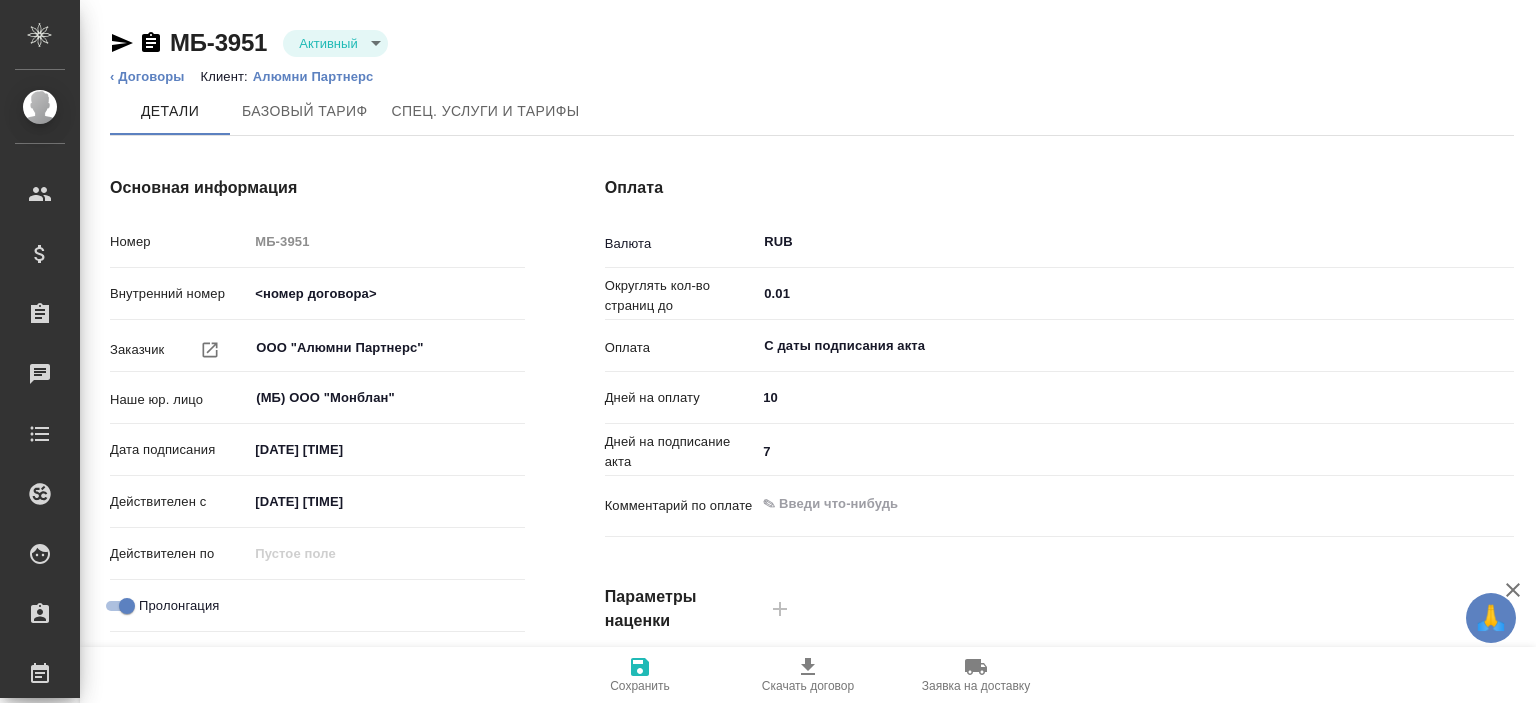 type on "Базовый ТП 2025" 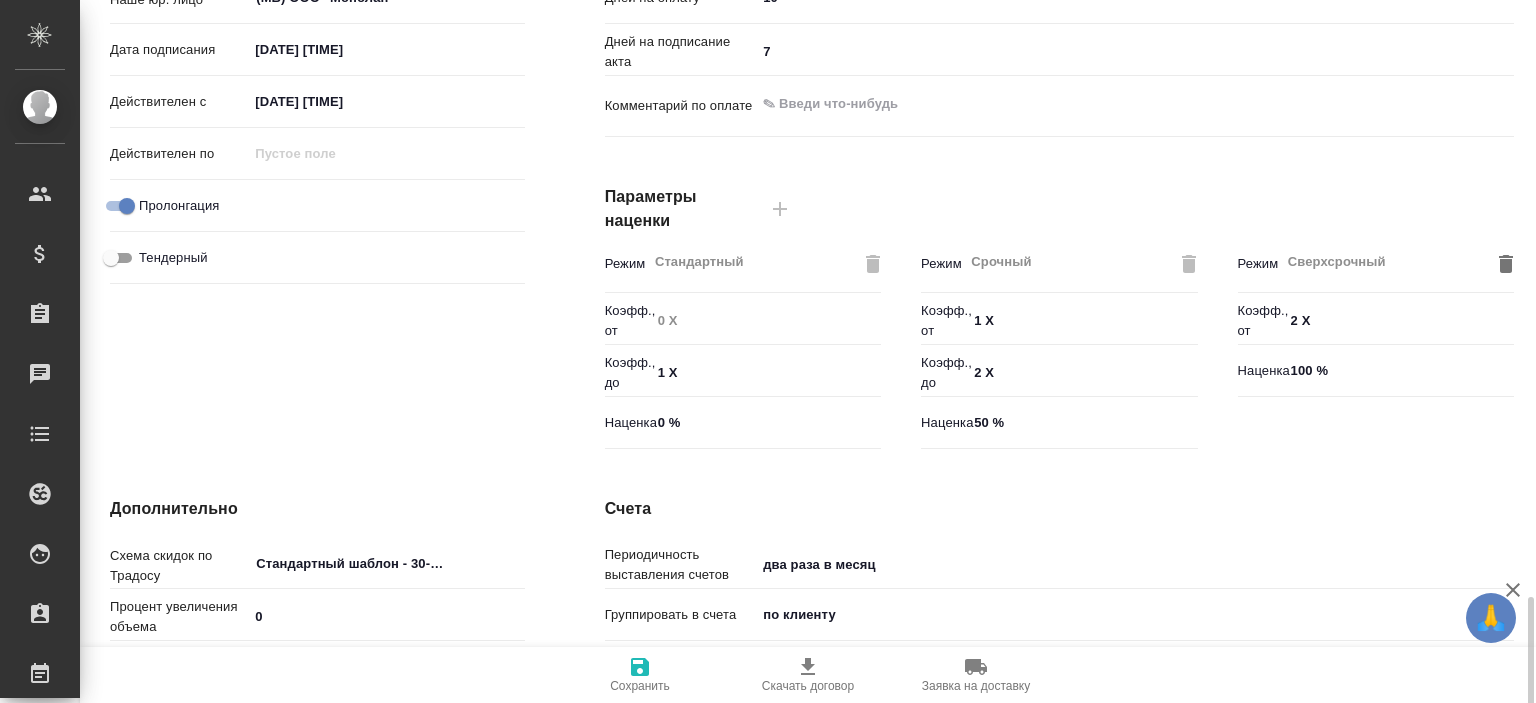 scroll, scrollTop: 657, scrollLeft: 0, axis: vertical 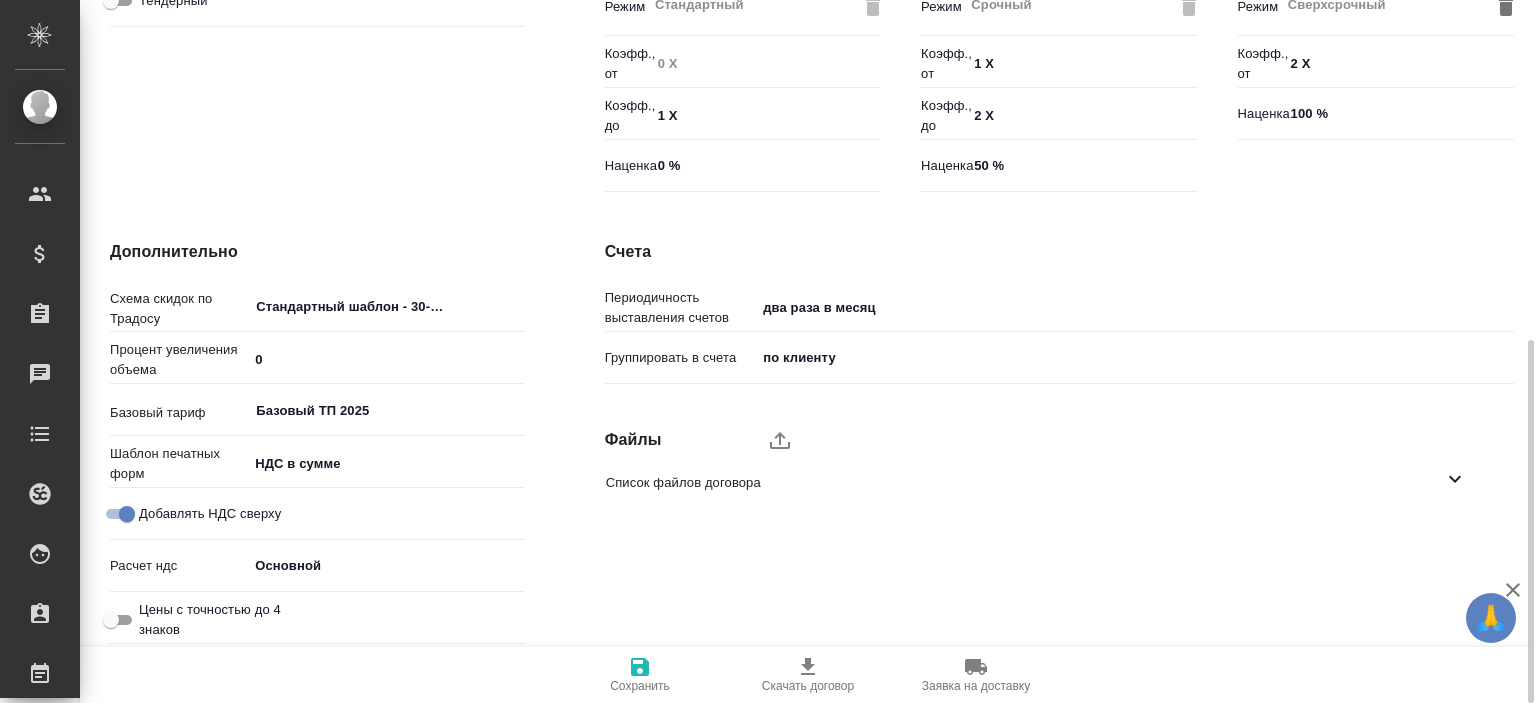 click on "Список файлов договора" at bounding box center [1024, 483] 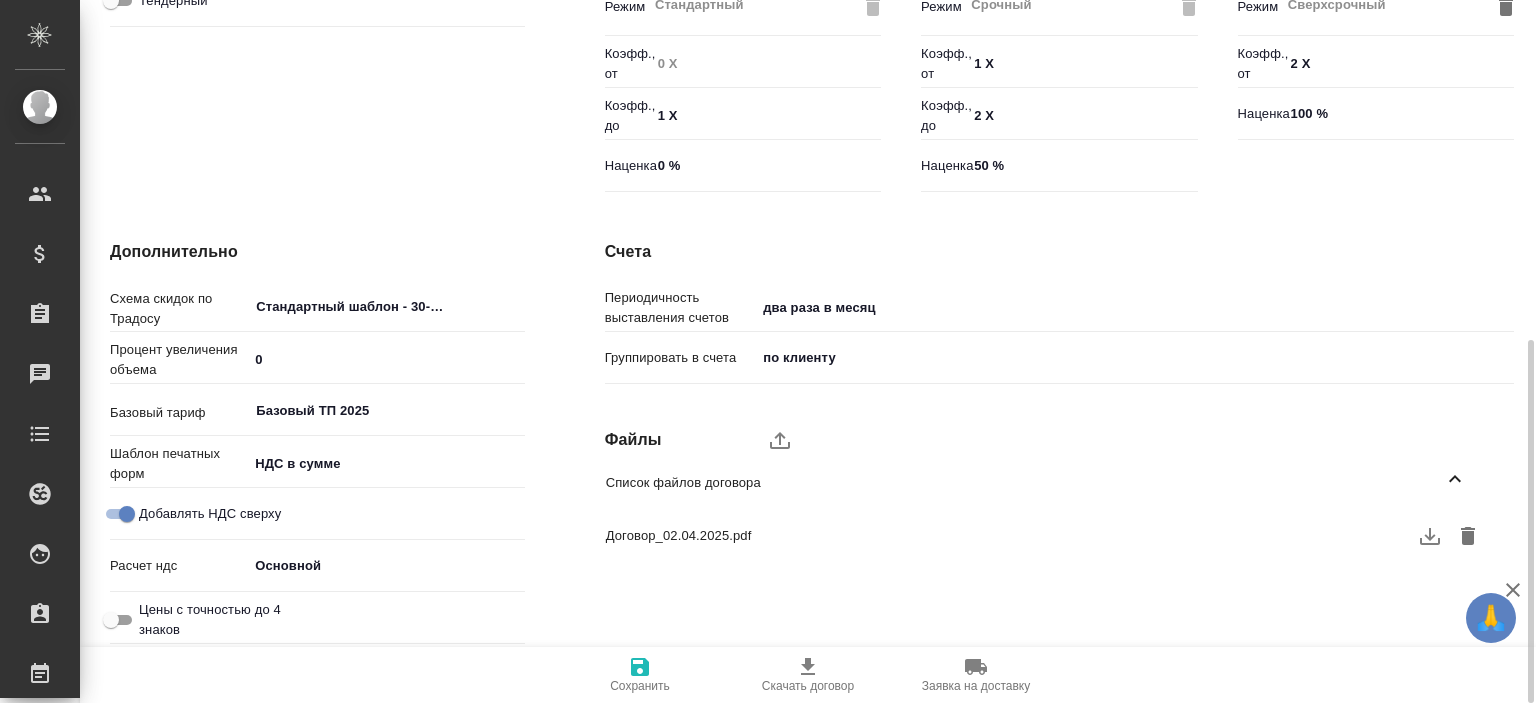 click 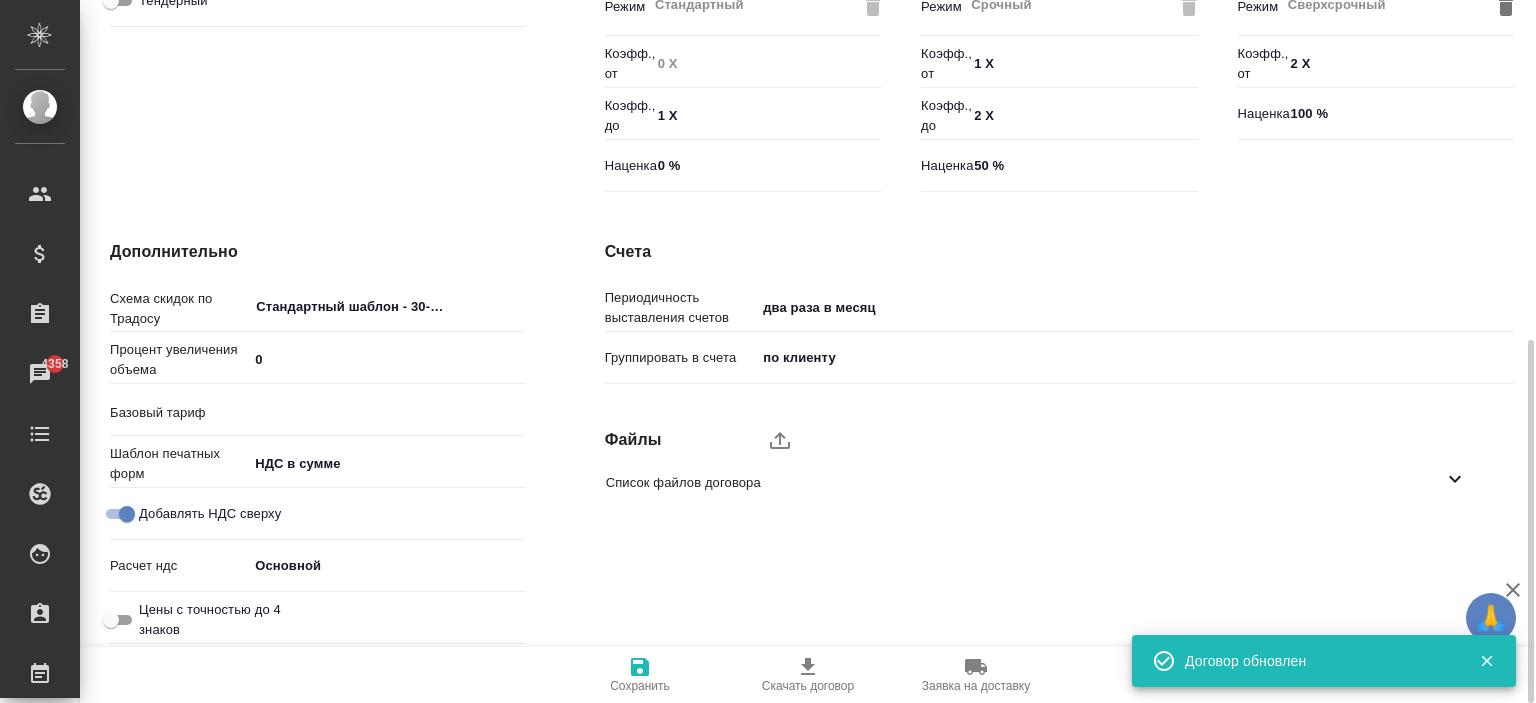 type on "Базовый ТП 2025" 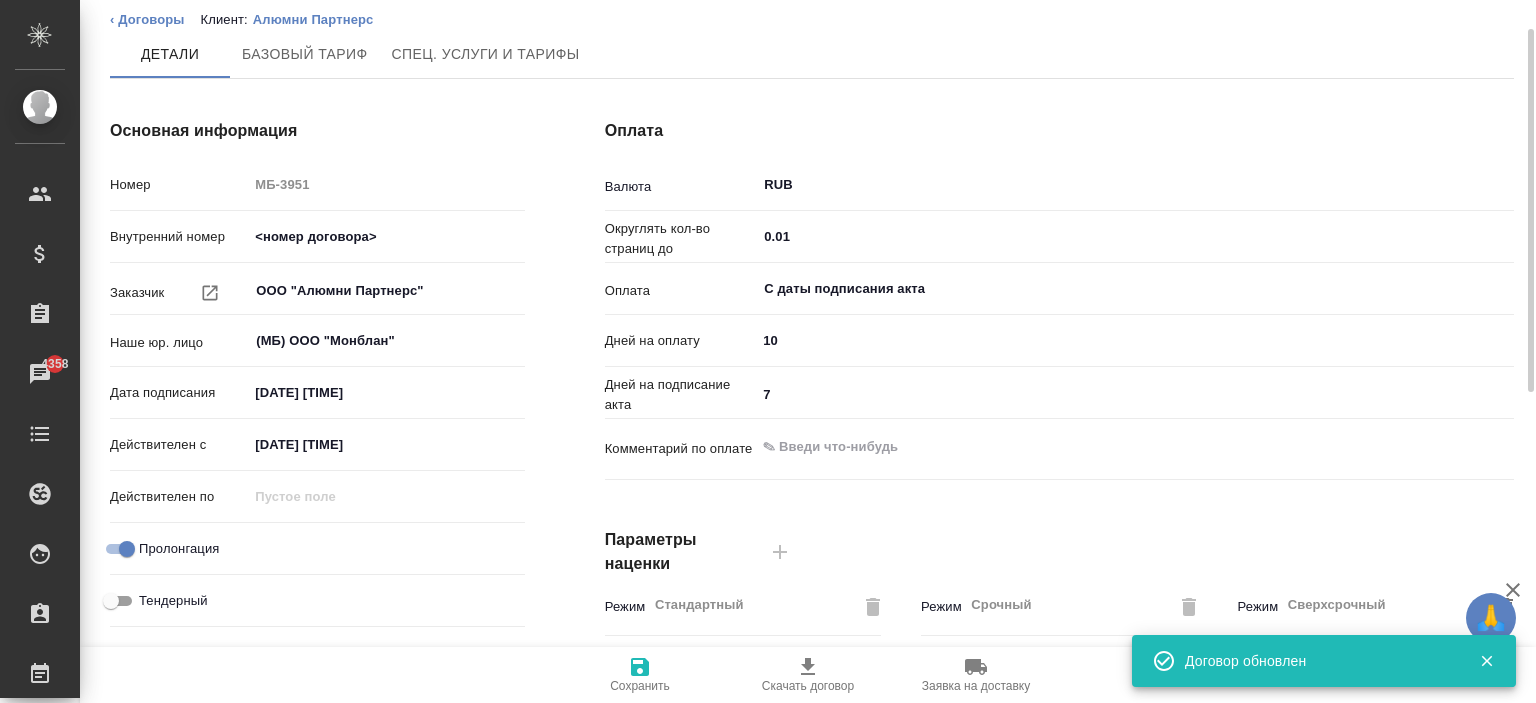 scroll, scrollTop: 0, scrollLeft: 0, axis: both 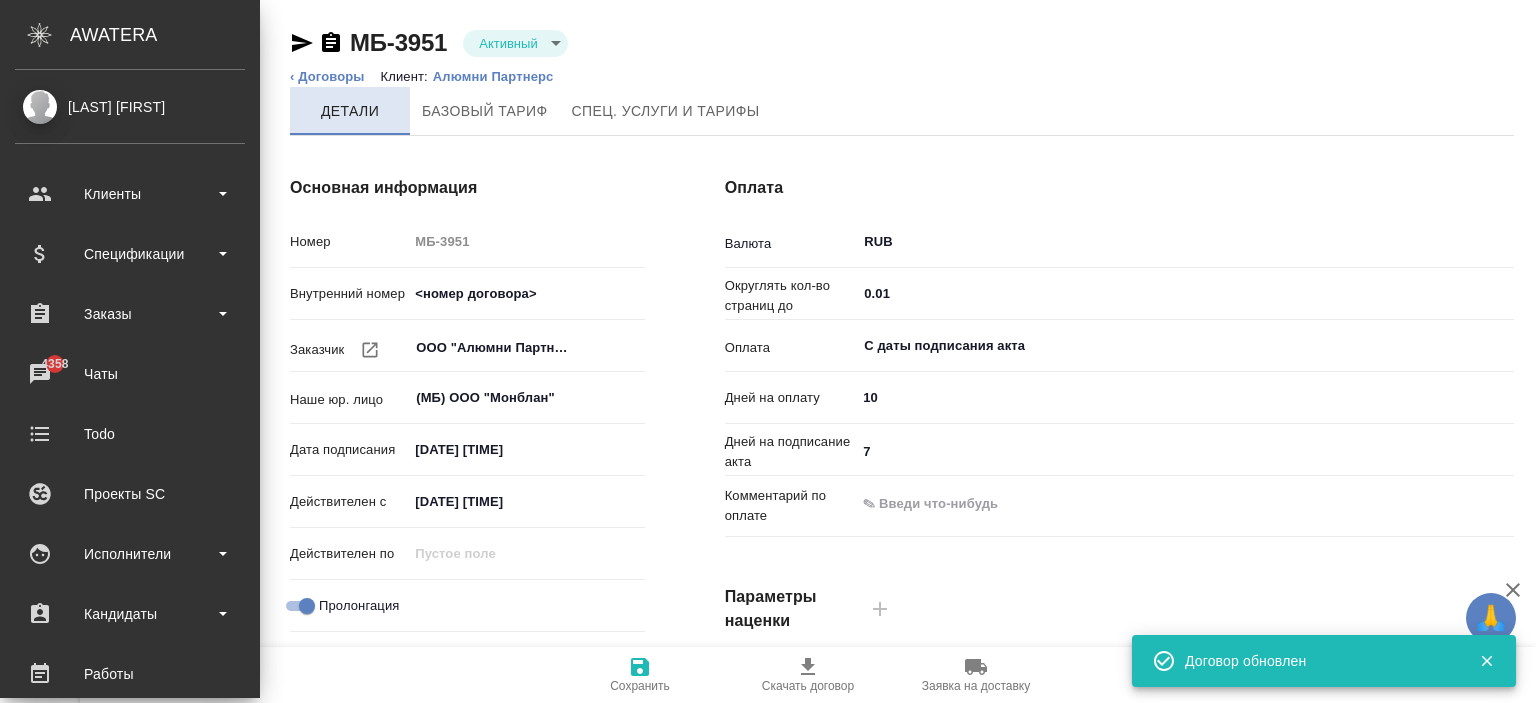 type on "x" 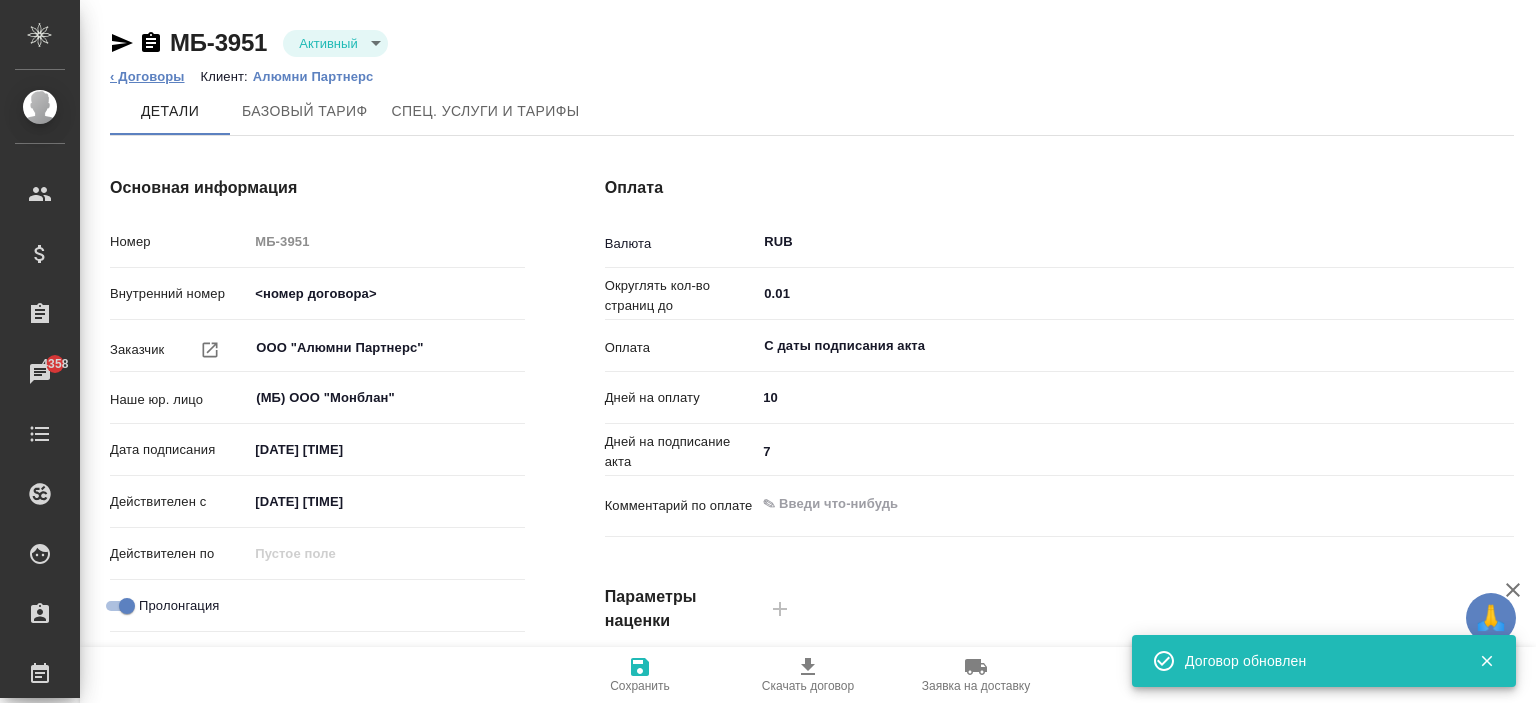 click on "‹ Договоры" at bounding box center [147, 76] 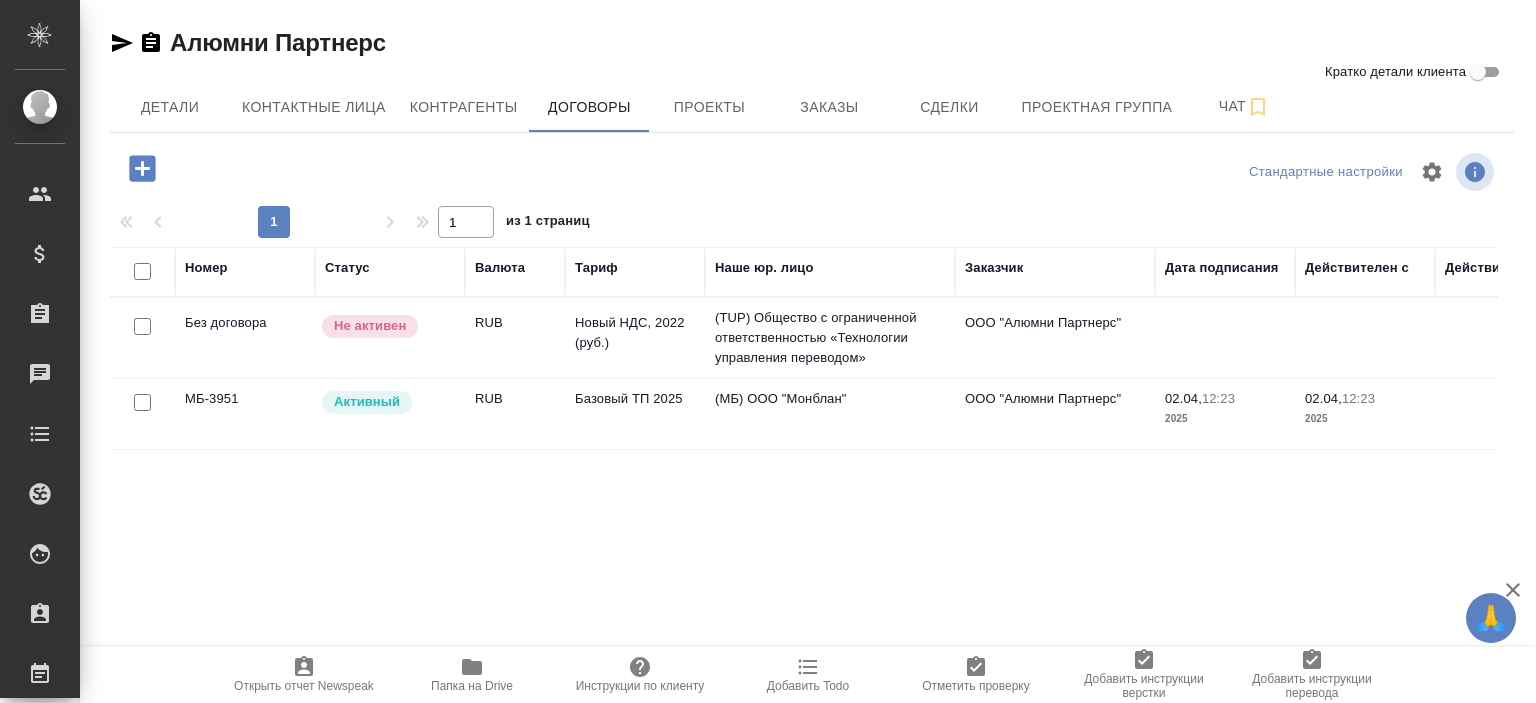 scroll, scrollTop: 0, scrollLeft: 0, axis: both 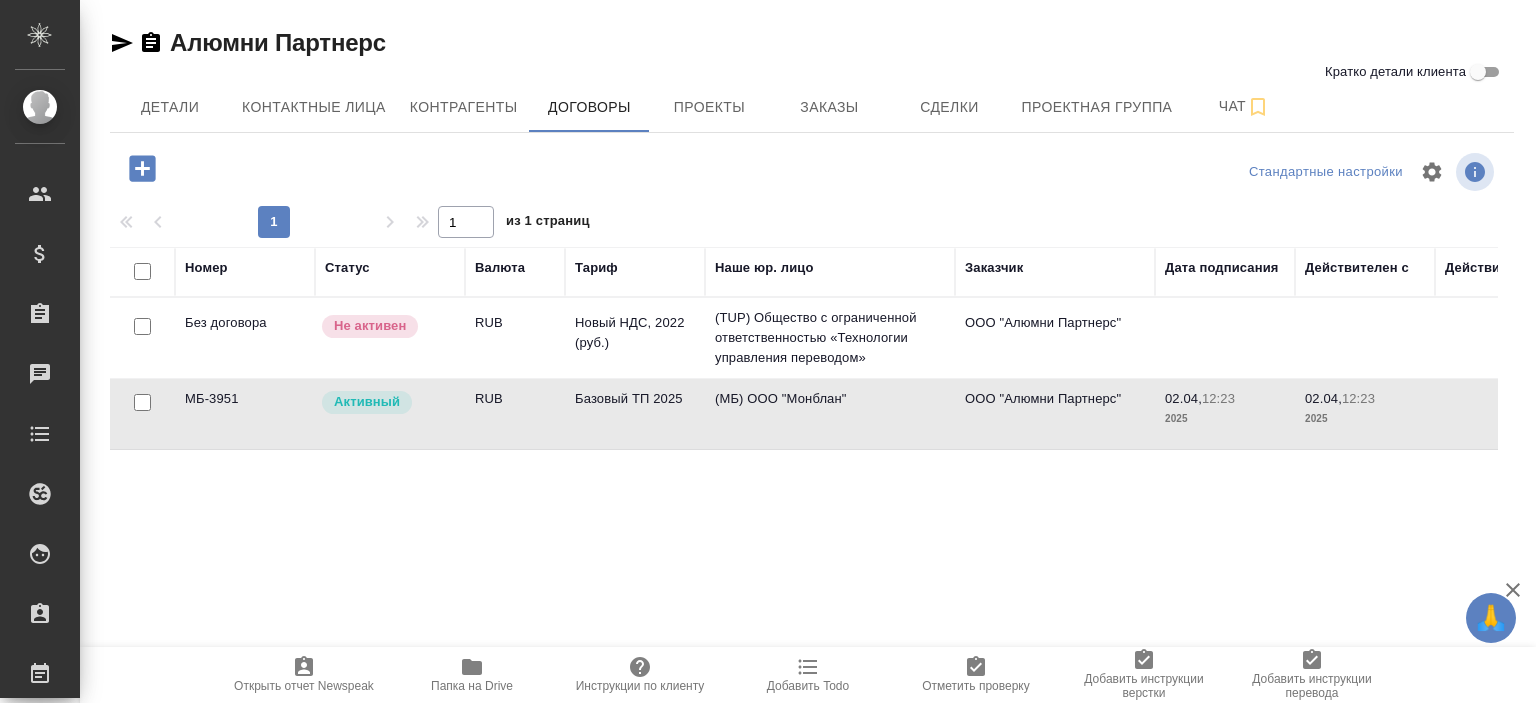 click on "RUB" at bounding box center (515, 338) 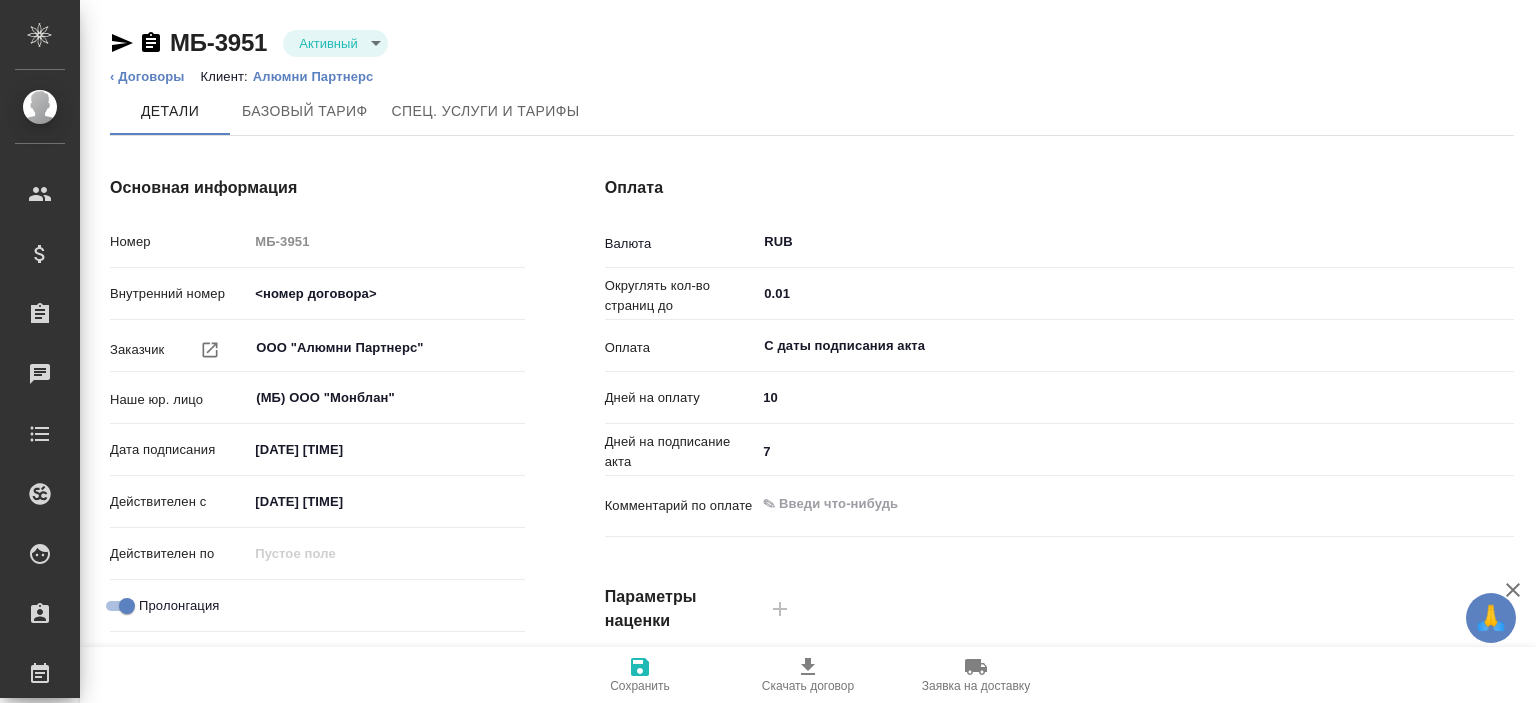 scroll, scrollTop: 0, scrollLeft: 0, axis: both 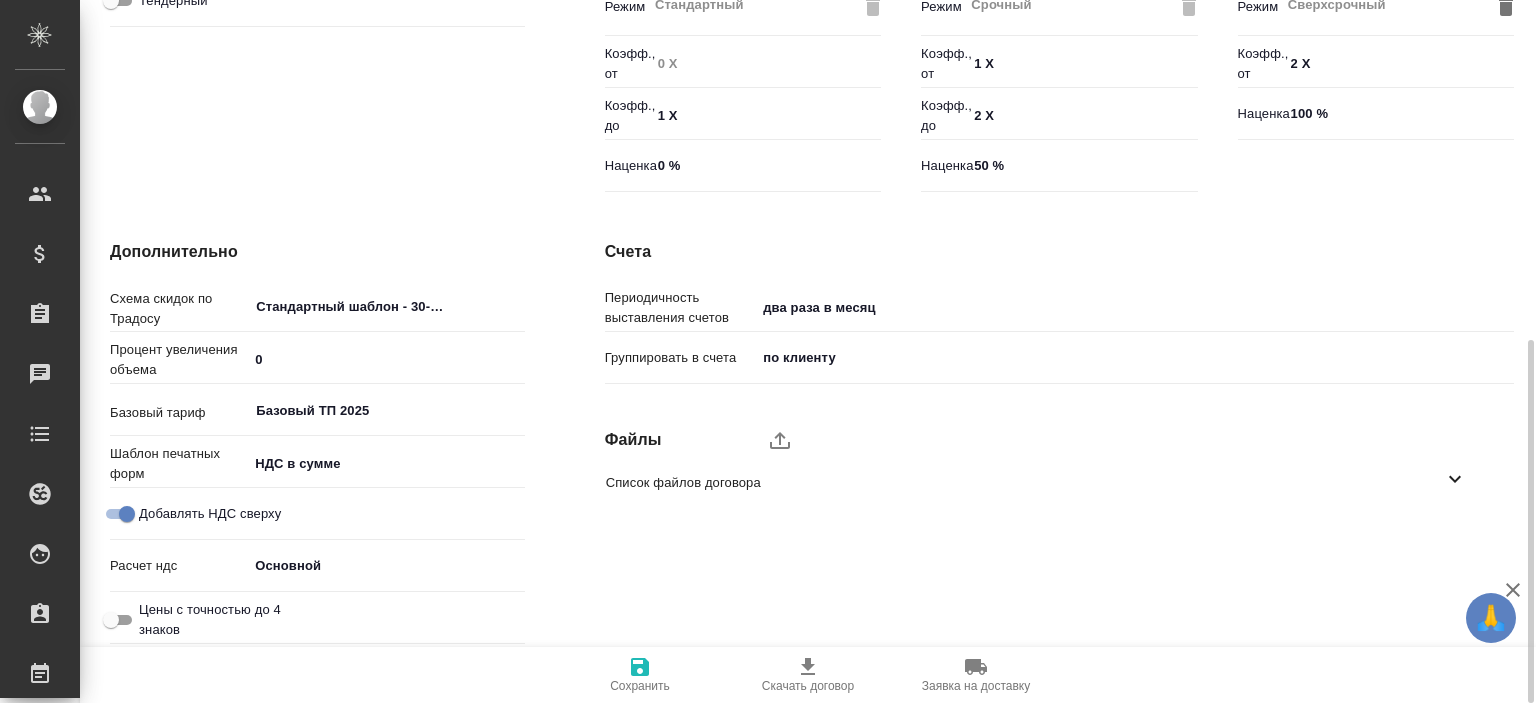 click on "Список файлов договора" at bounding box center [1024, 483] 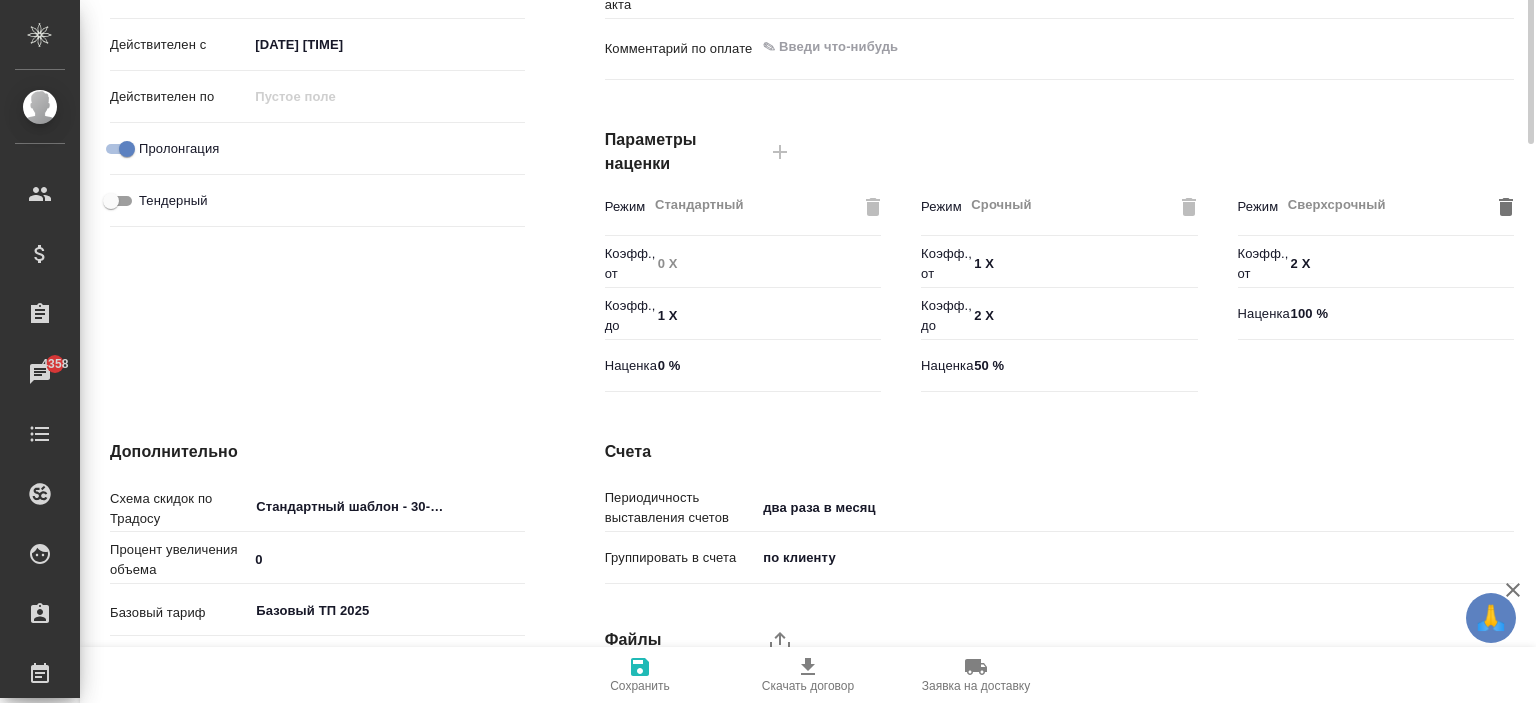 scroll, scrollTop: 57, scrollLeft: 0, axis: vertical 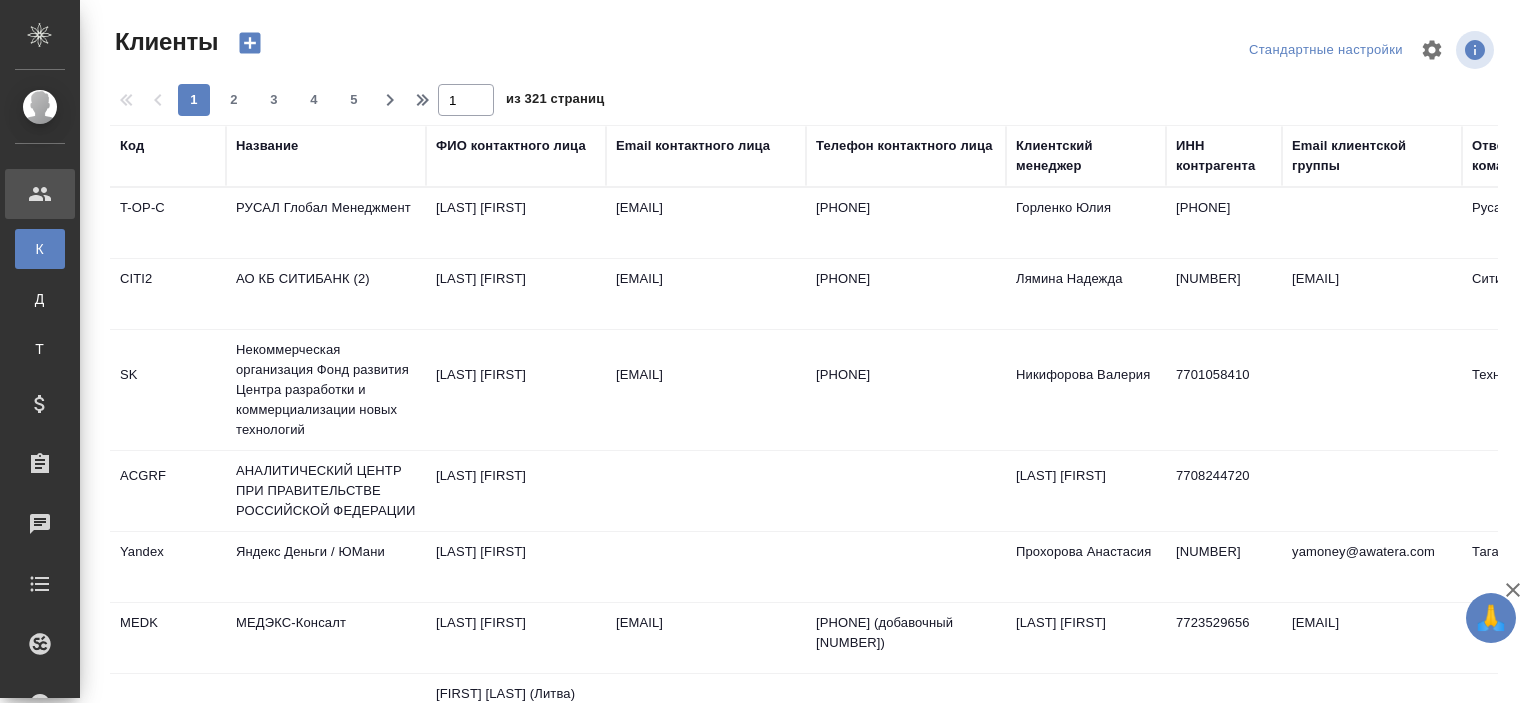 select on "RU" 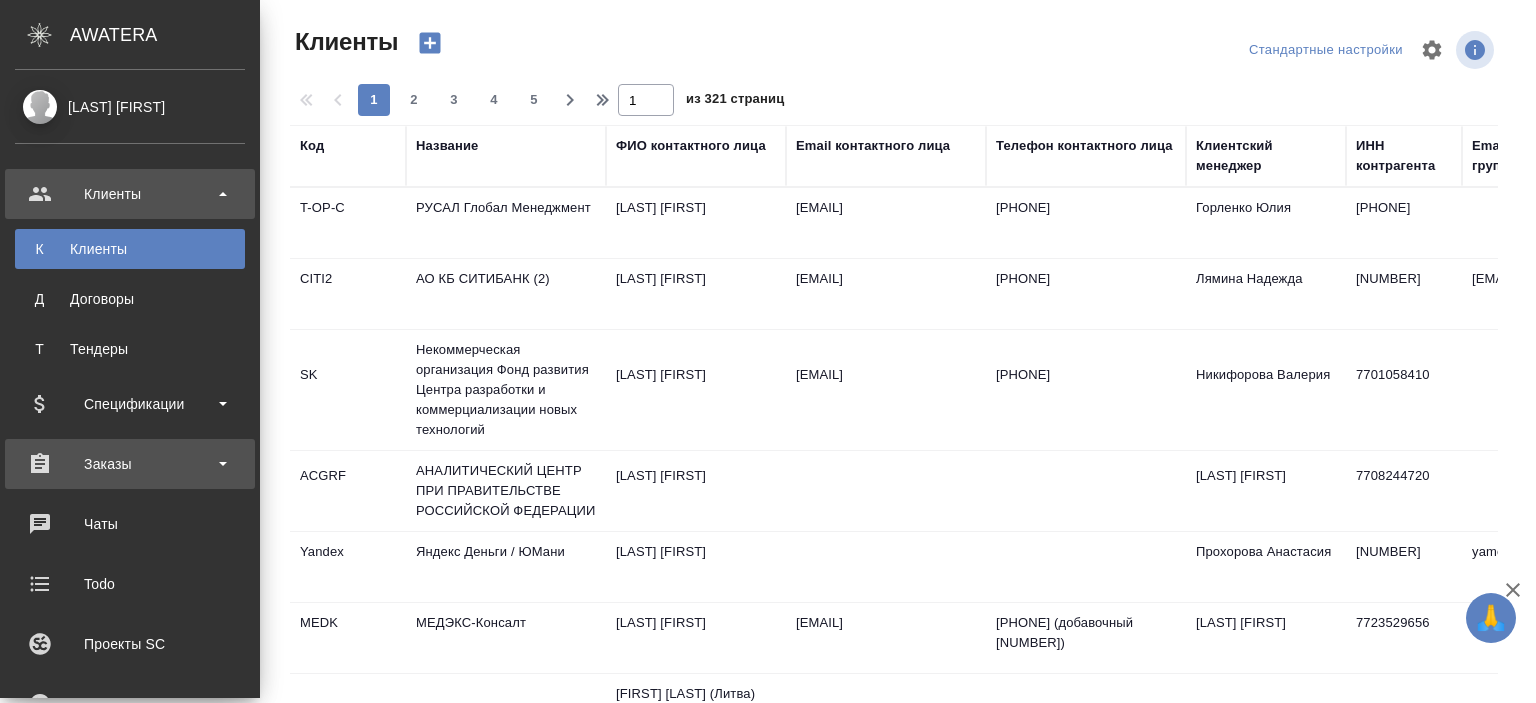 scroll, scrollTop: 200, scrollLeft: 0, axis: vertical 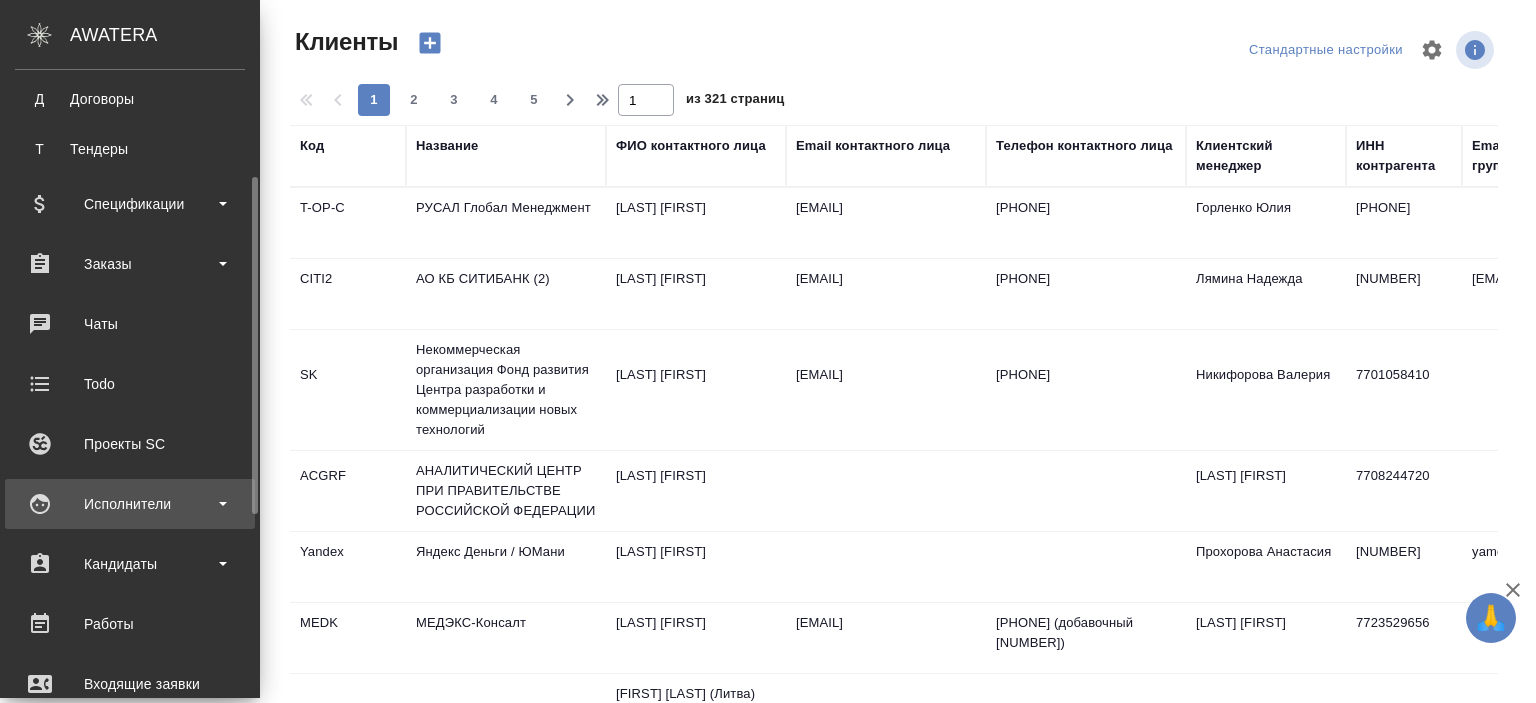 click on "Исполнители" at bounding box center [130, 504] 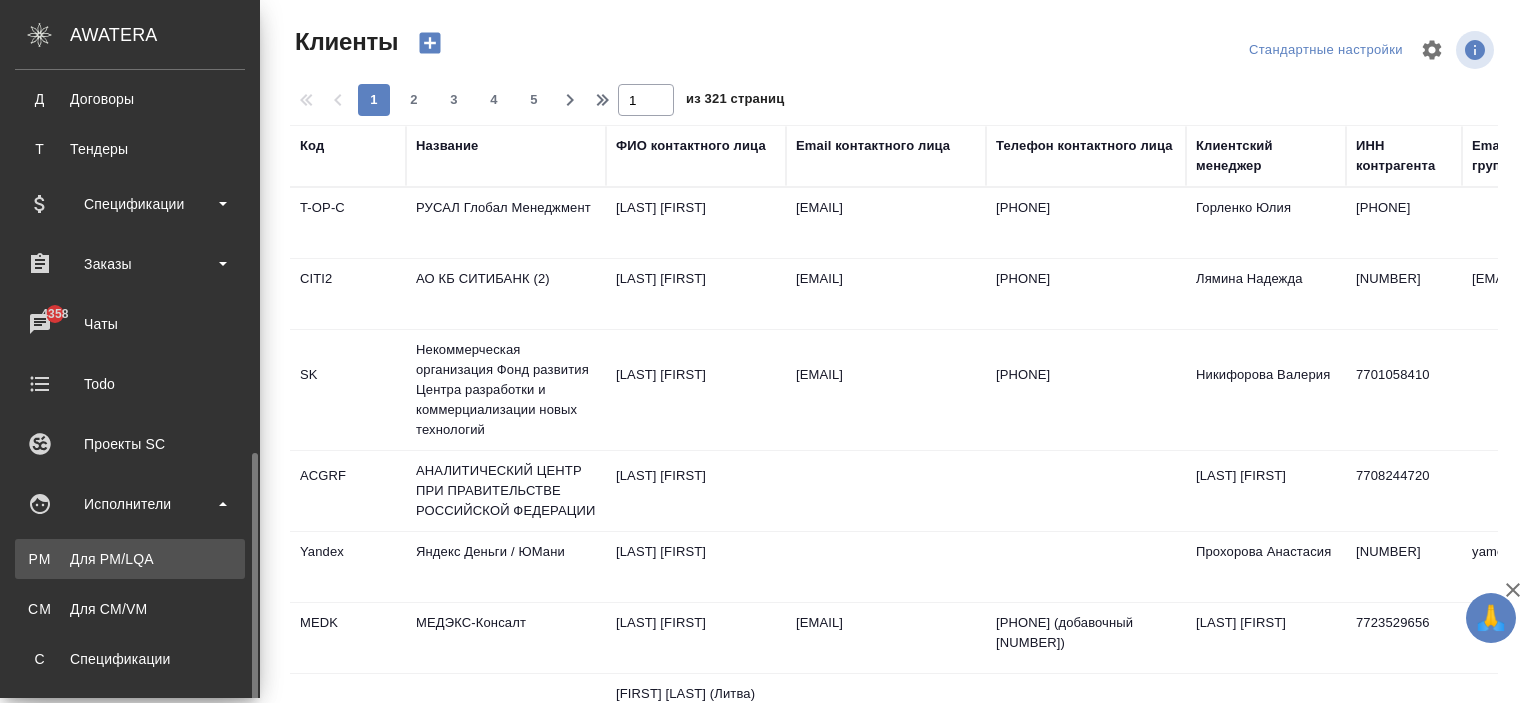 scroll, scrollTop: 400, scrollLeft: 0, axis: vertical 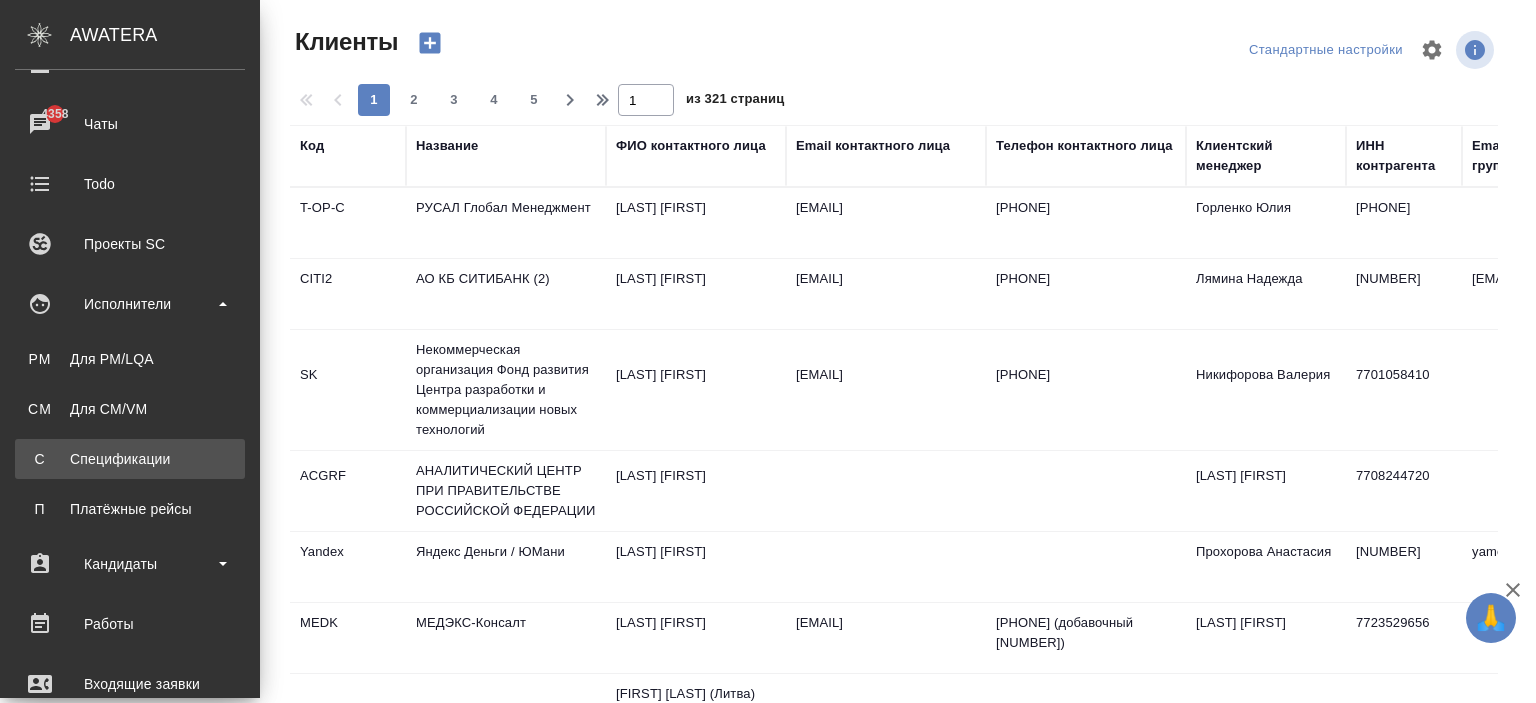 click on "Спецификации" at bounding box center (130, 459) 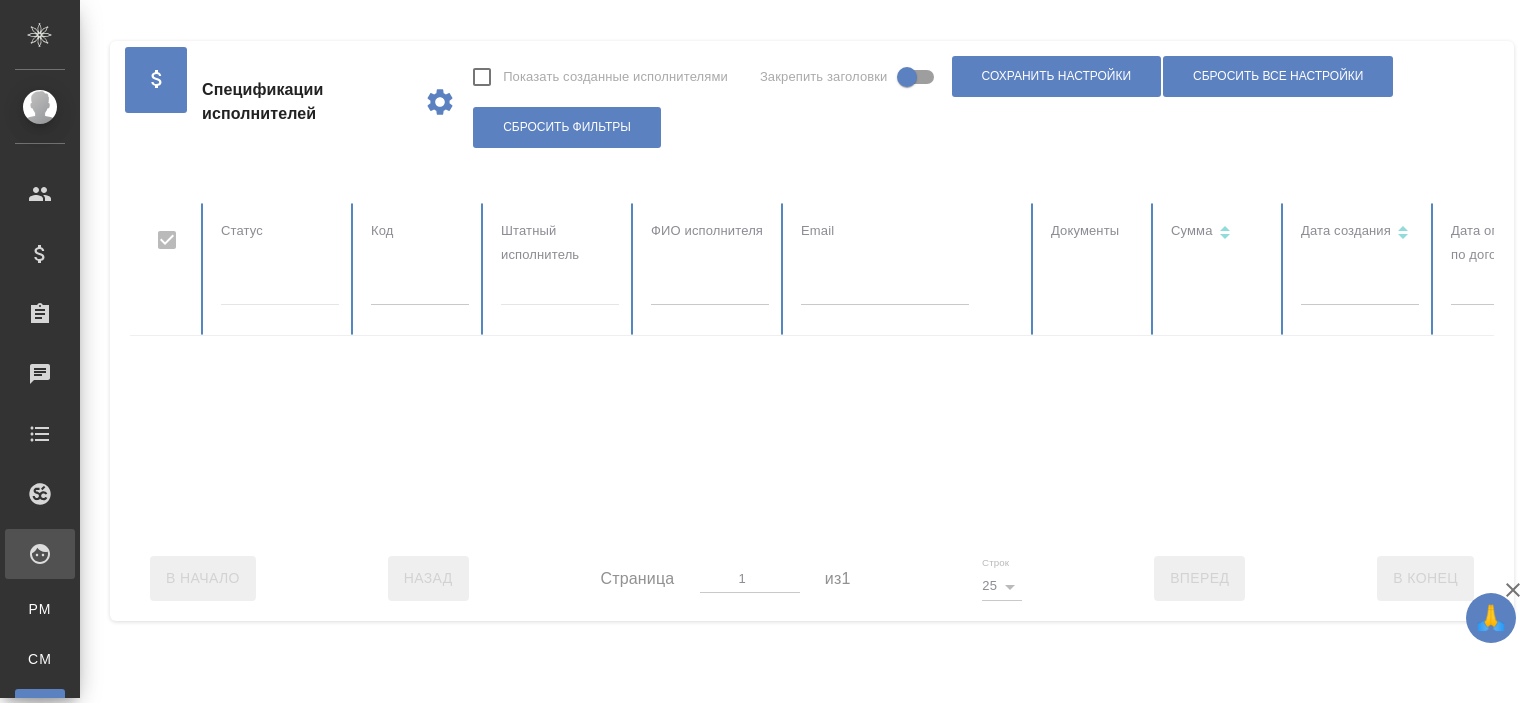 checkbox on "false" 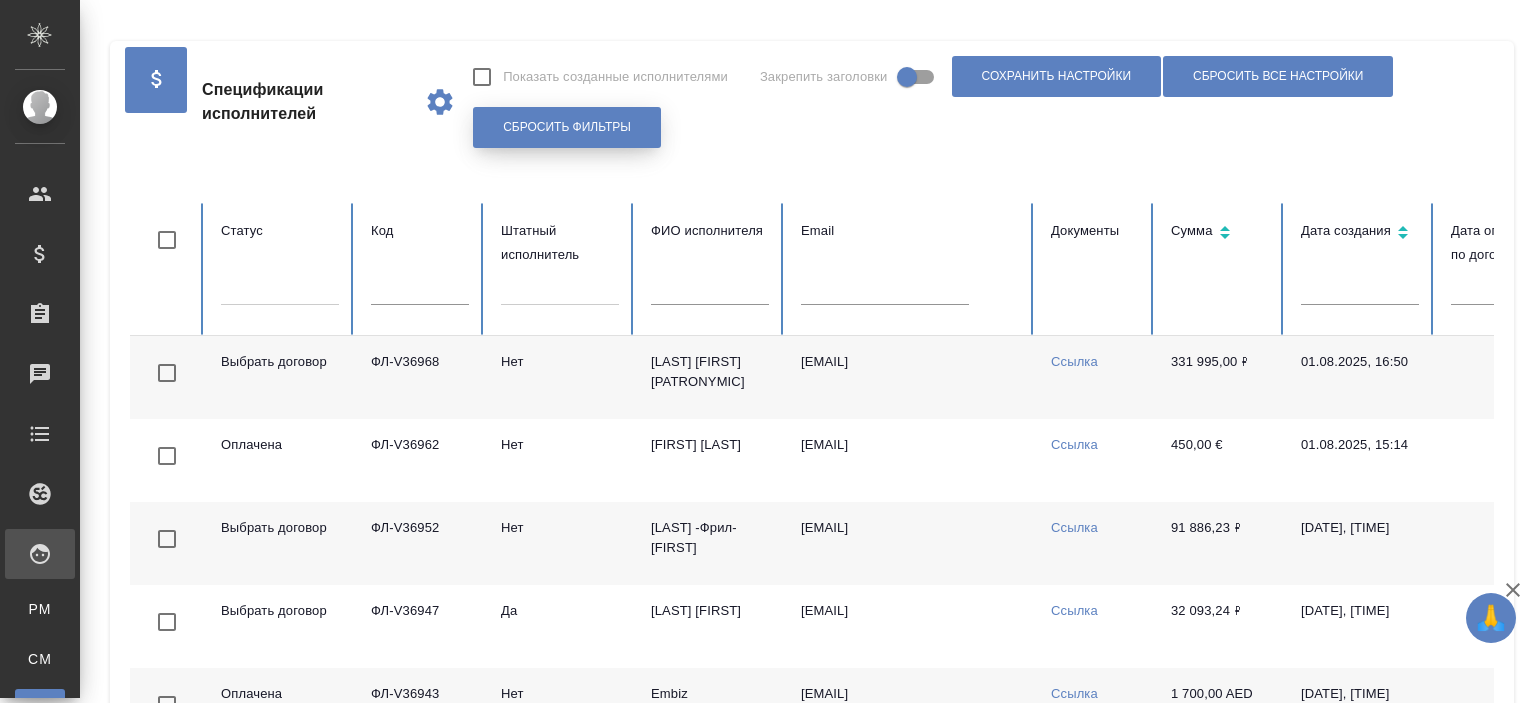 click on "Сбросить фильтры" at bounding box center (567, 127) 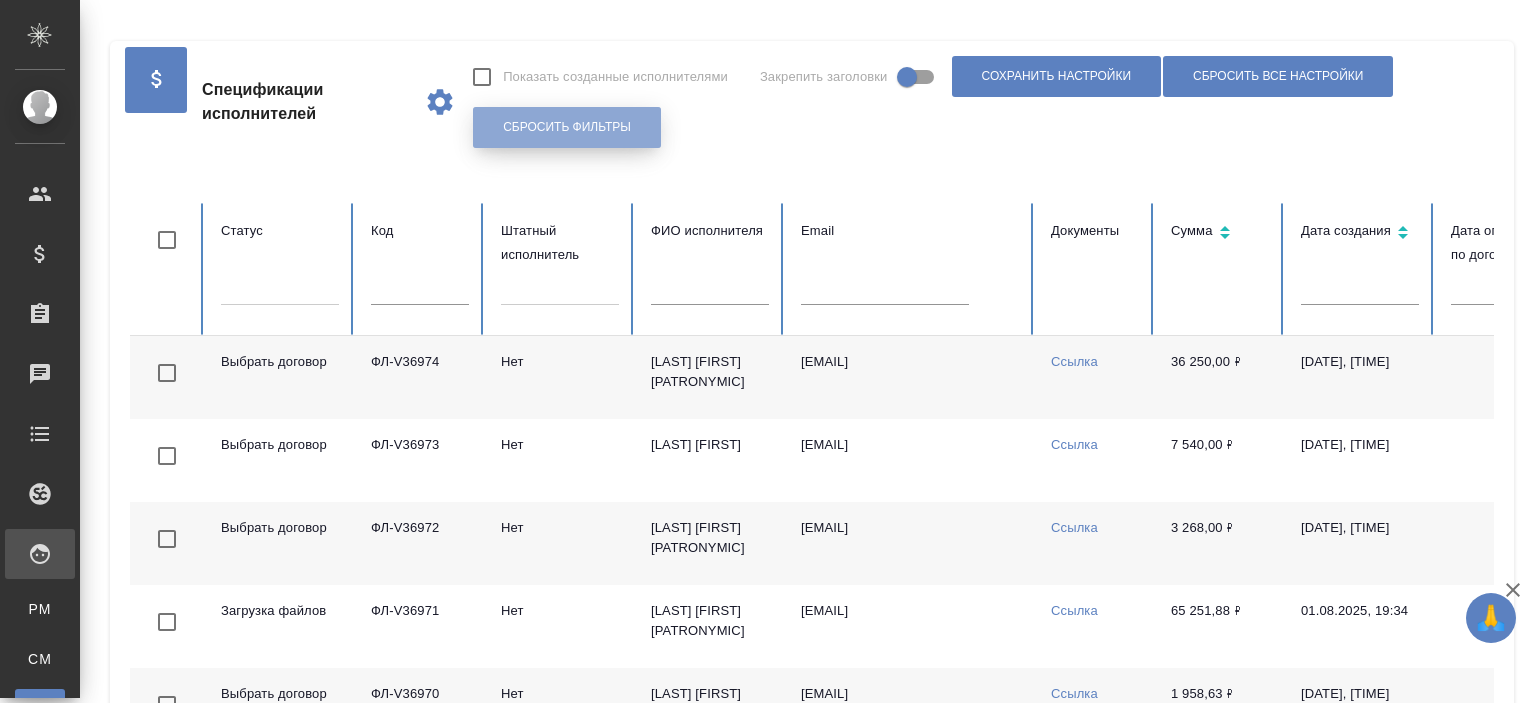 click on "Сбросить фильтры" at bounding box center [567, 127] 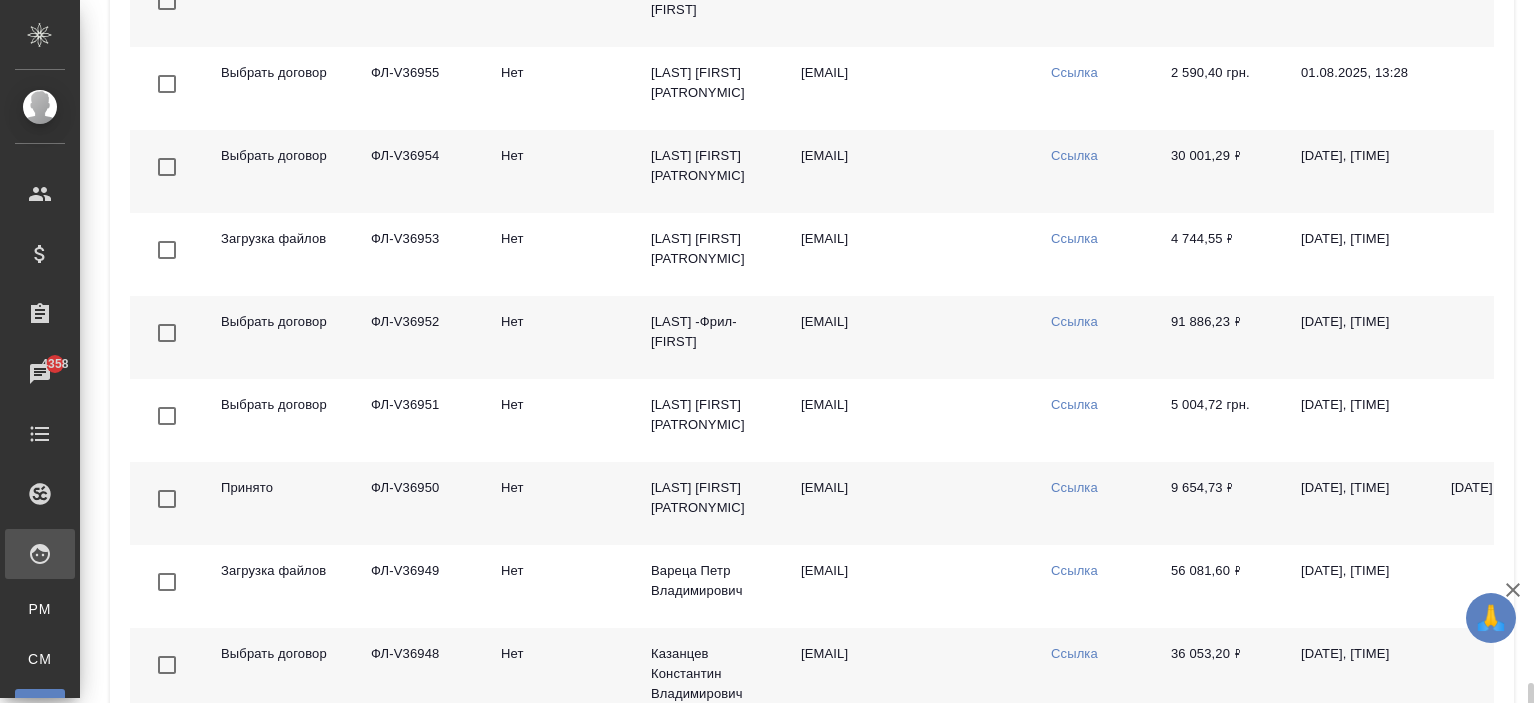 scroll, scrollTop: 1872, scrollLeft: 0, axis: vertical 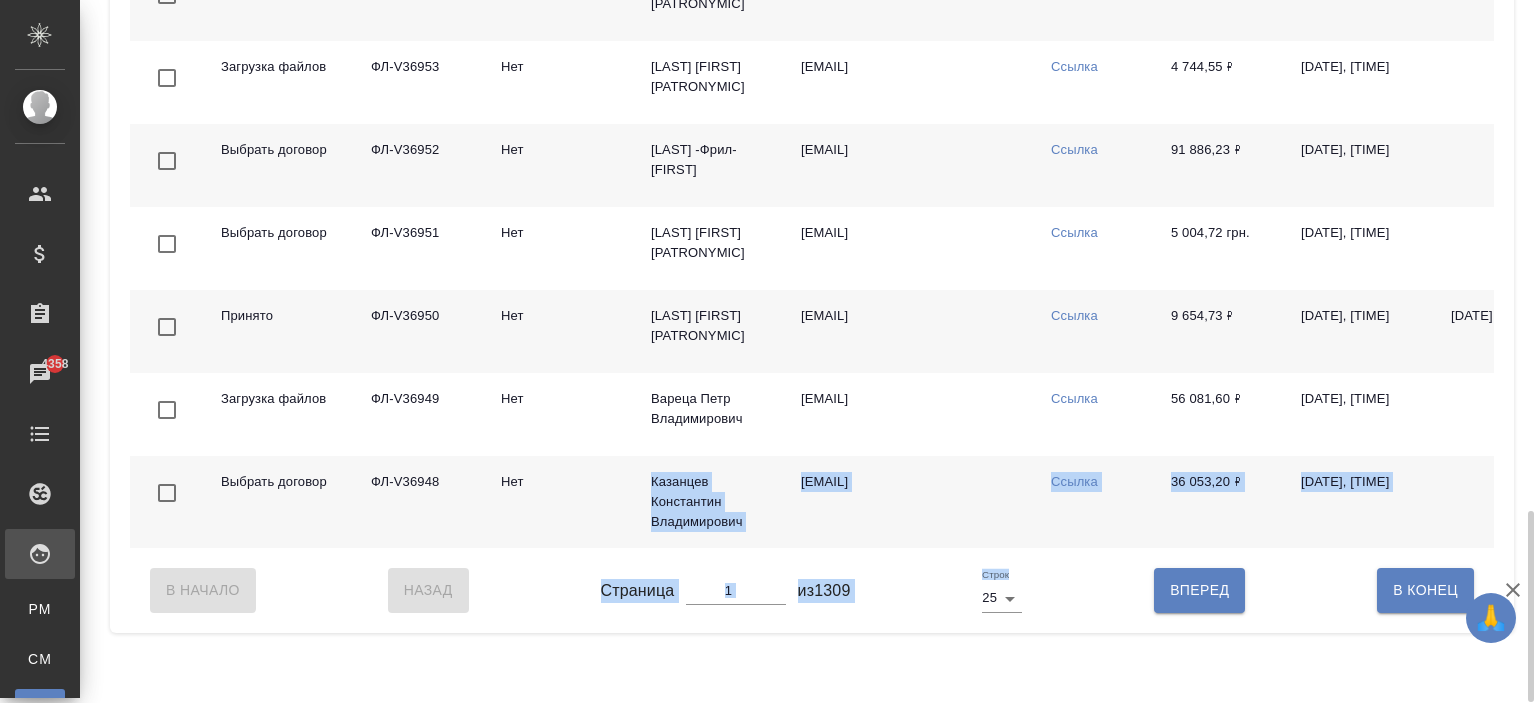 drag, startPoint x: 631, startPoint y: 591, endPoint x: 976, endPoint y: 623, distance: 346.48087 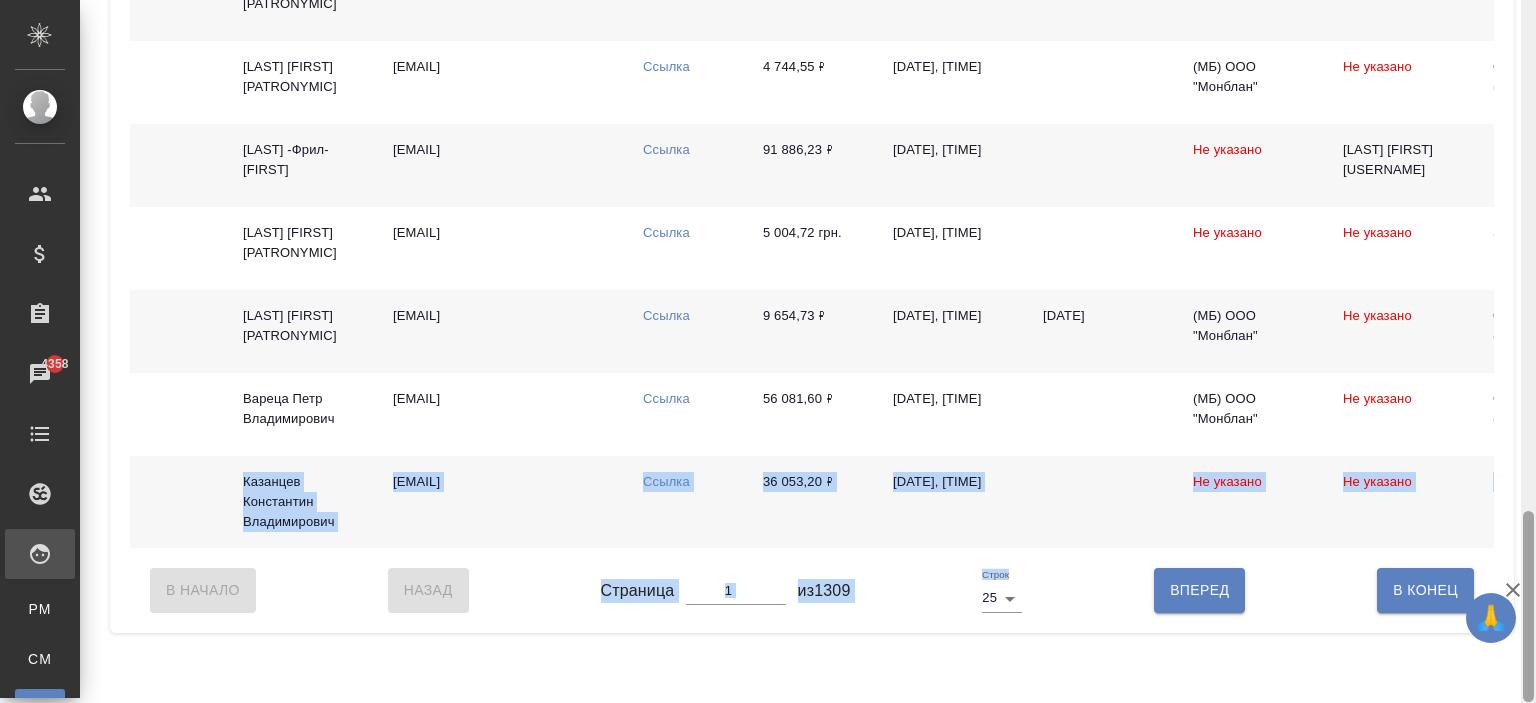 scroll, scrollTop: 0, scrollLeft: 777, axis: horizontal 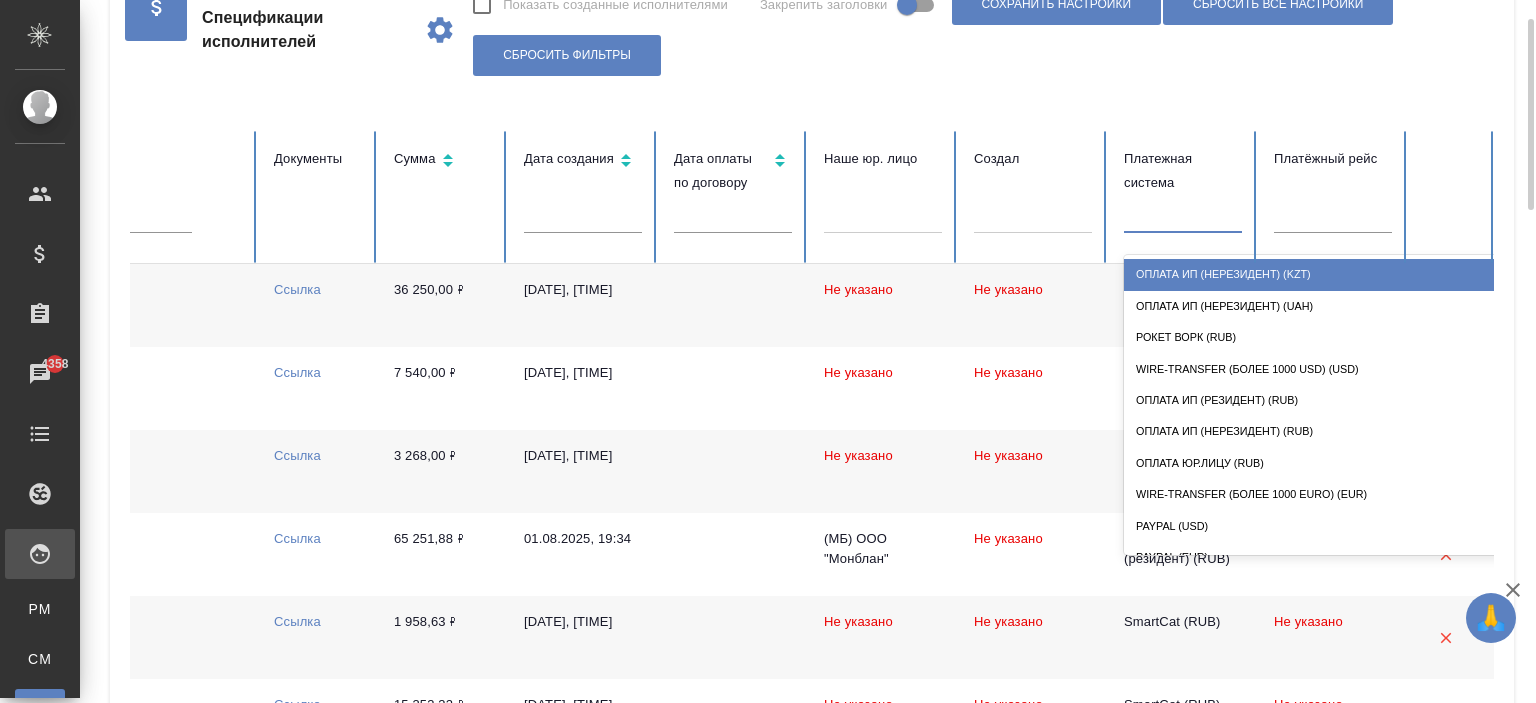 click at bounding box center [1183, 213] 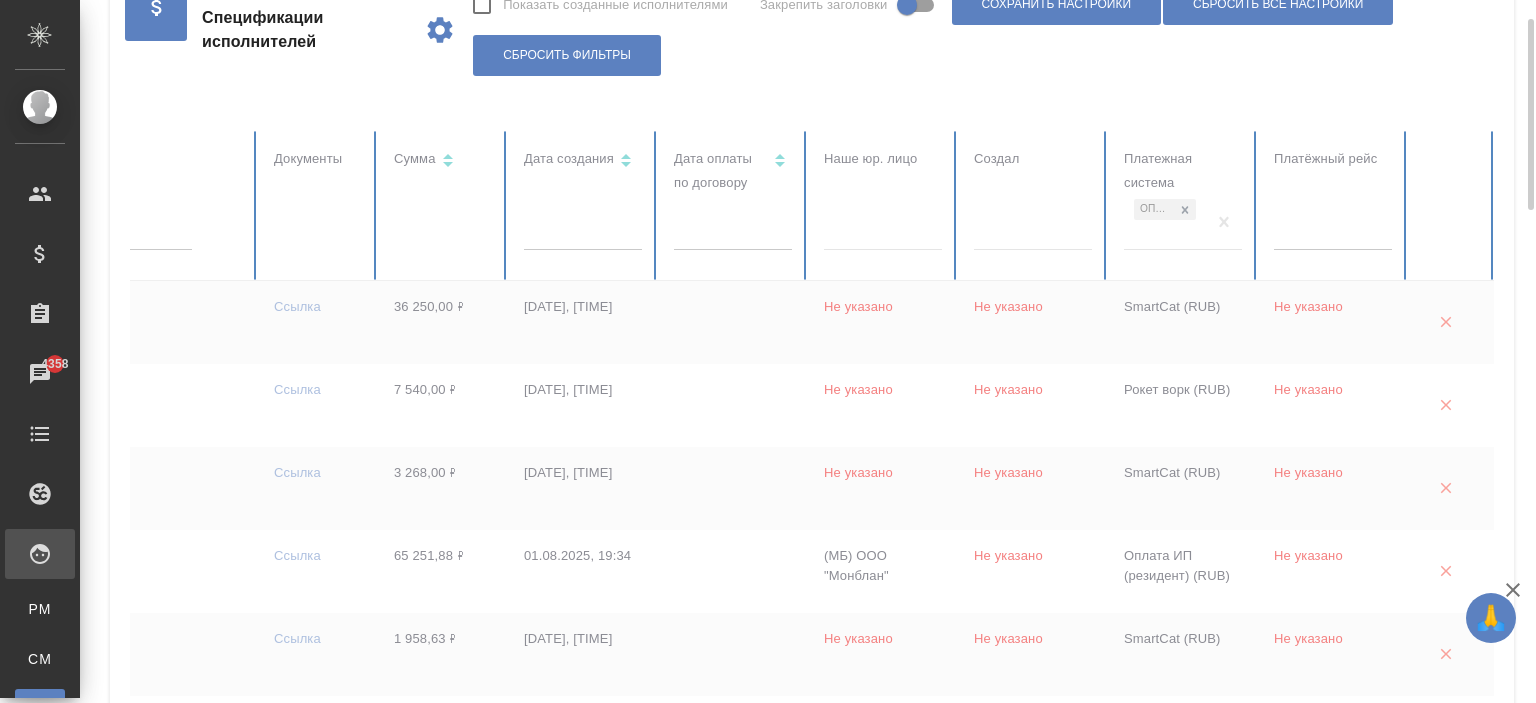 click at bounding box center (424, 1248) 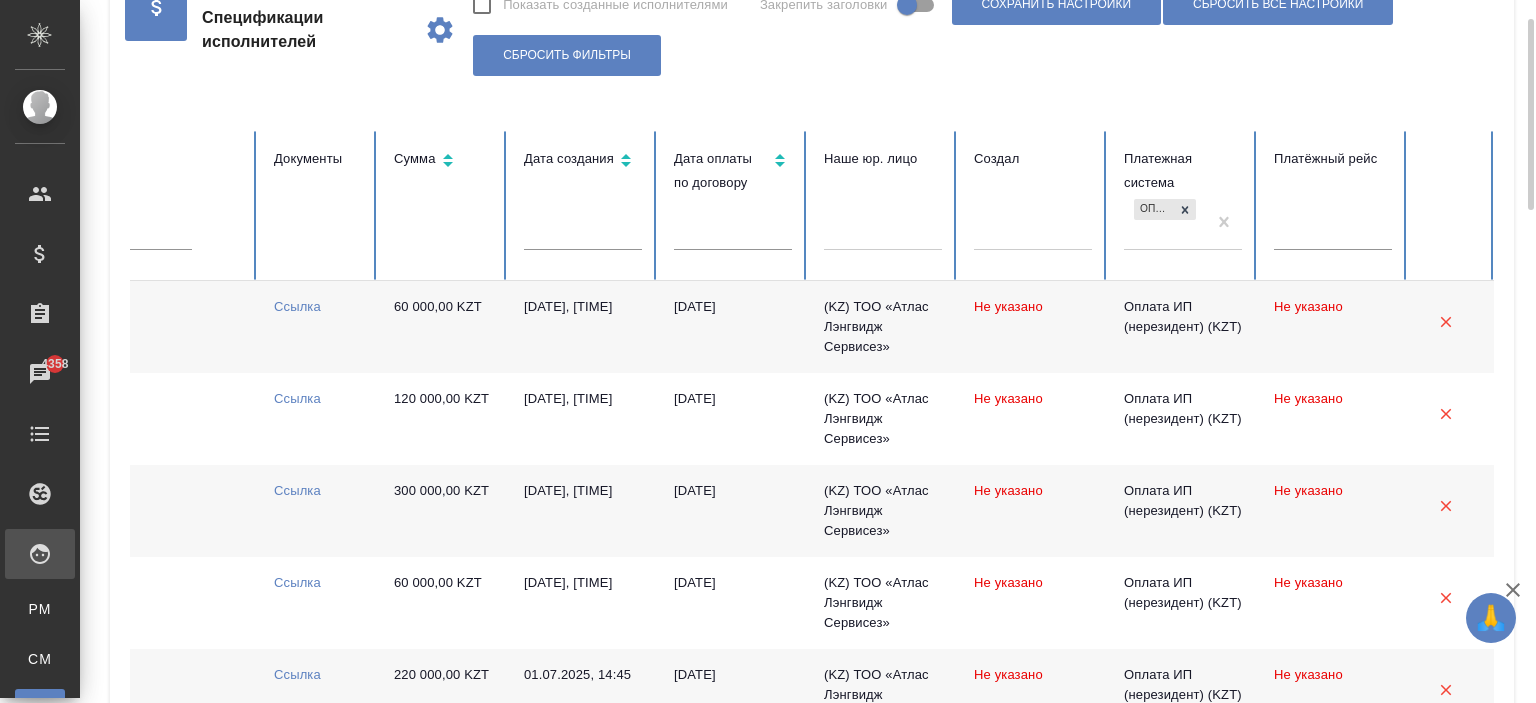 click on "Оплата ИП (нерезидент) (KZT)" at bounding box center [1165, 222] 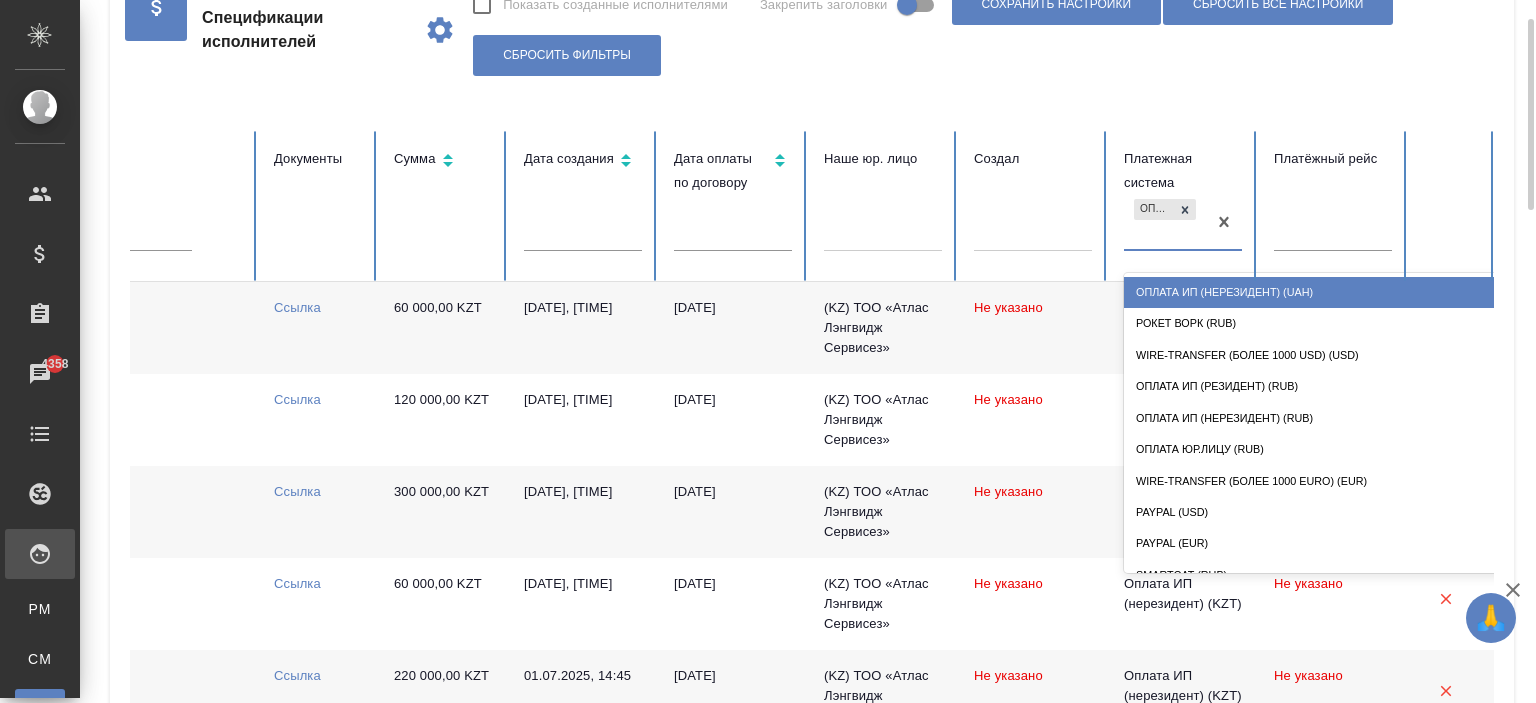 click on "Оплата ИП (нерезидент) (UAH)" at bounding box center [1324, 292] 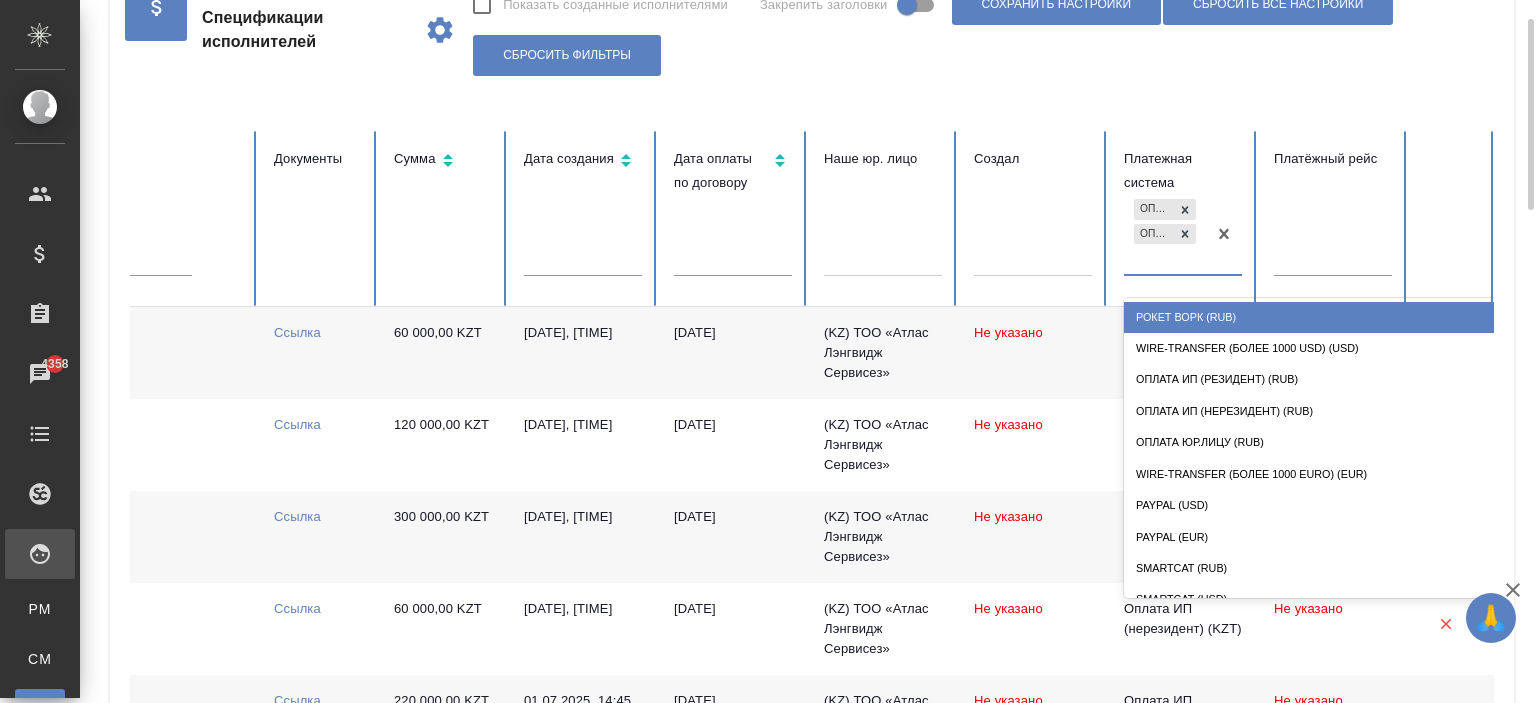 click on "Оплата ИП (нерезидент) (KZT) Оплата ИП (нерезидент) (UAH)" at bounding box center (1165, 234) 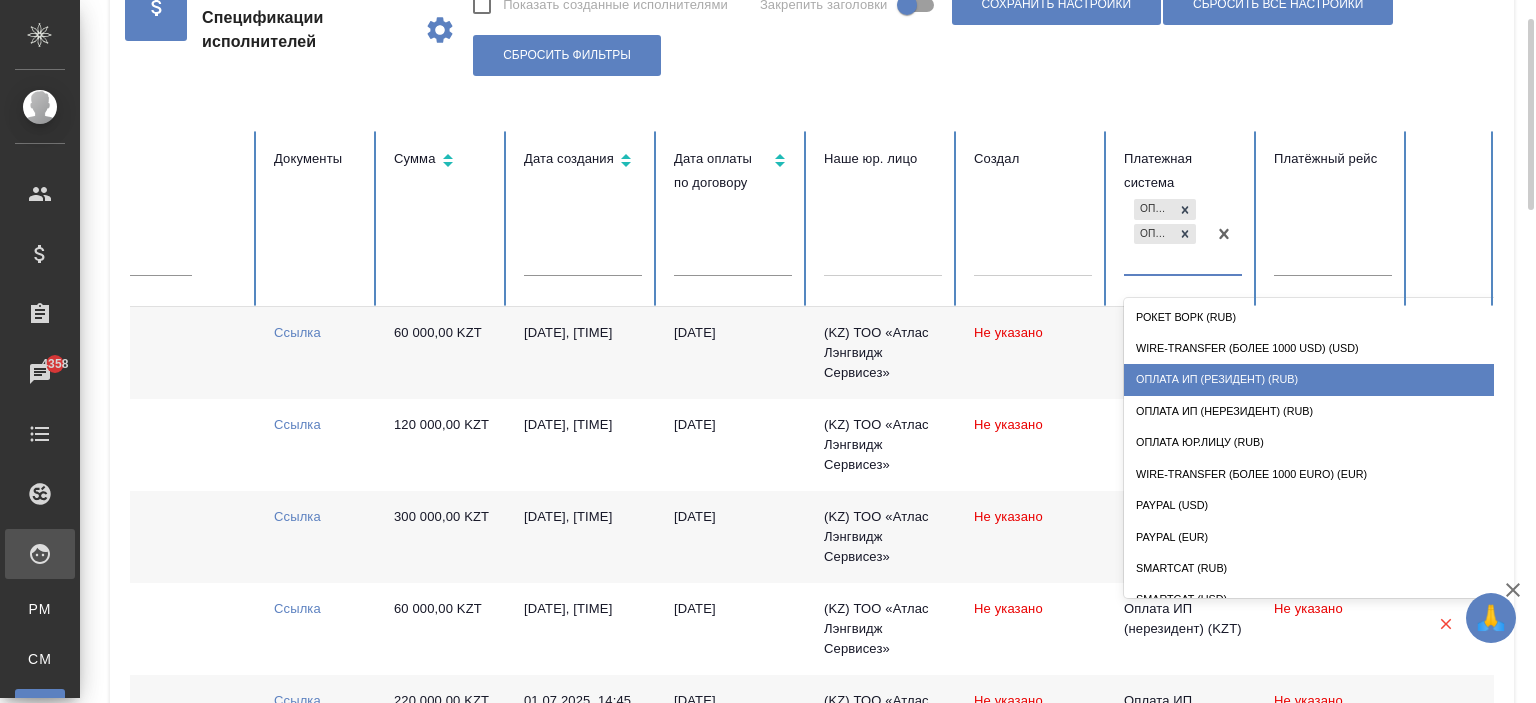drag, startPoint x: 1156, startPoint y: 374, endPoint x: 1150, endPoint y: 319, distance: 55.326305 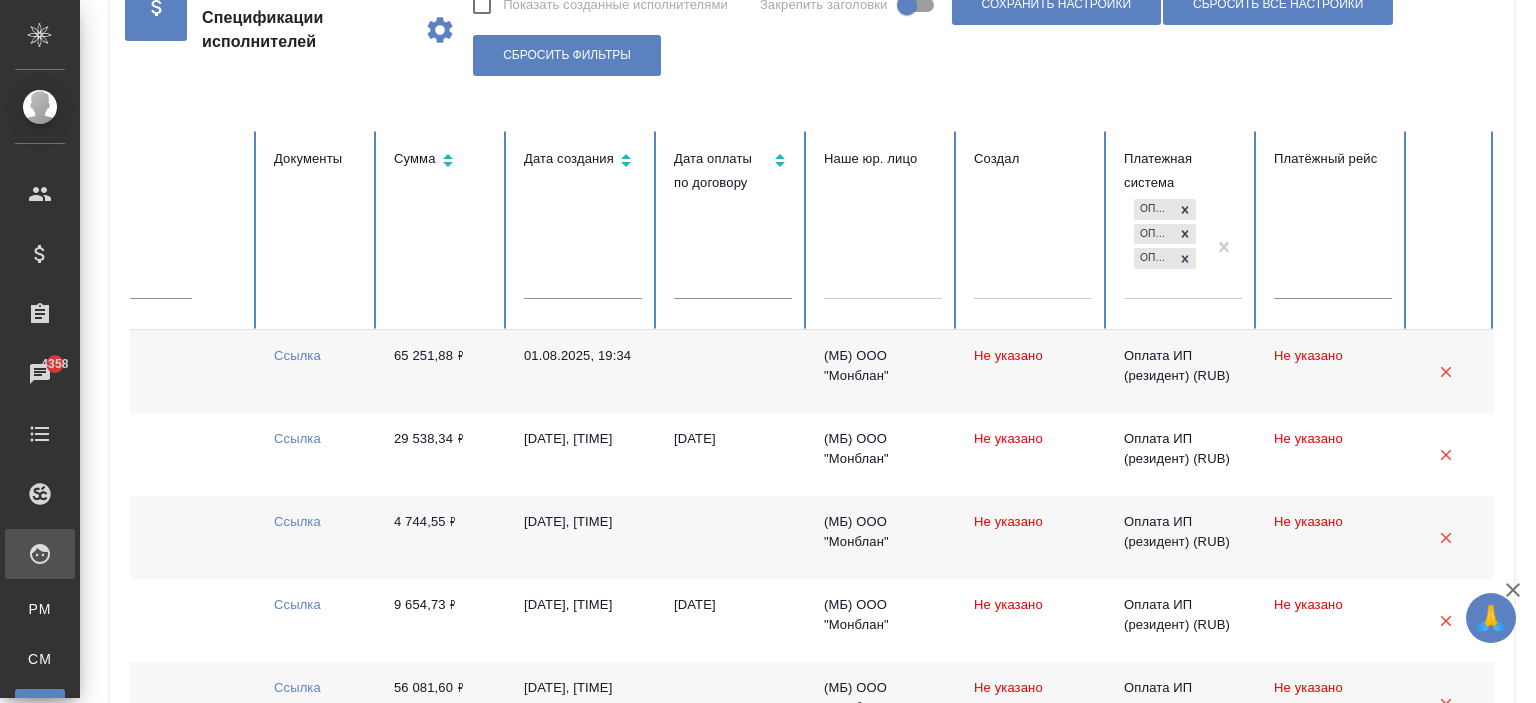 click on "Оплата ИП (нерезидент) (KZT) Оплата ИП (нерезидент) (UAH) Оплата ИП (резидент) (RUB)" at bounding box center (1165, 246) 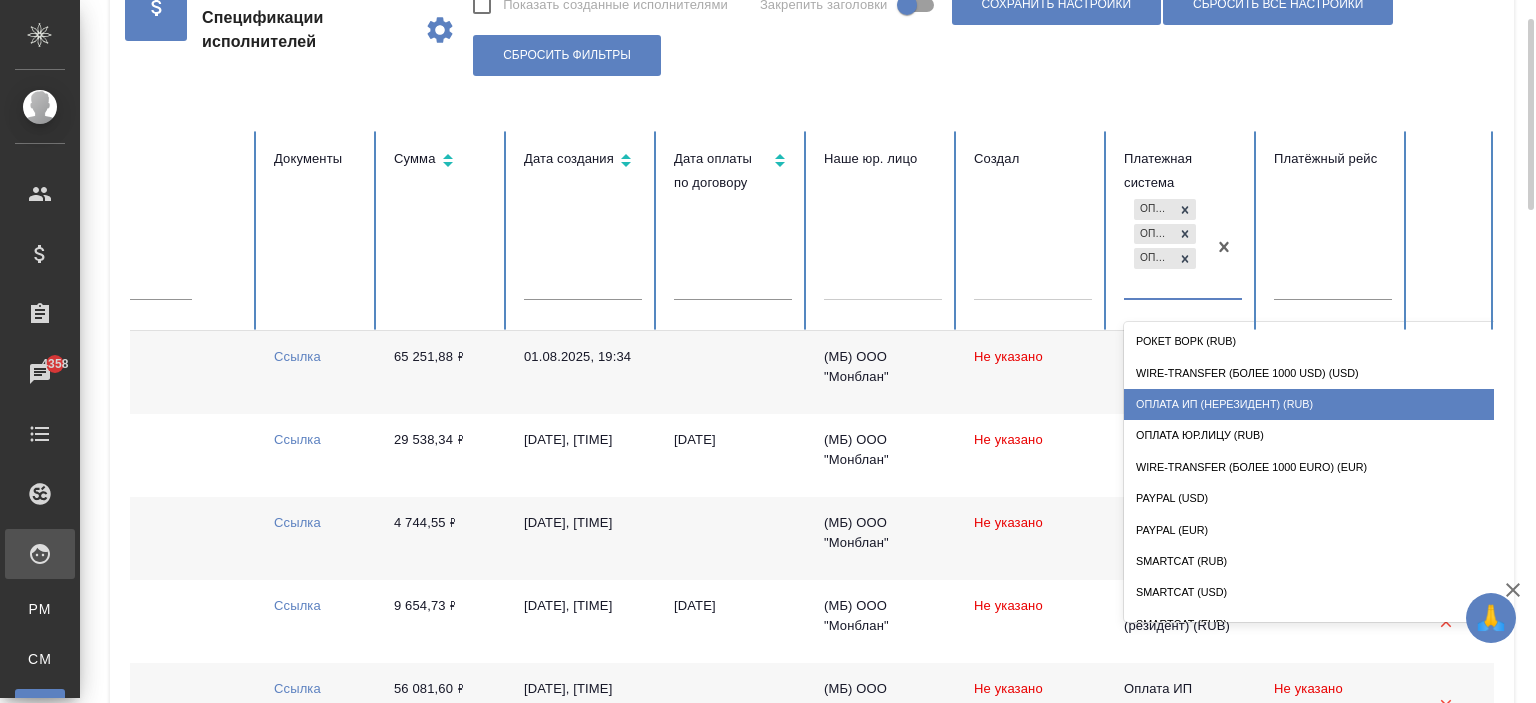 click on "Оплата ИП (нерезидент) (RUB)" at bounding box center (1324, 404) 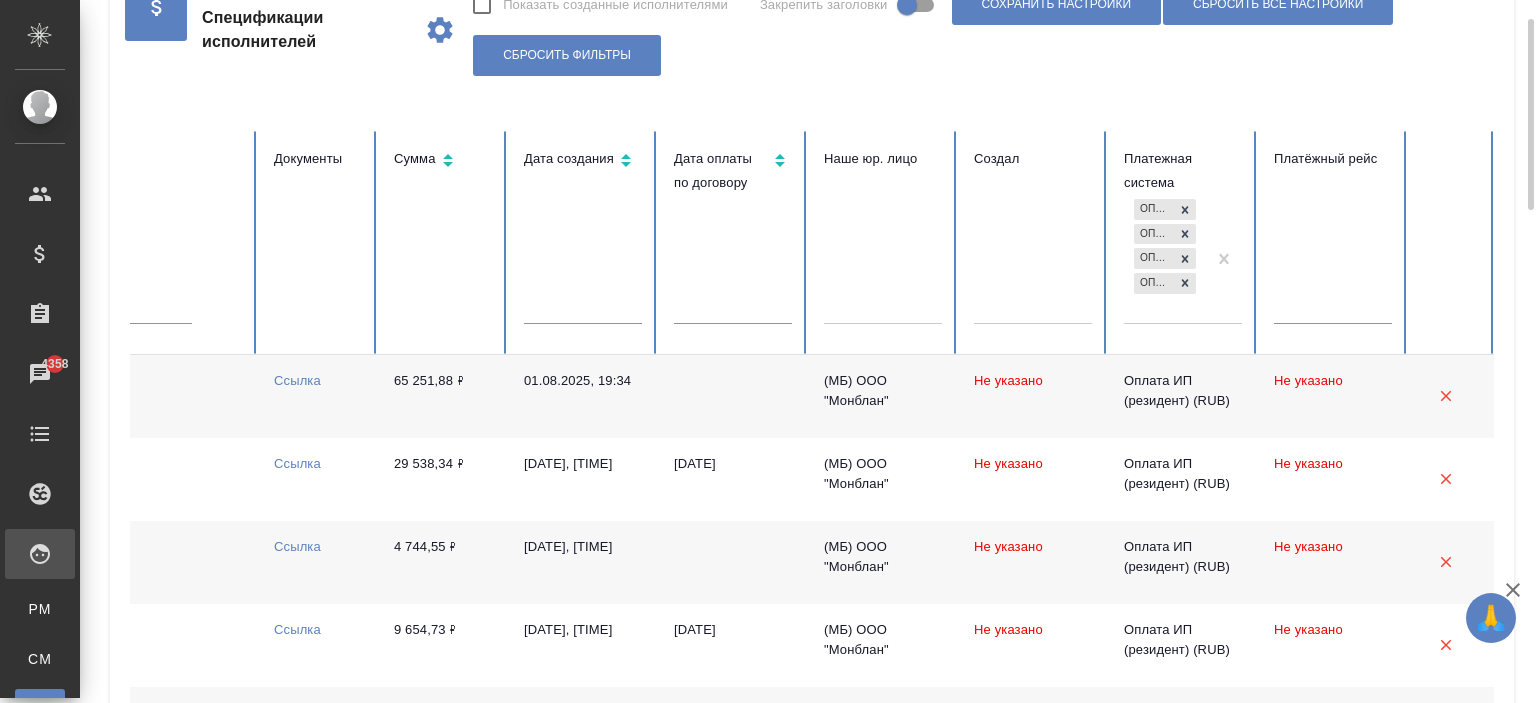 click on "Оплата ИП (нерезидент) (KZT) Оплата ИП (нерезидент) (UAH) Оплата ИП (резидент) (RUB) Оплата ИП (нерезидент) (RUB)" at bounding box center [1165, 258] 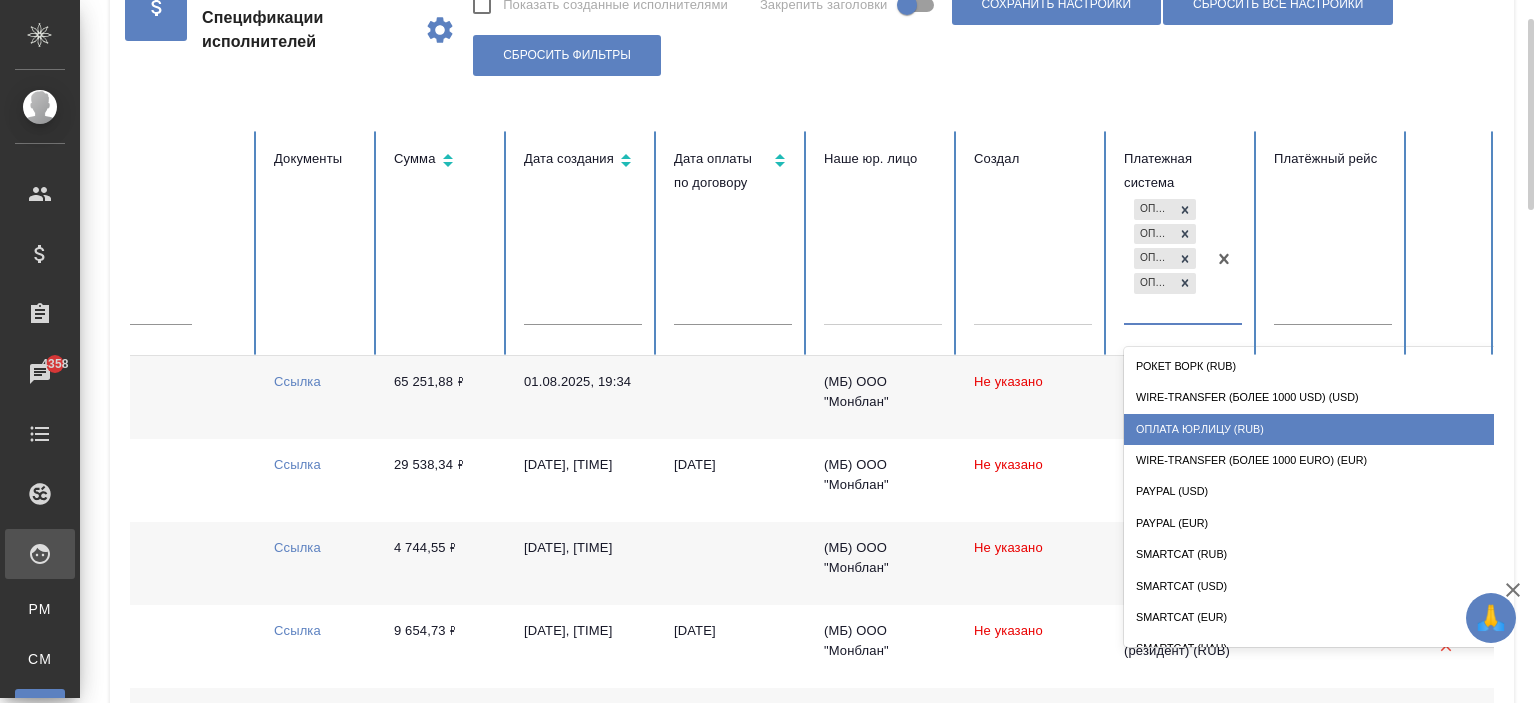 click on "Оплата Юр.лицу (RUB)" at bounding box center (1324, 429) 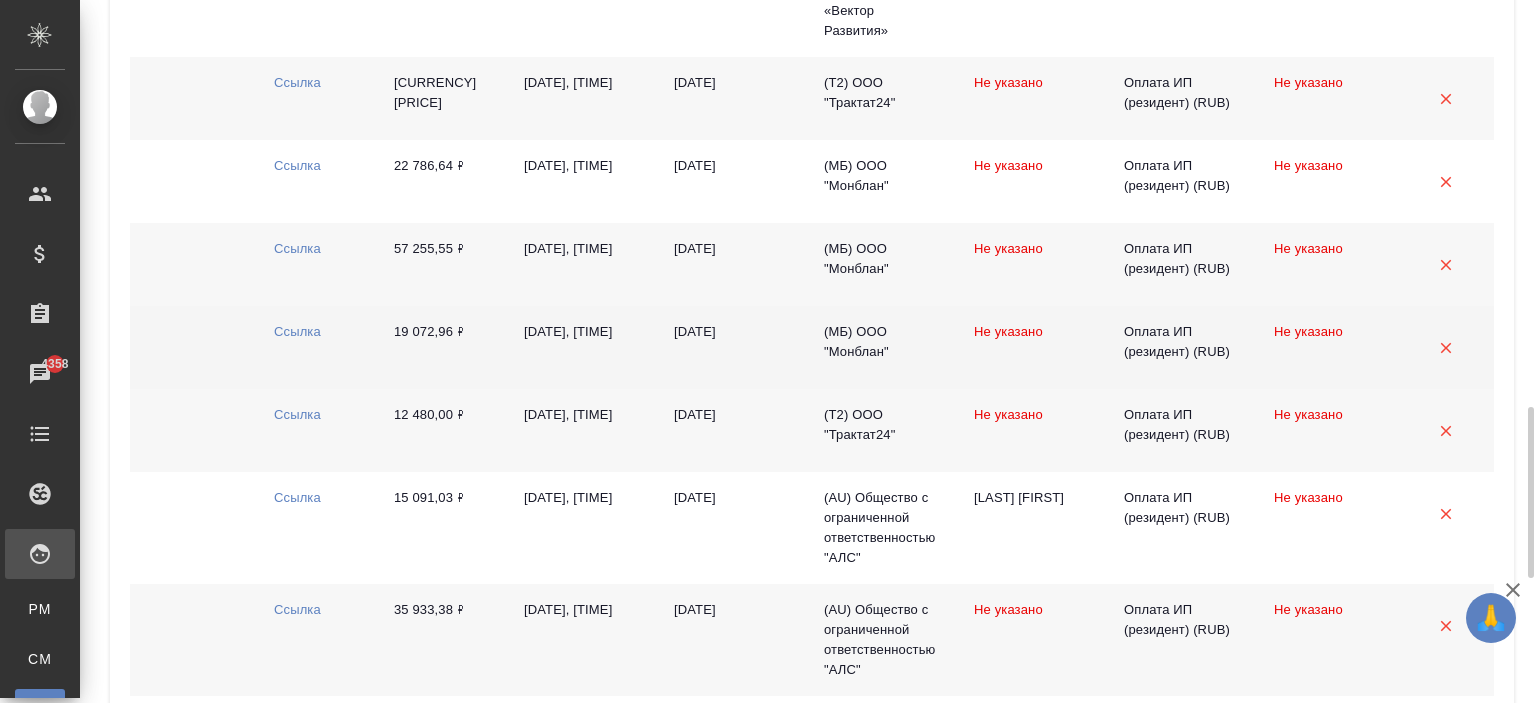 scroll, scrollTop: 2183, scrollLeft: 0, axis: vertical 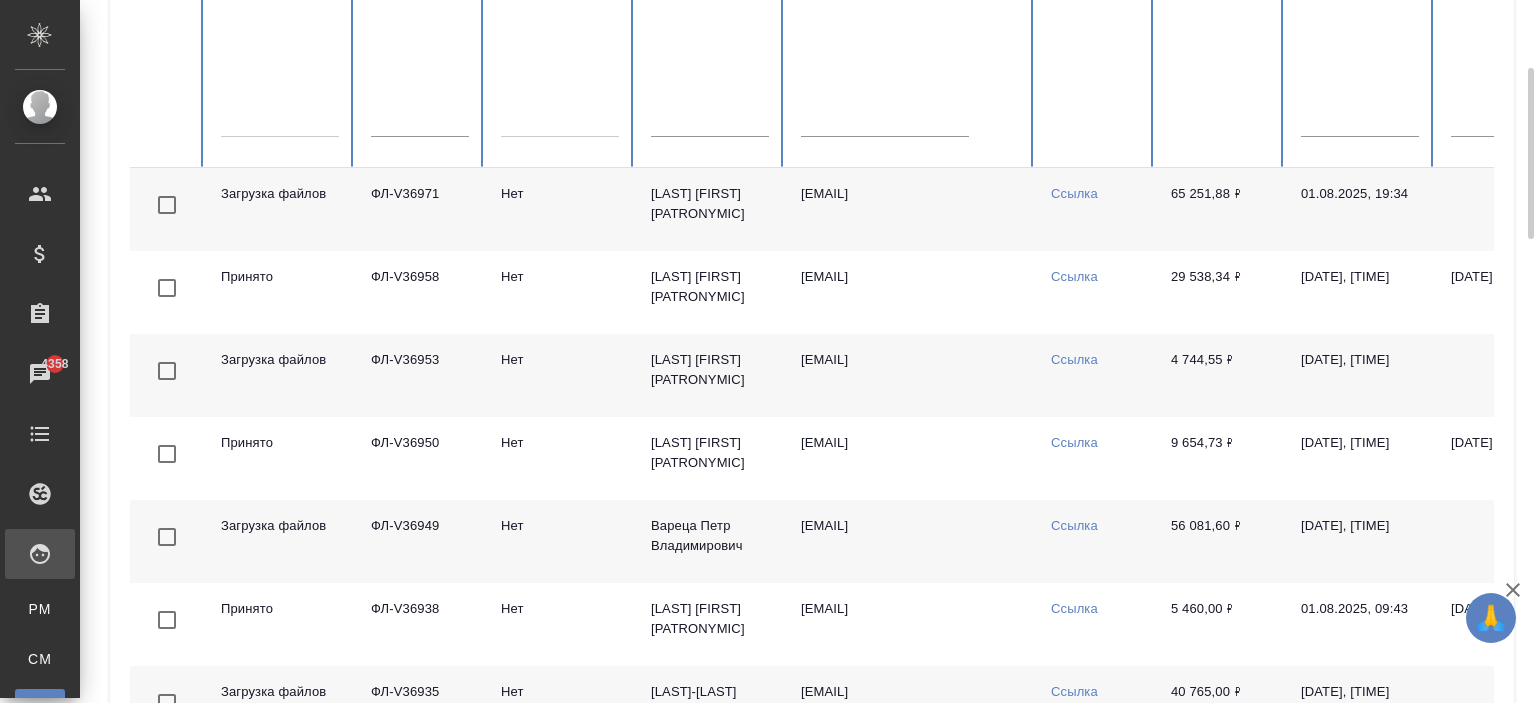 click at bounding box center [280, 117] 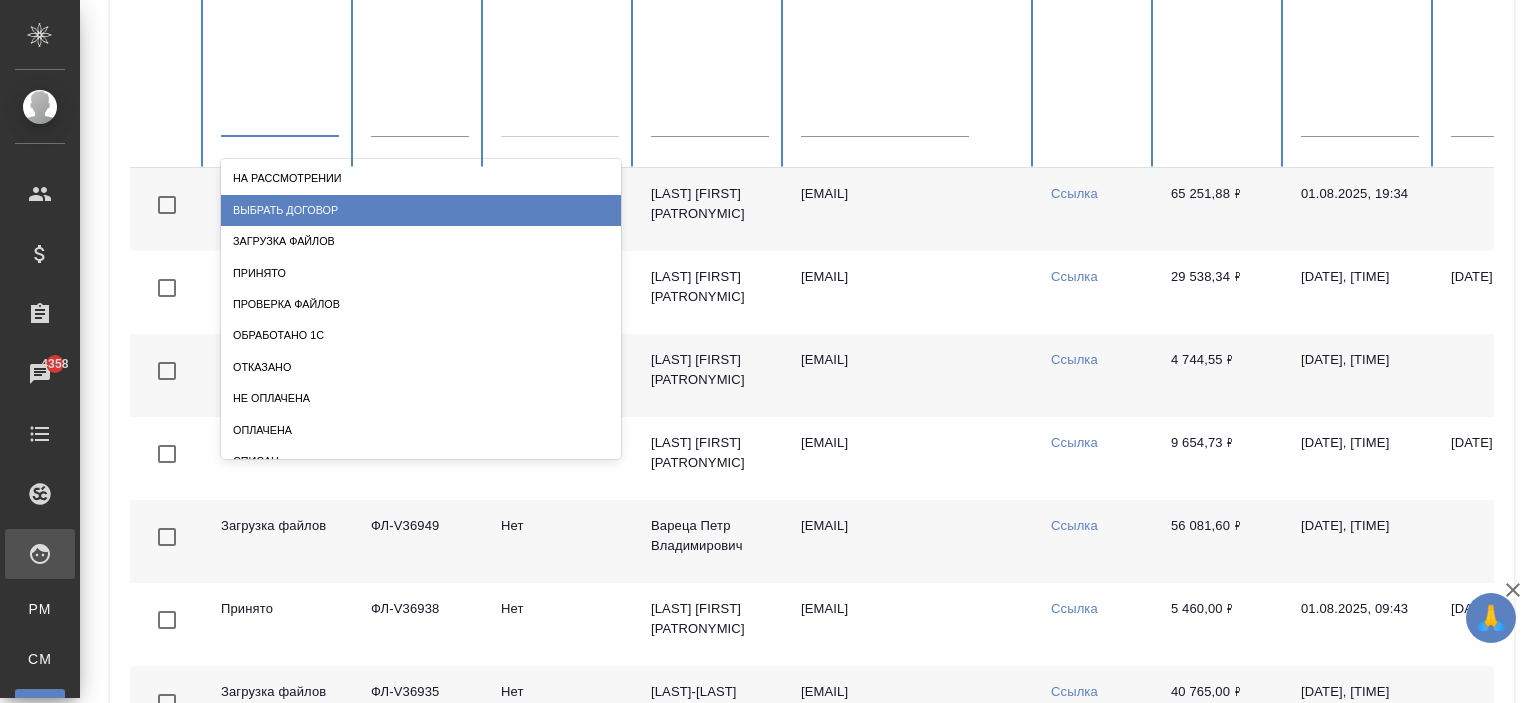 click on "Выбрать договор" at bounding box center [421, 210] 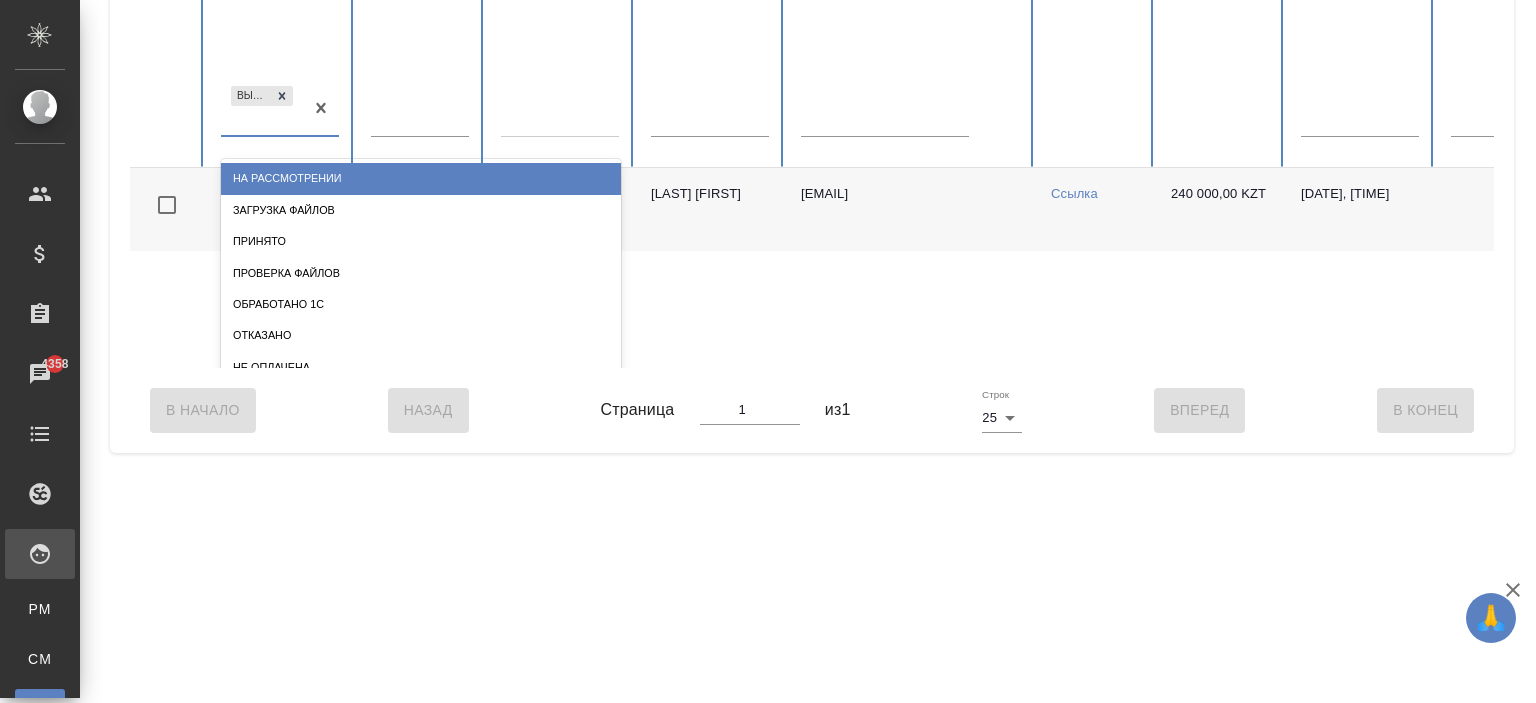 click on "Выбрать договор" at bounding box center (262, 109) 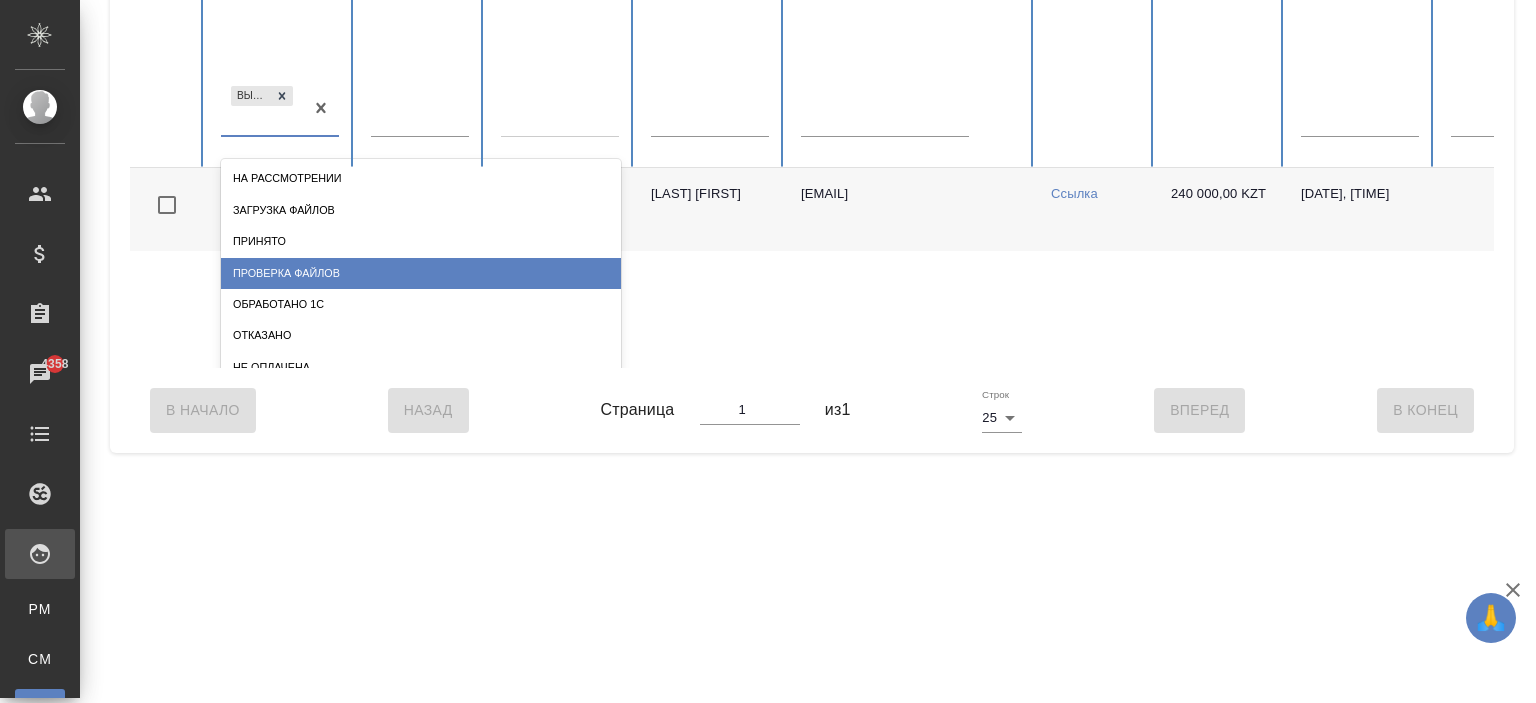 click on "Проверка файлов" at bounding box center (421, 273) 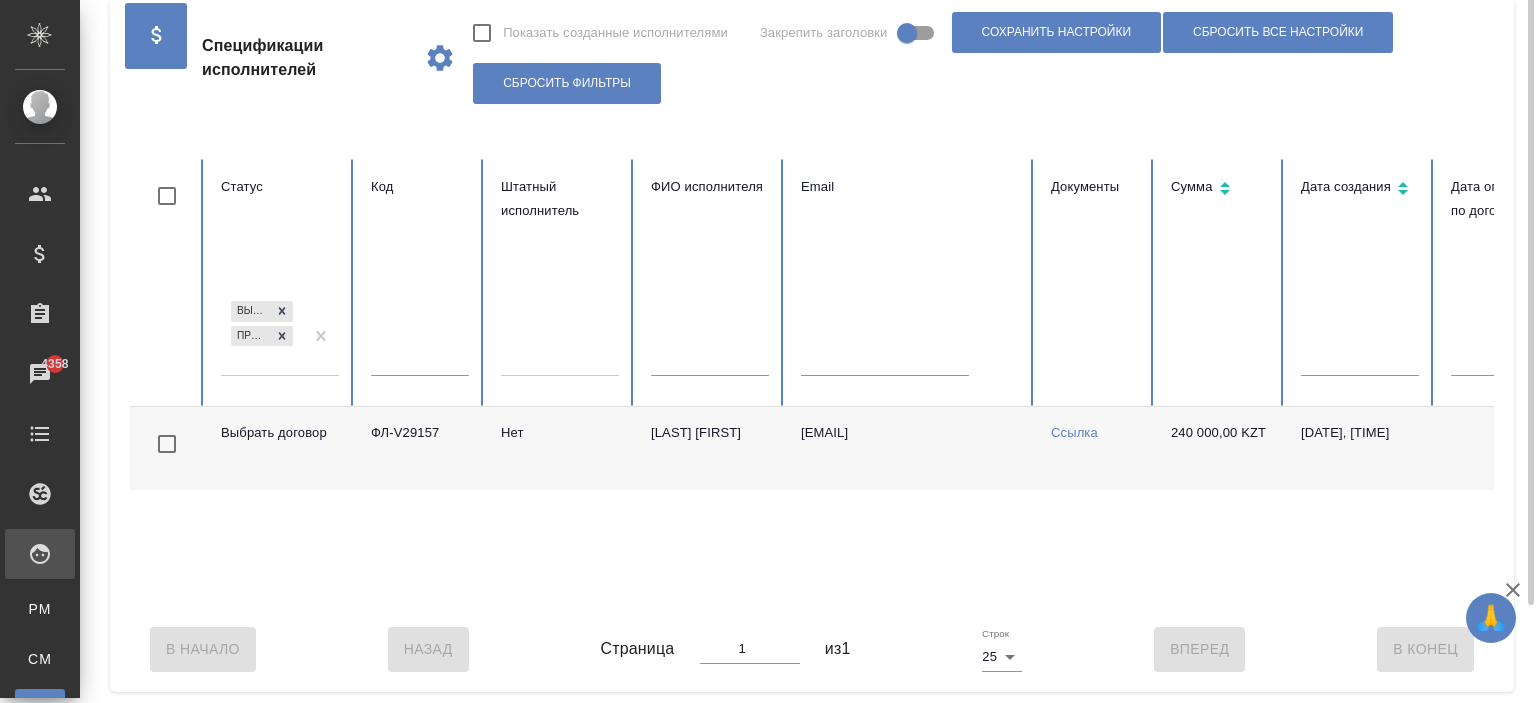 scroll, scrollTop: 0, scrollLeft: 0, axis: both 